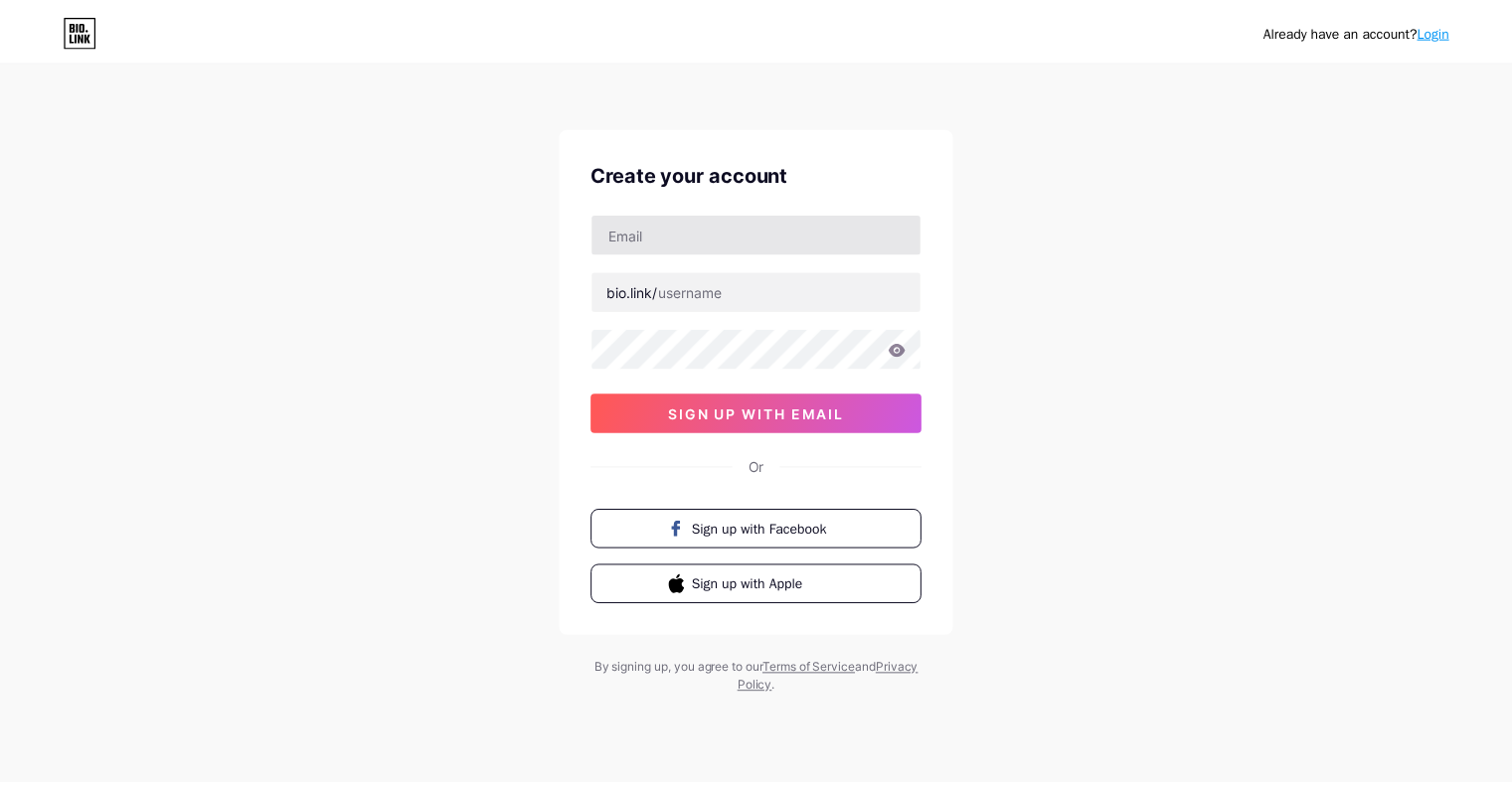 scroll, scrollTop: 0, scrollLeft: 0, axis: both 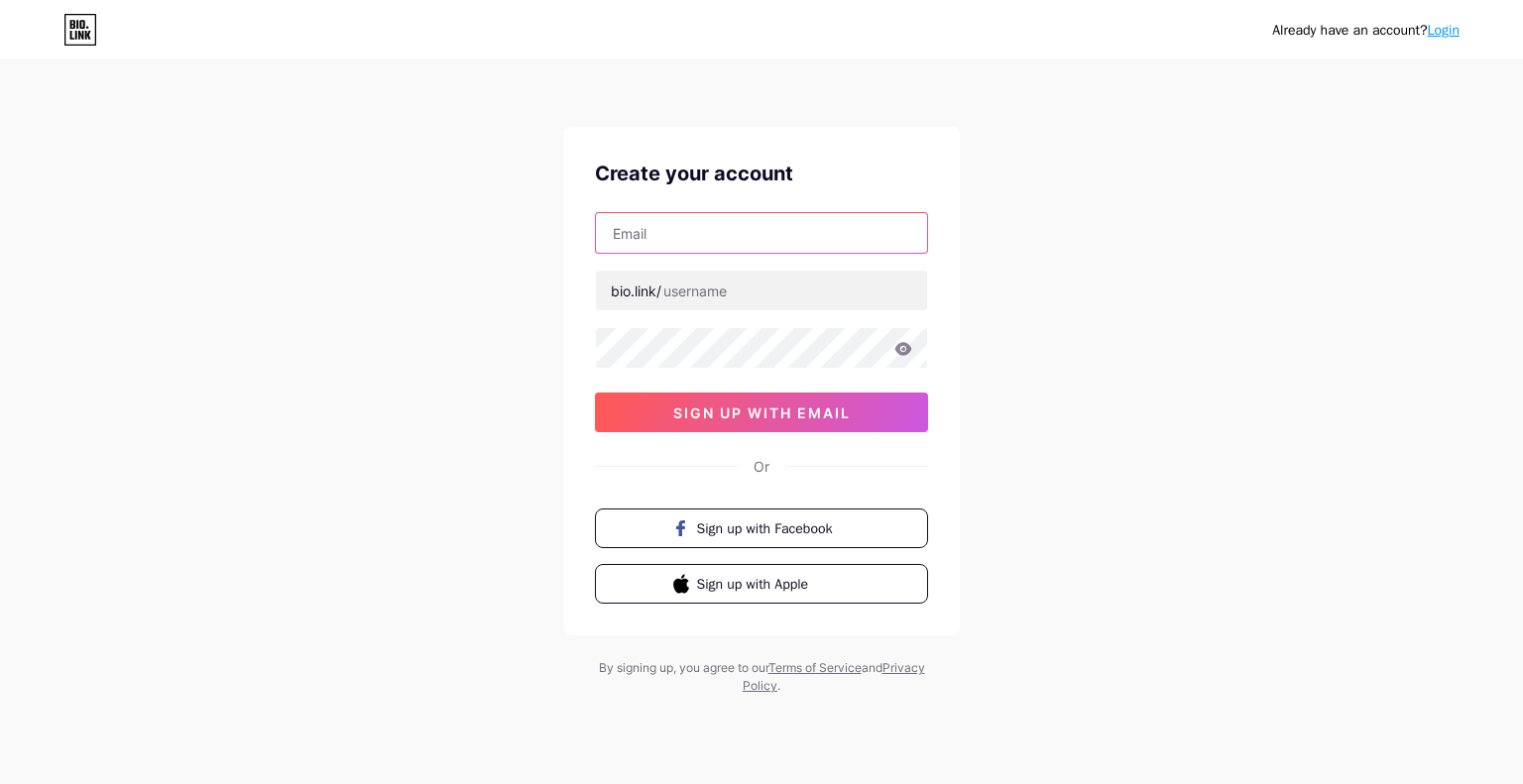 click at bounding box center [762, 233] 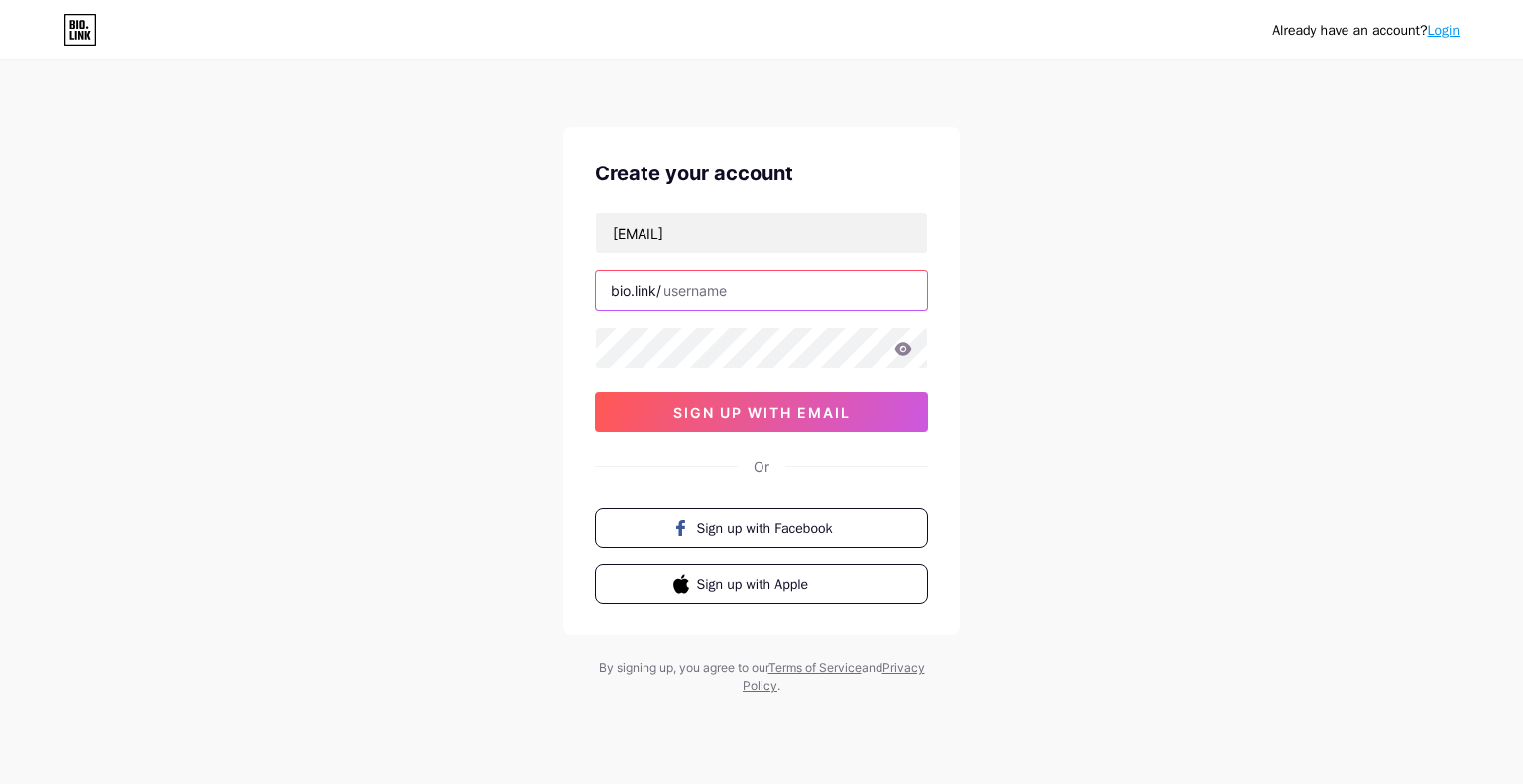click at bounding box center [762, 290] 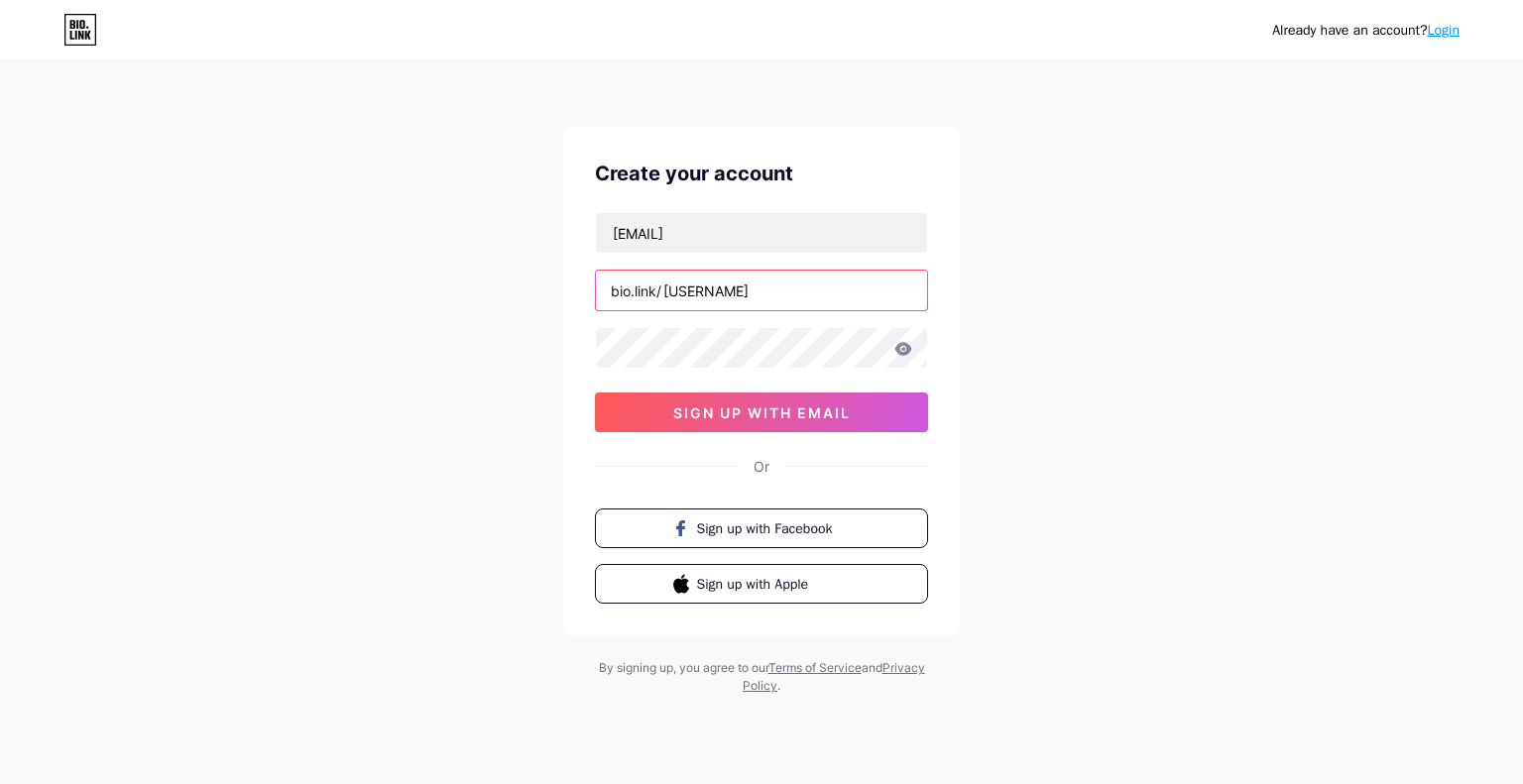type on "[USERNAME]" 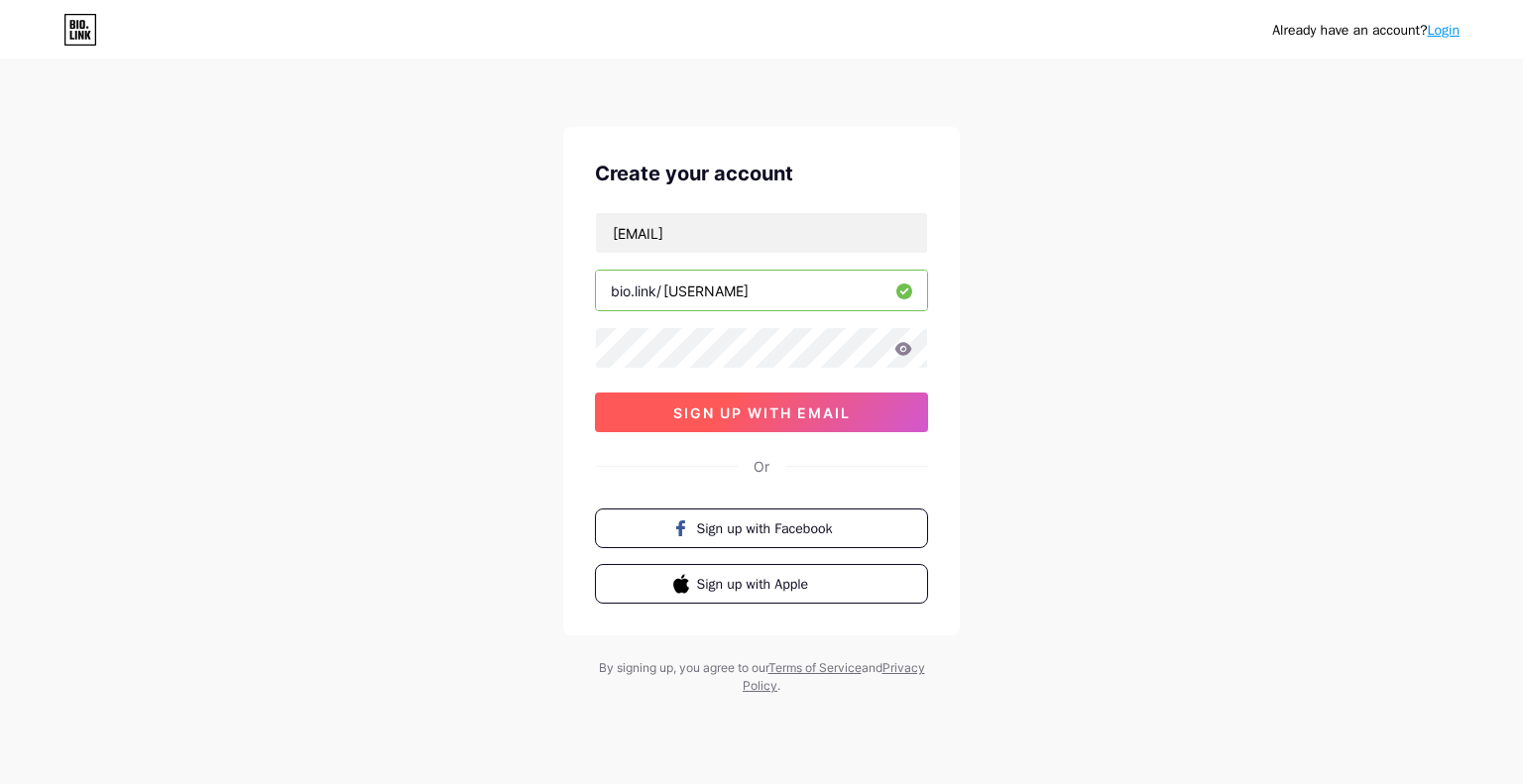 click on "sign up with email" at bounding box center (762, 412) 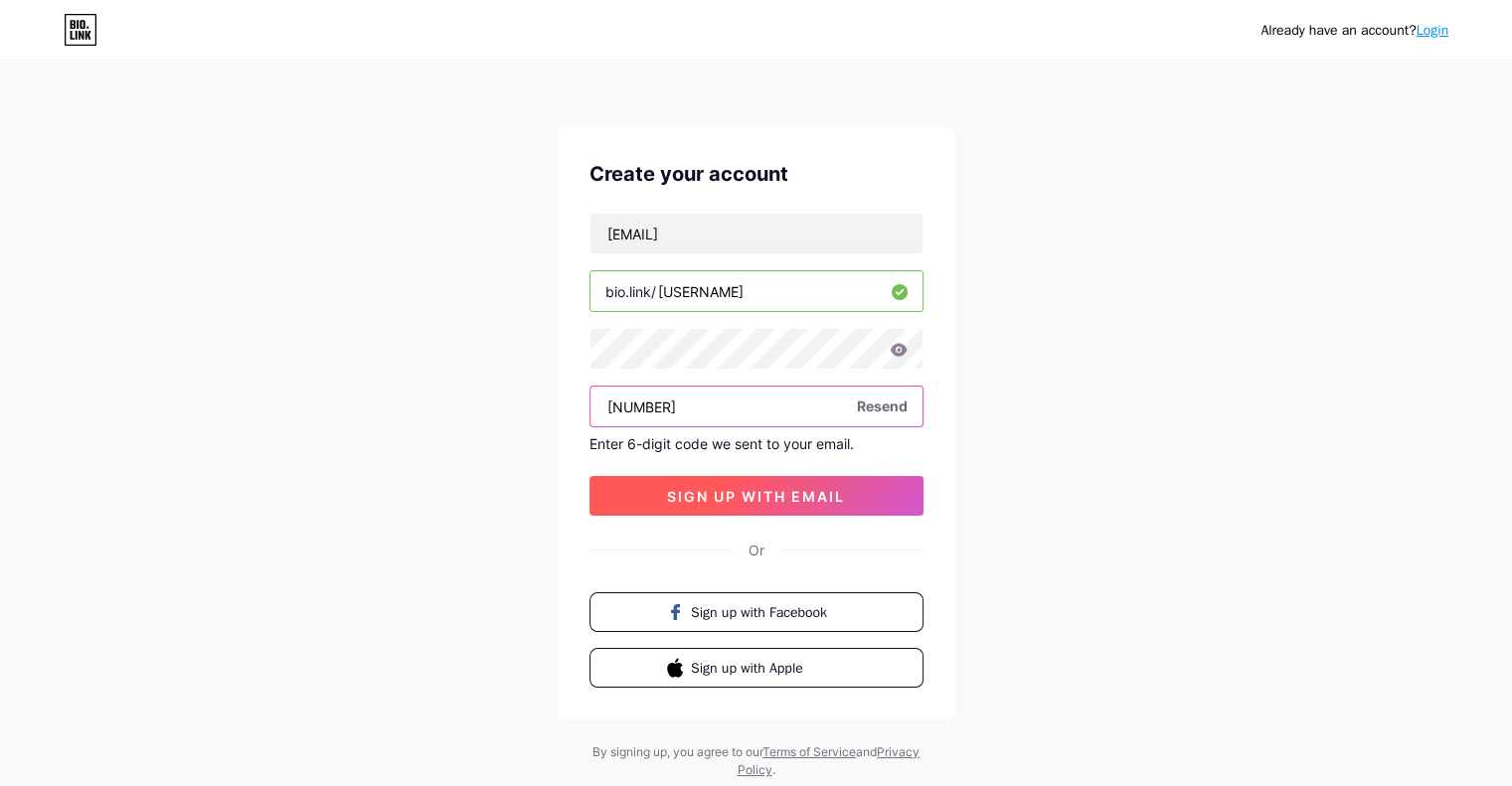 type on "[NUMBER]" 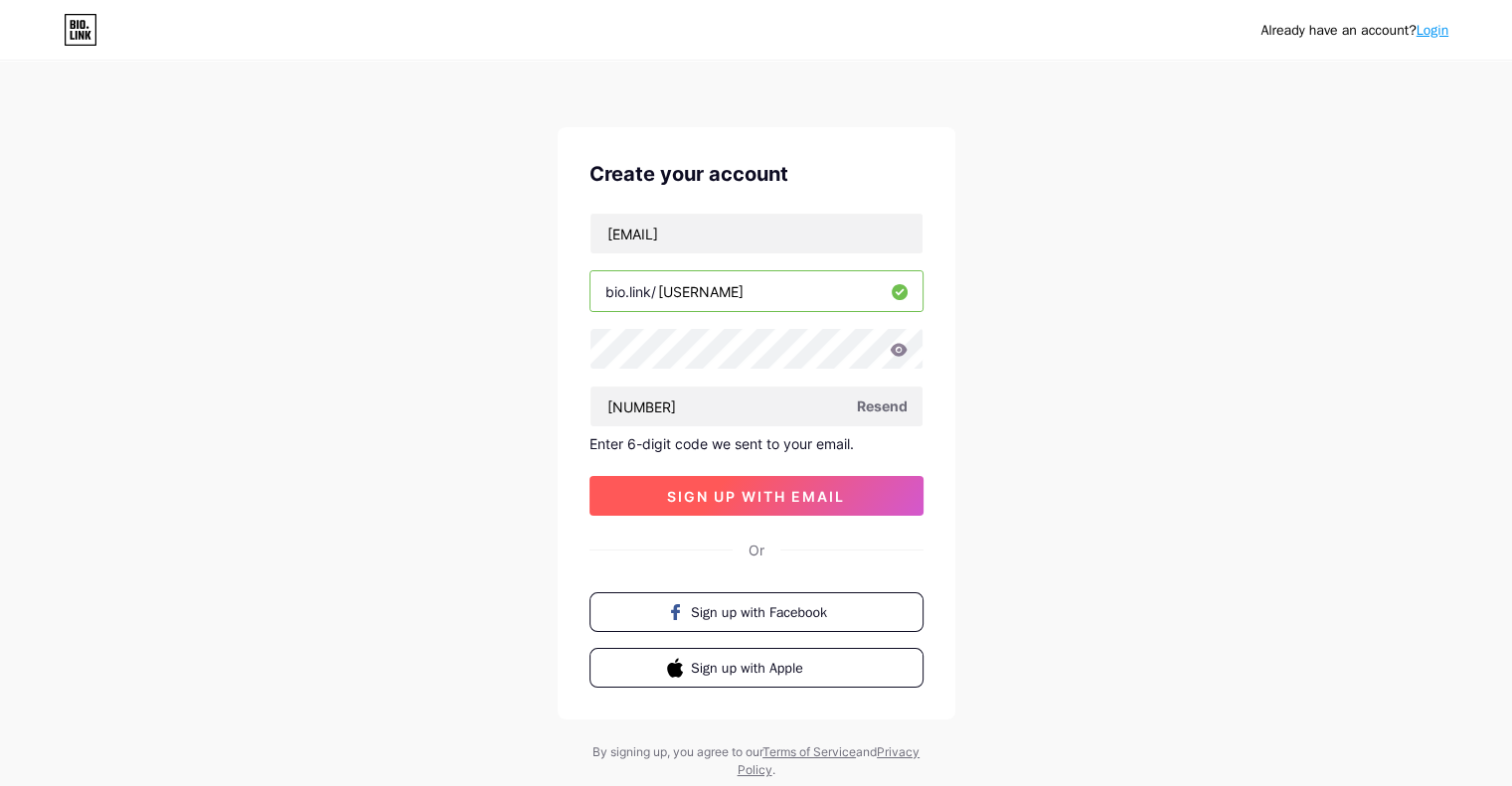 click on "sign up with email" at bounding box center (756, 496) 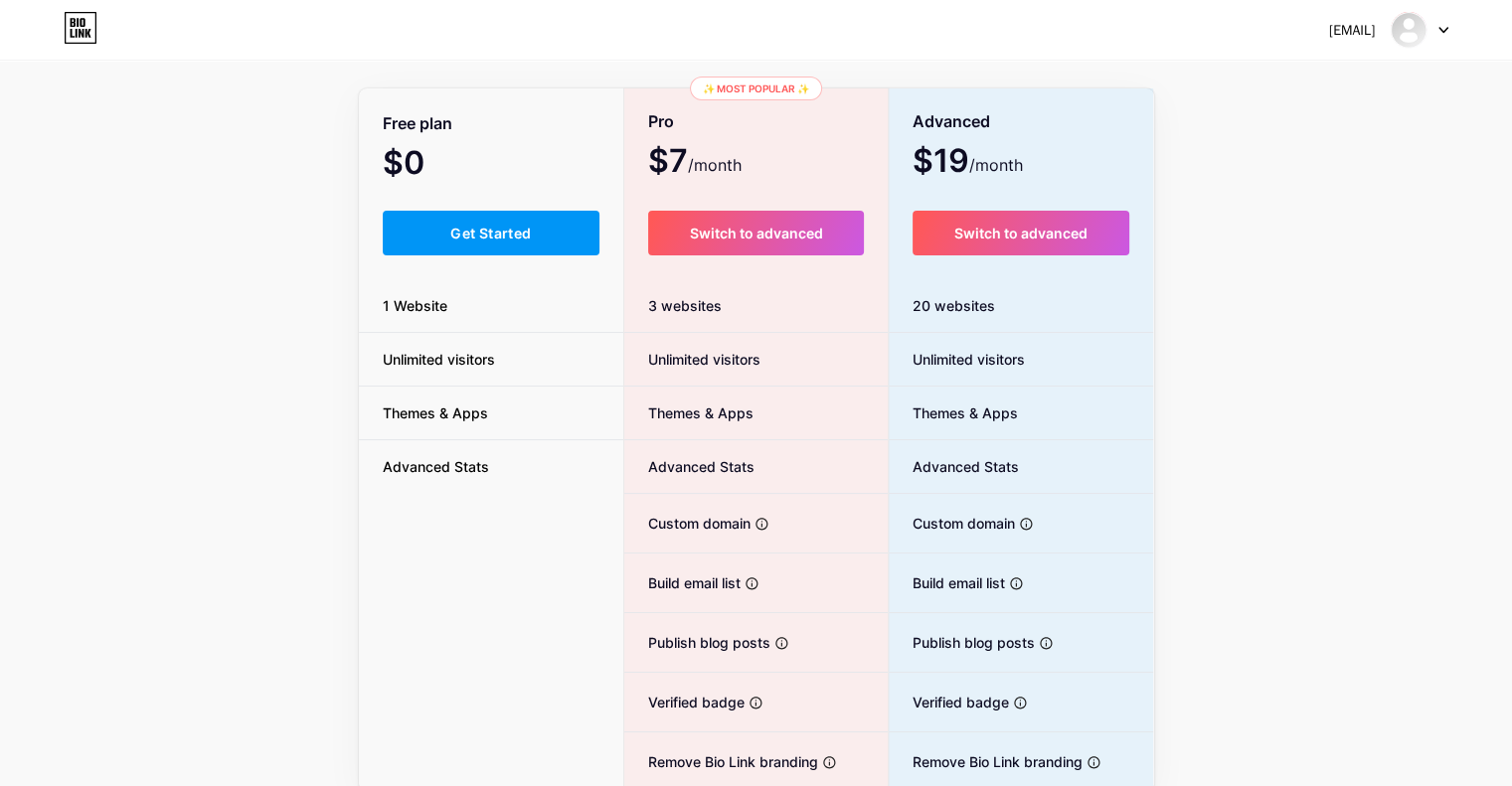 scroll, scrollTop: 87, scrollLeft: 0, axis: vertical 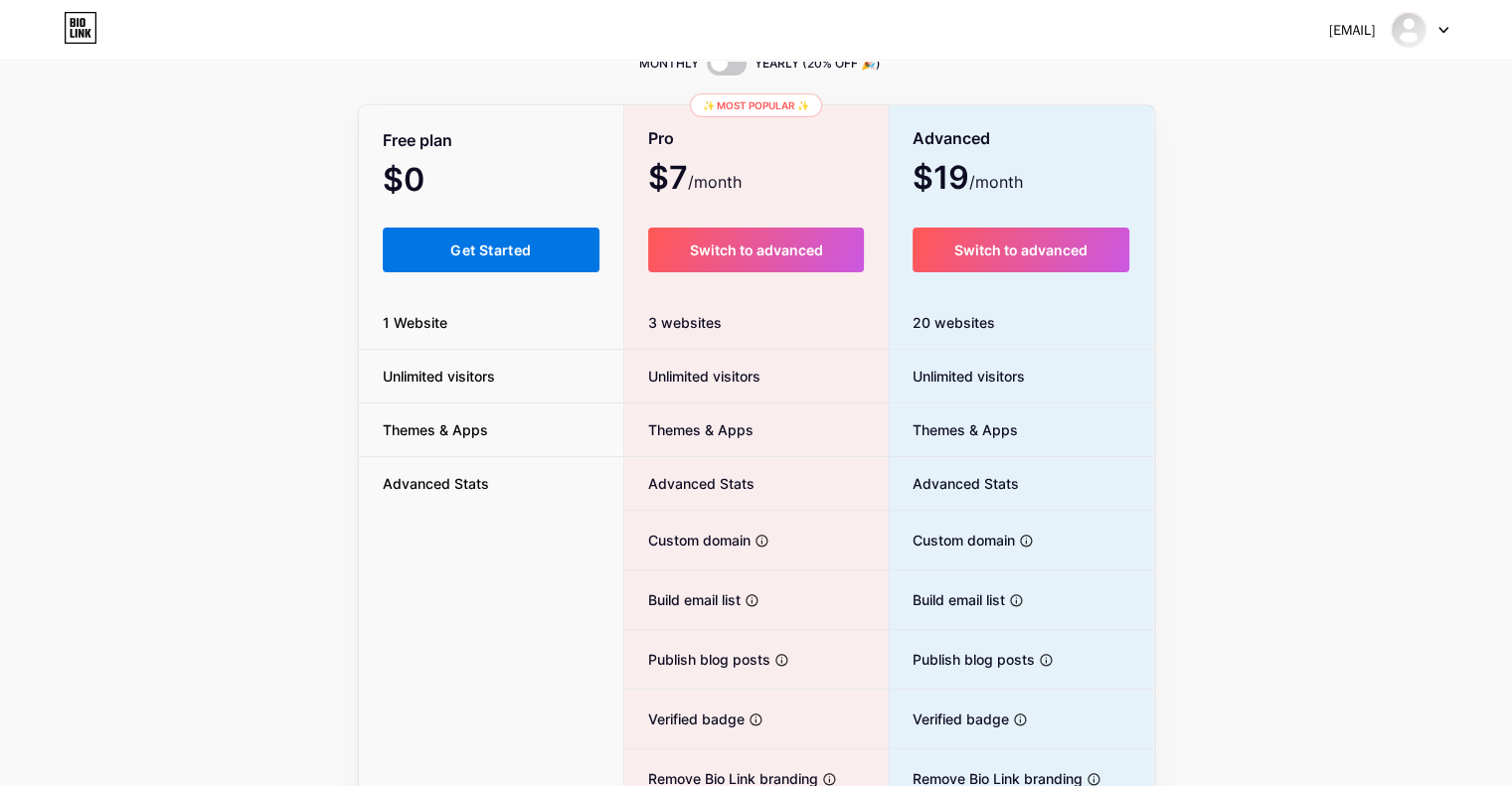 click on "Get Started" at bounding box center [490, 249] 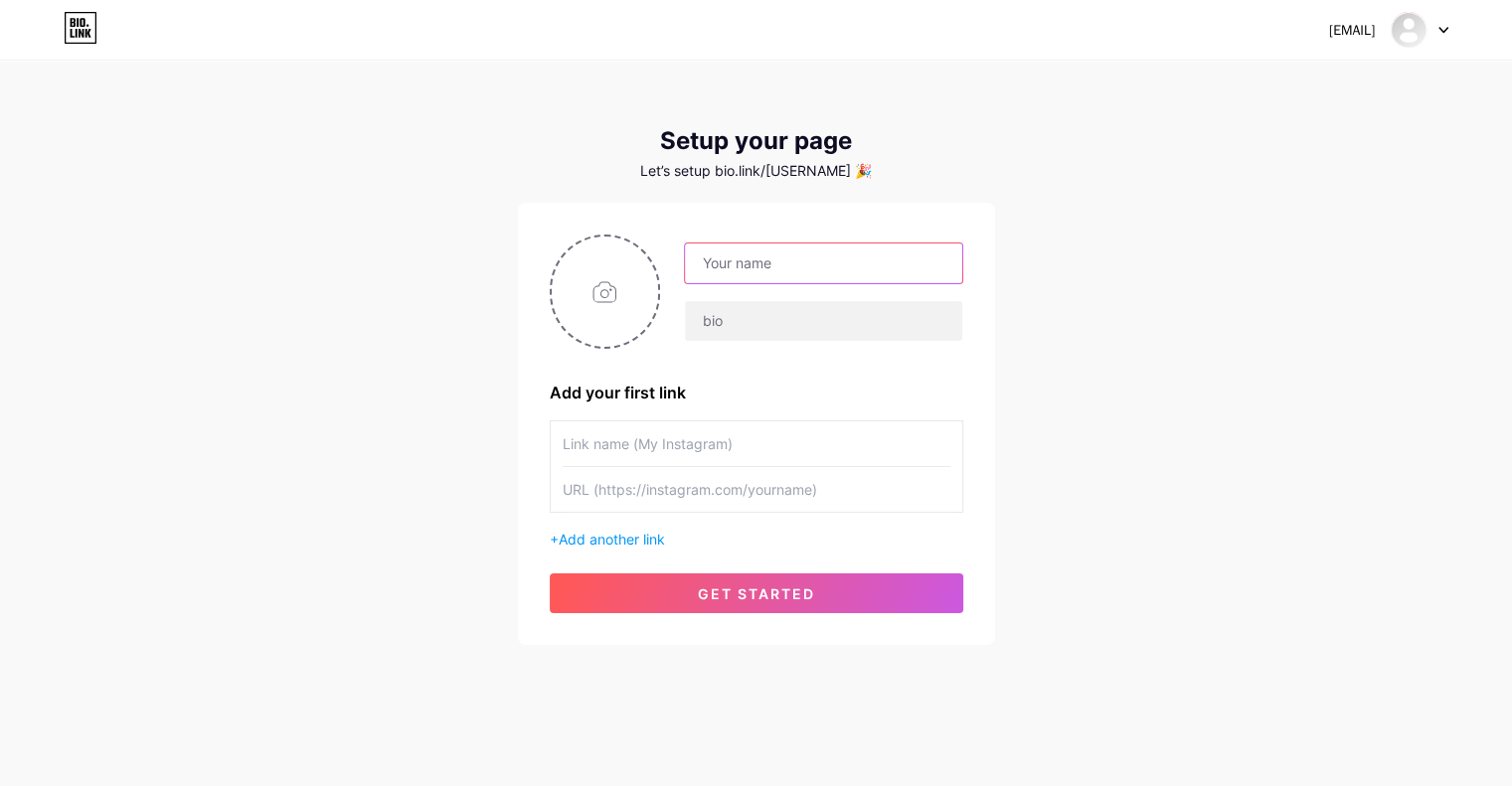 click at bounding box center [823, 263] 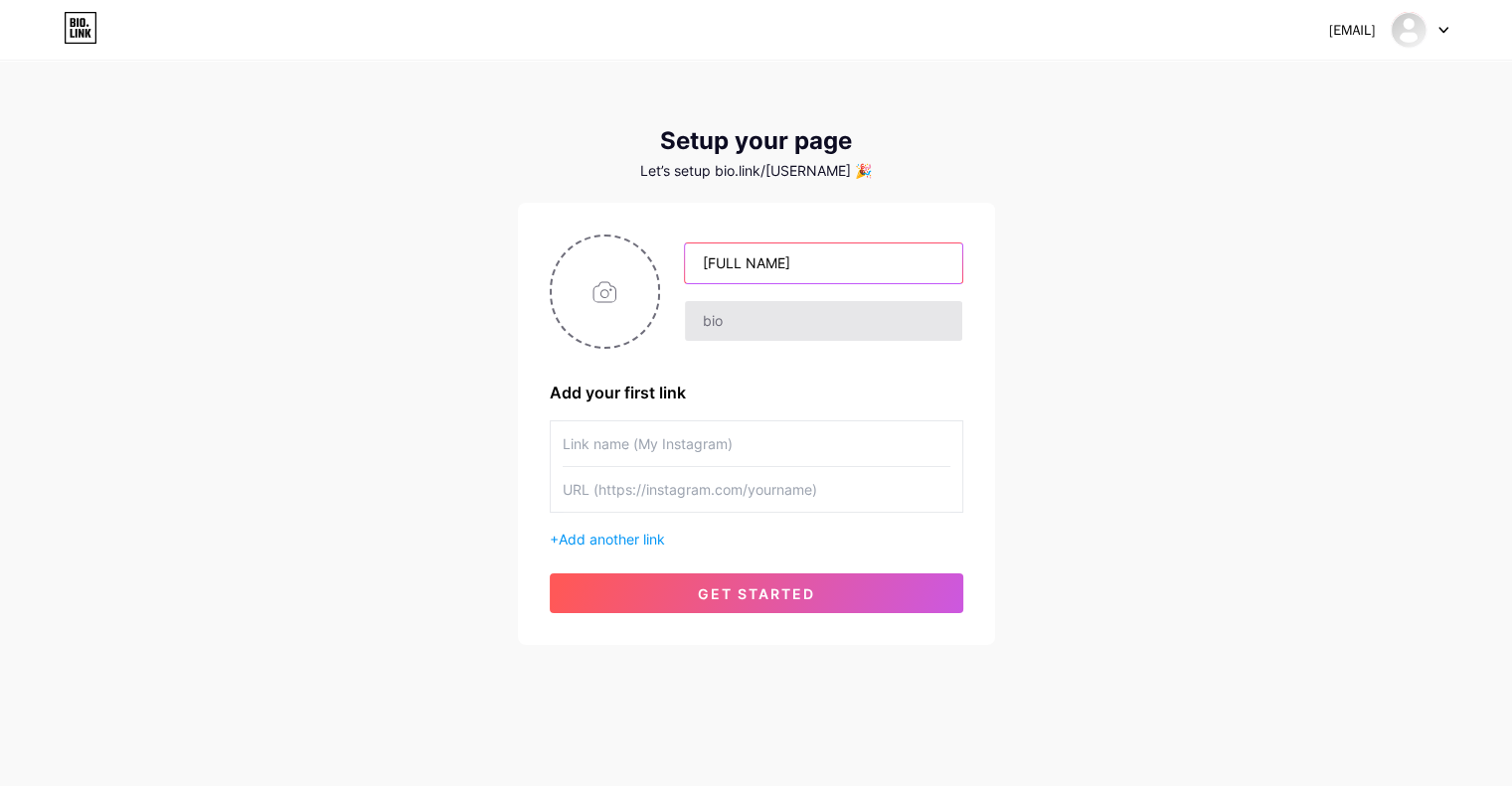 type on "[FULL NAME]" 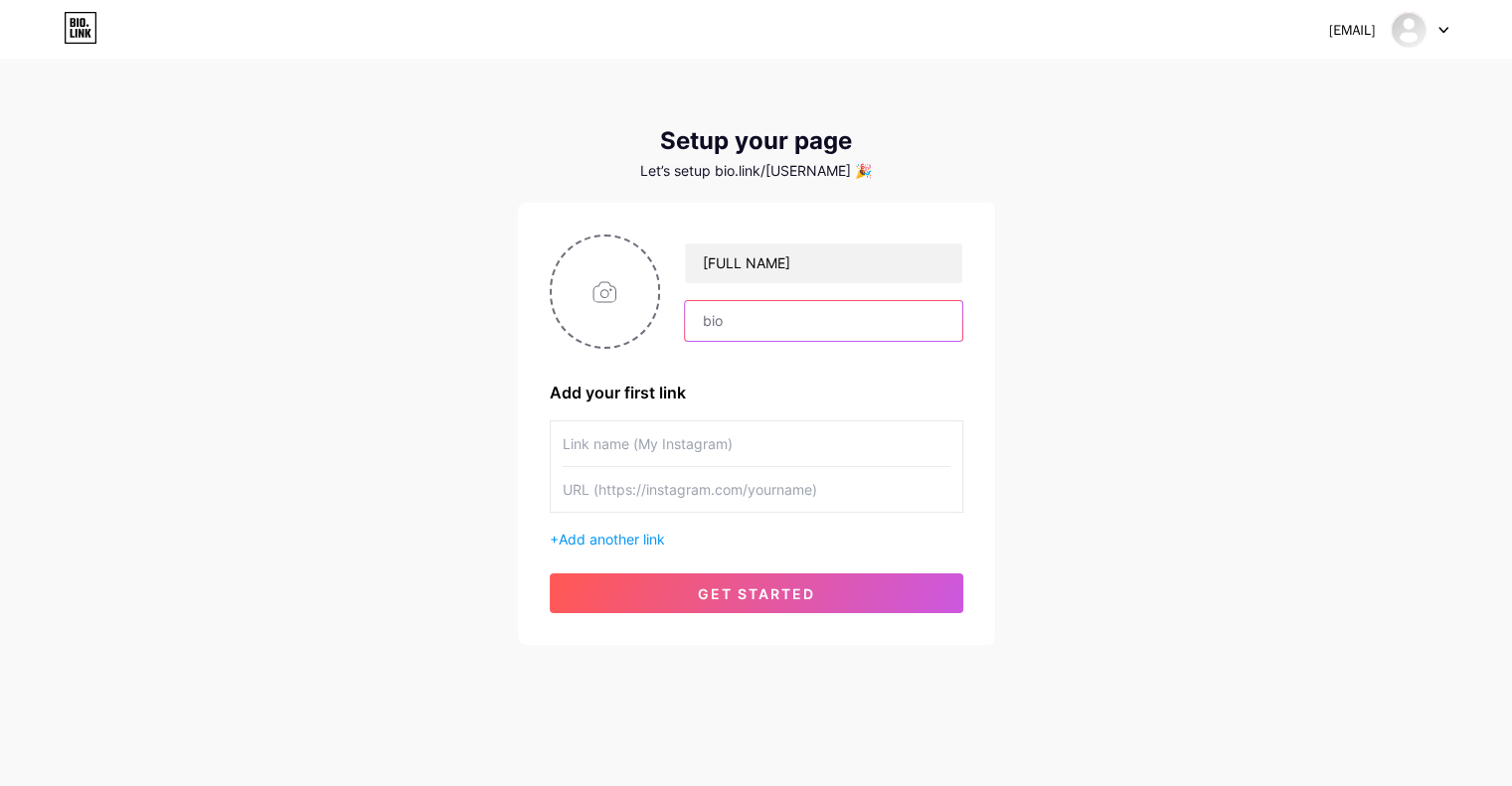 click at bounding box center (823, 321) 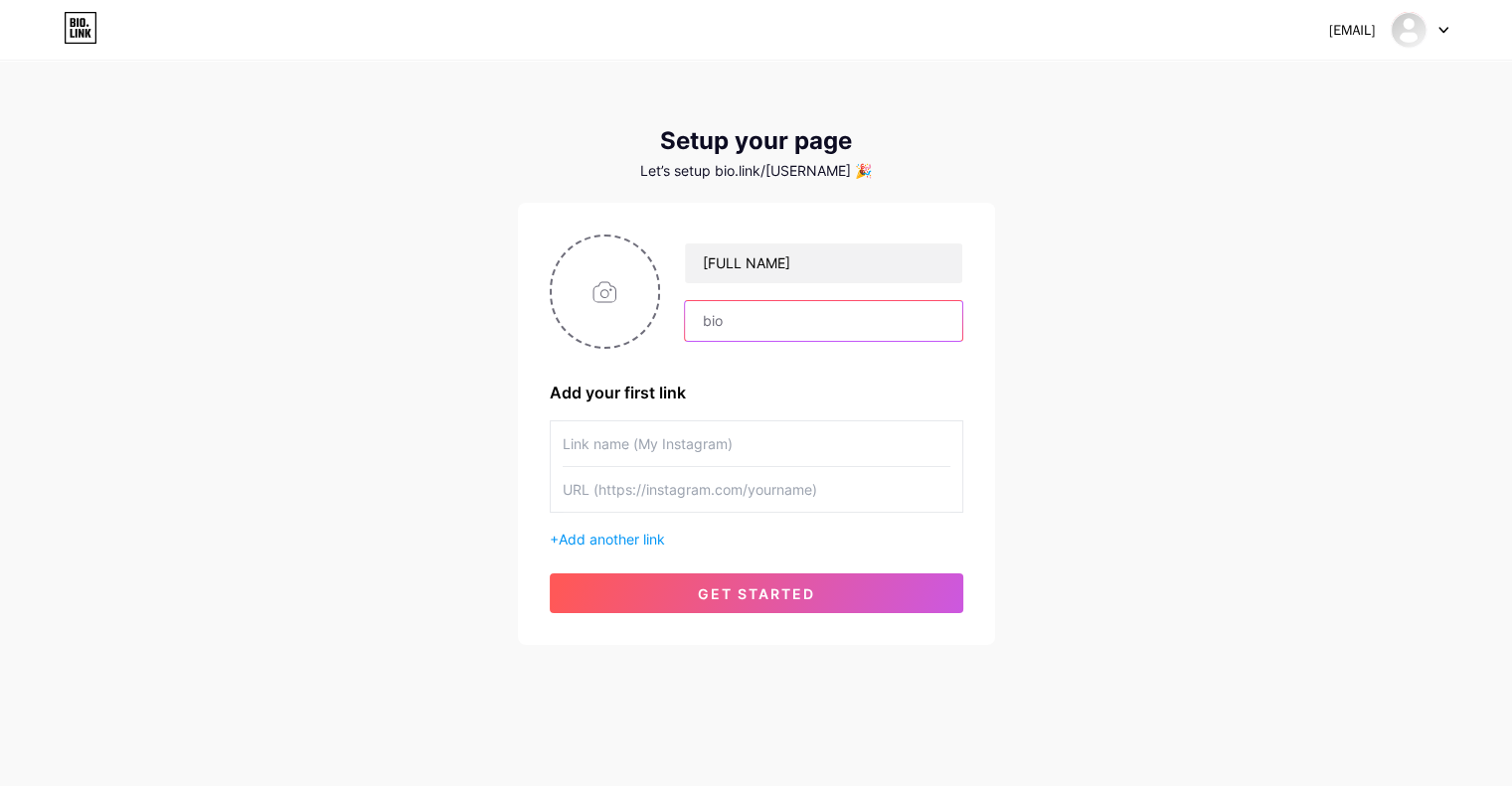 paste on "Sales Director Driving Revenue Growth with Strategic Sales Expertise" 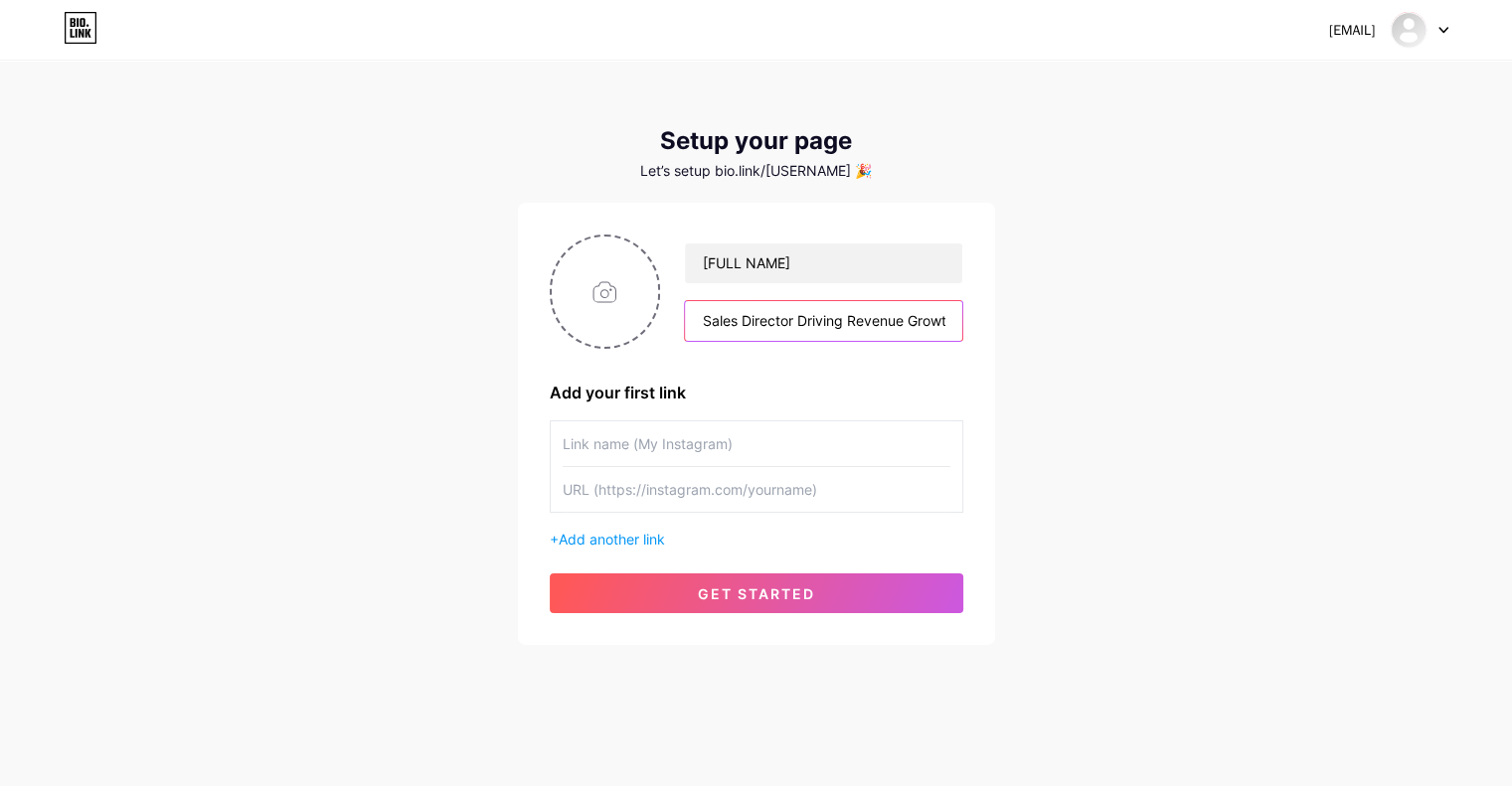 scroll, scrollTop: 0, scrollLeft: 211, axis: horizontal 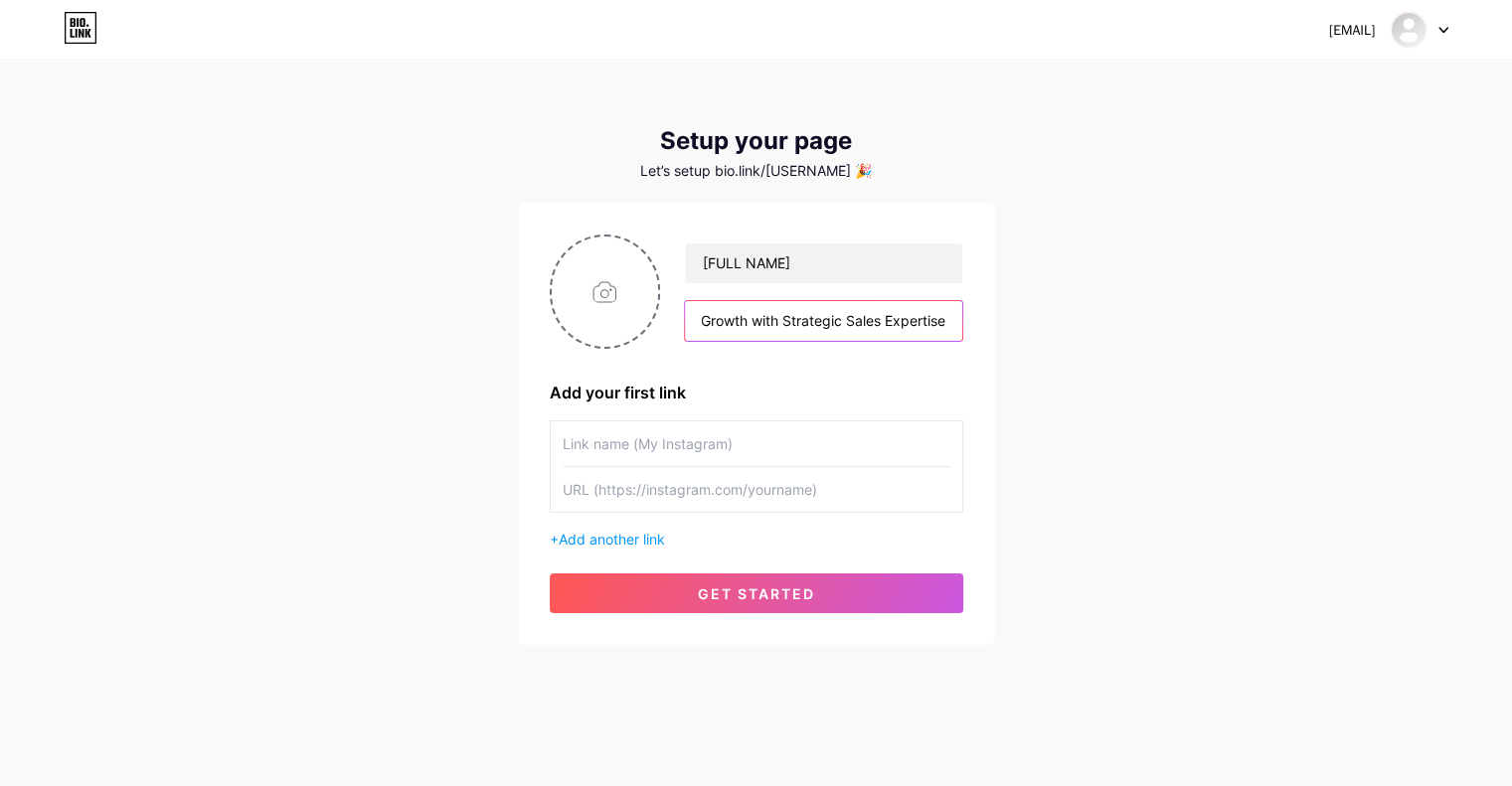 type on "Sales Director Driving Revenue Growth with Strategic Sales Expertise" 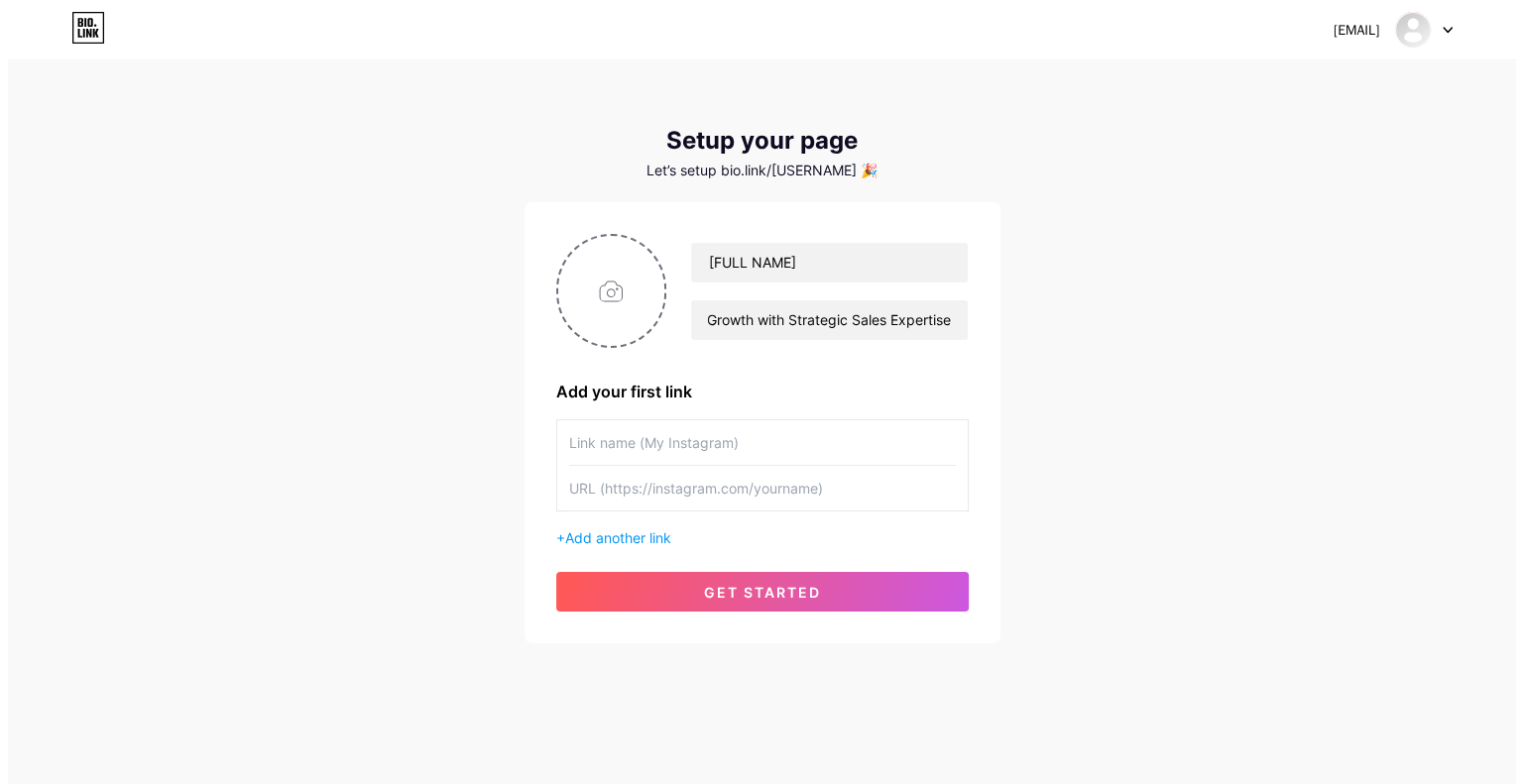 scroll, scrollTop: 0, scrollLeft: 0, axis: both 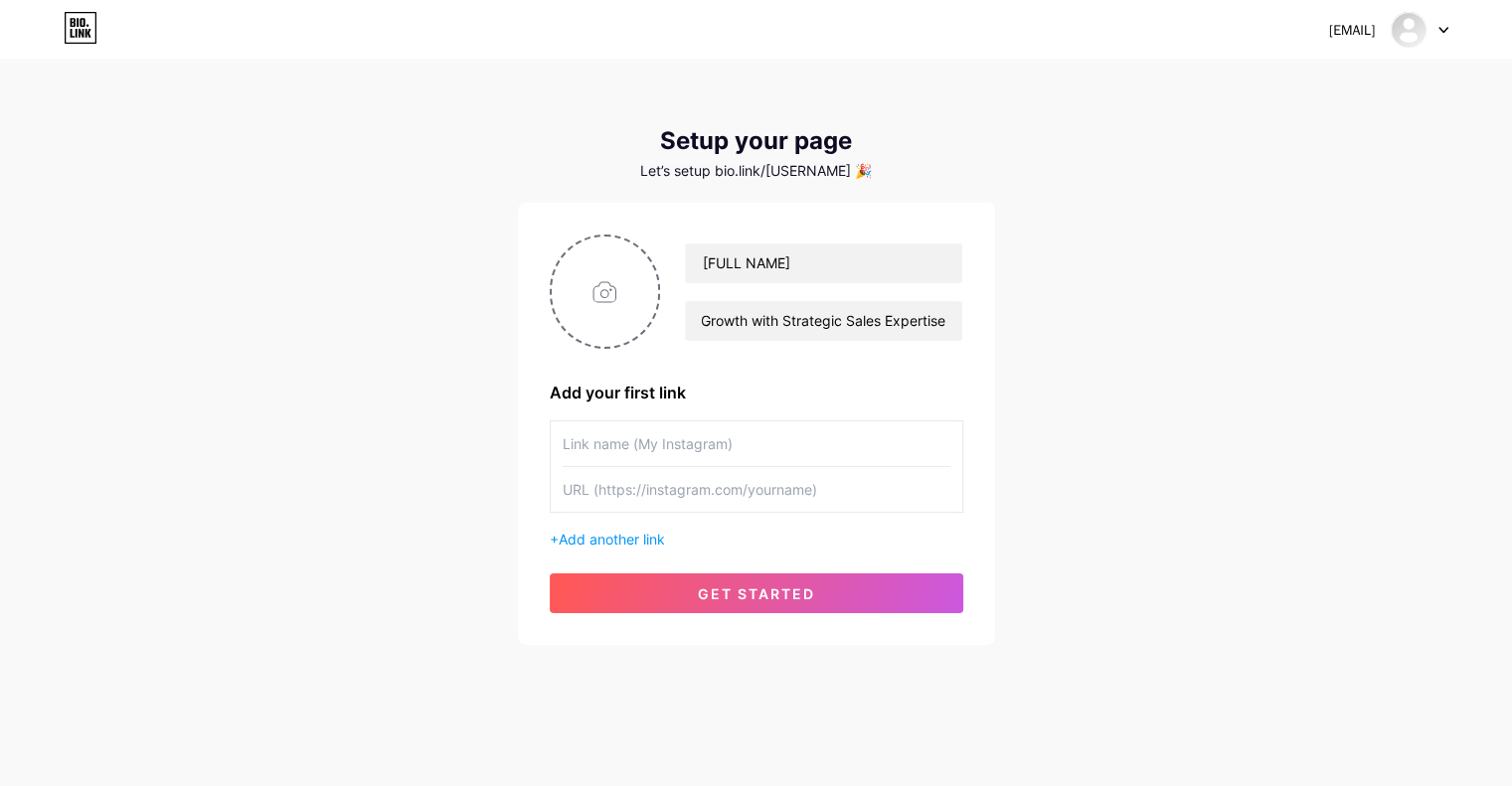 click at bounding box center (756, 443) 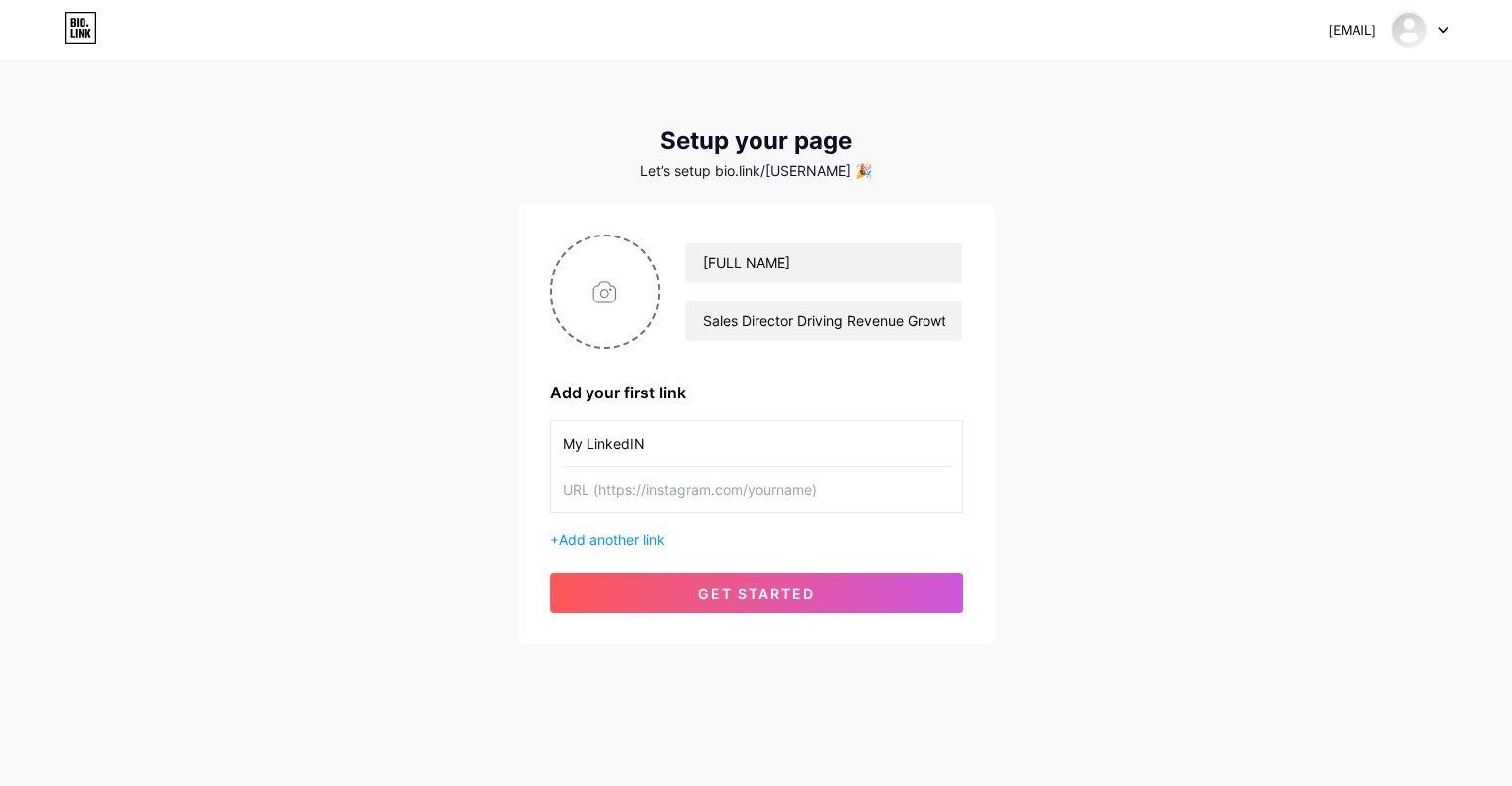 type on "My LinkedIN" 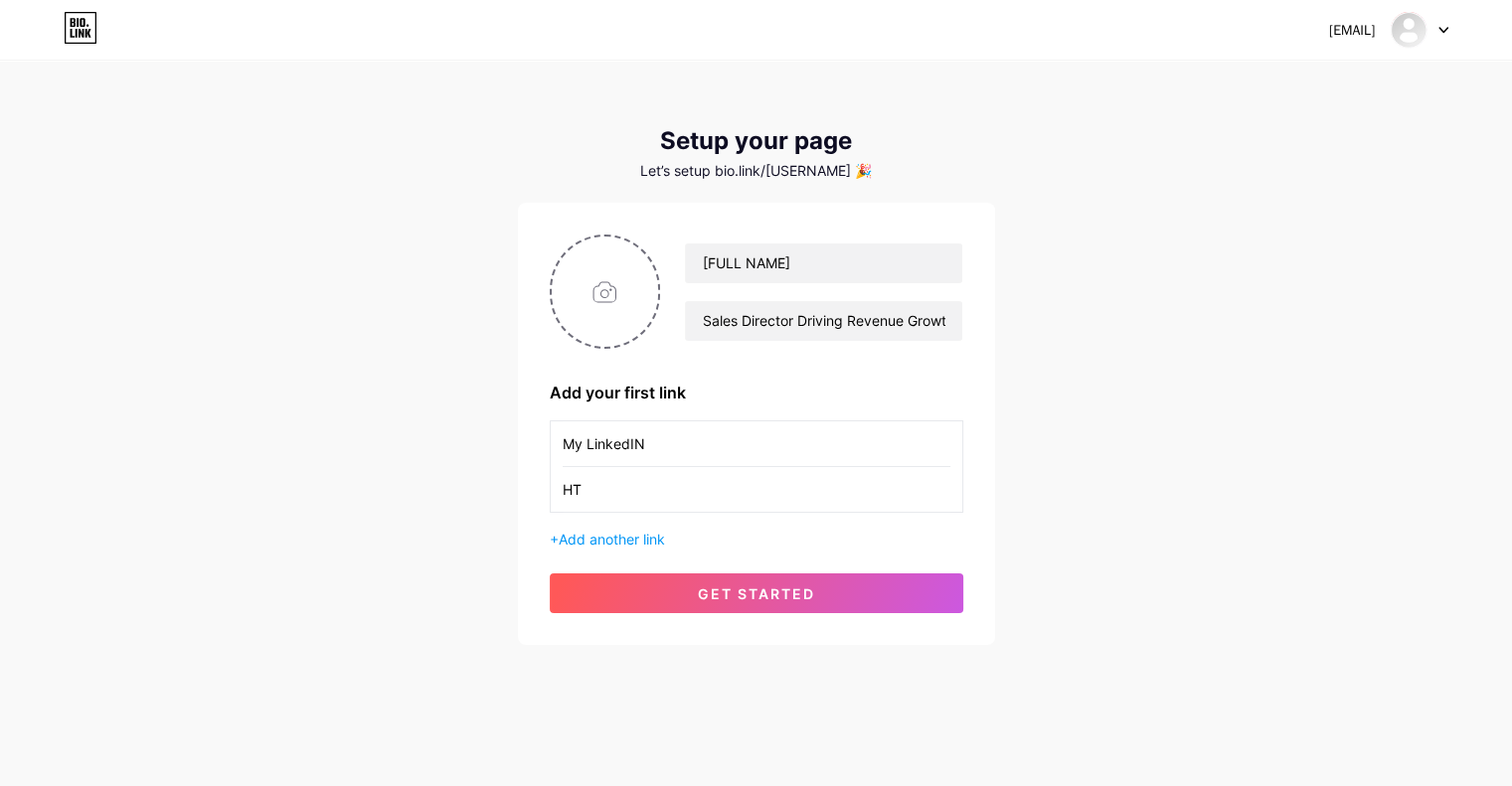 type on "H" 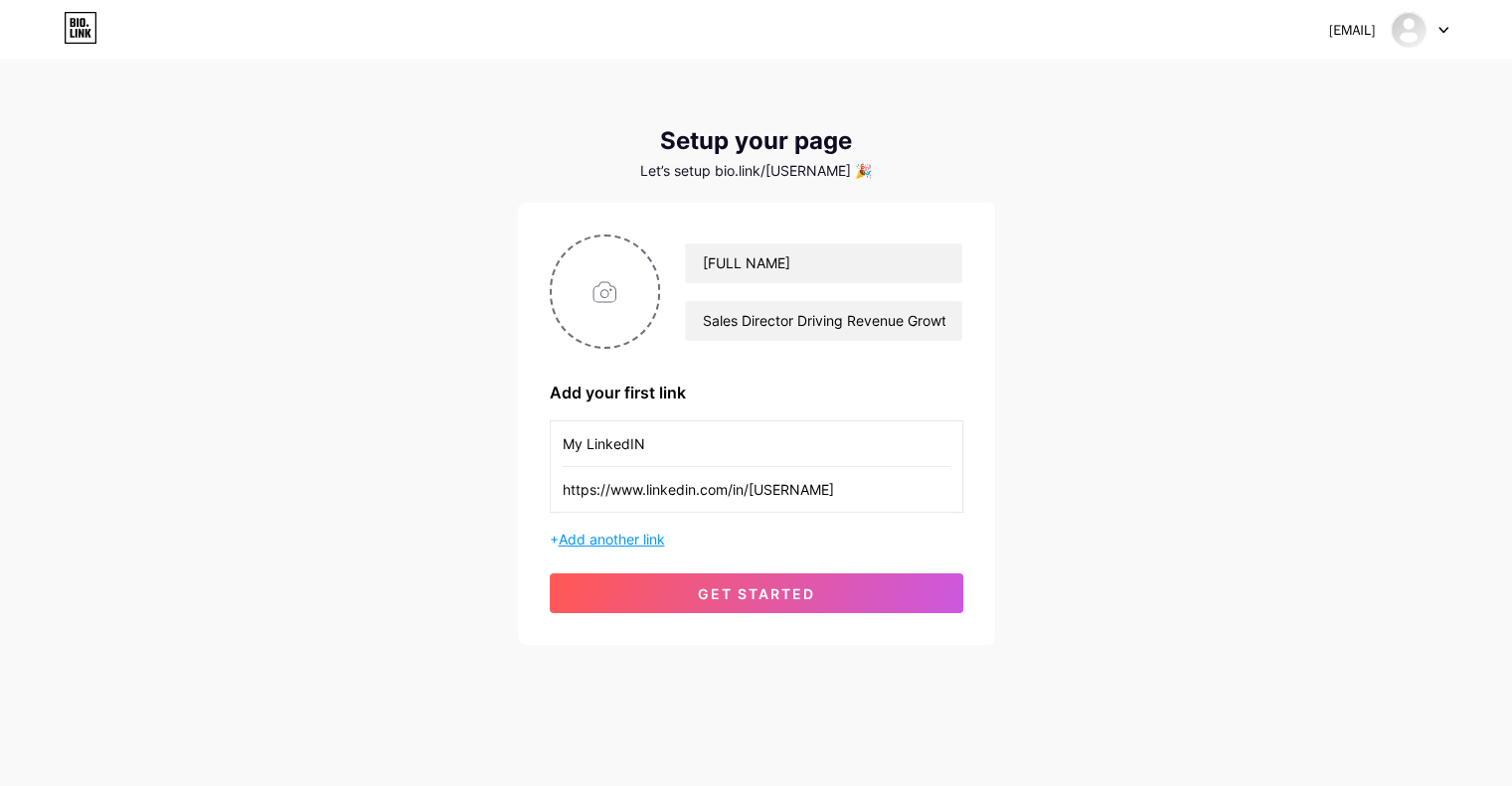 type on "https://www.linkedin.com/in/[USERNAME]" 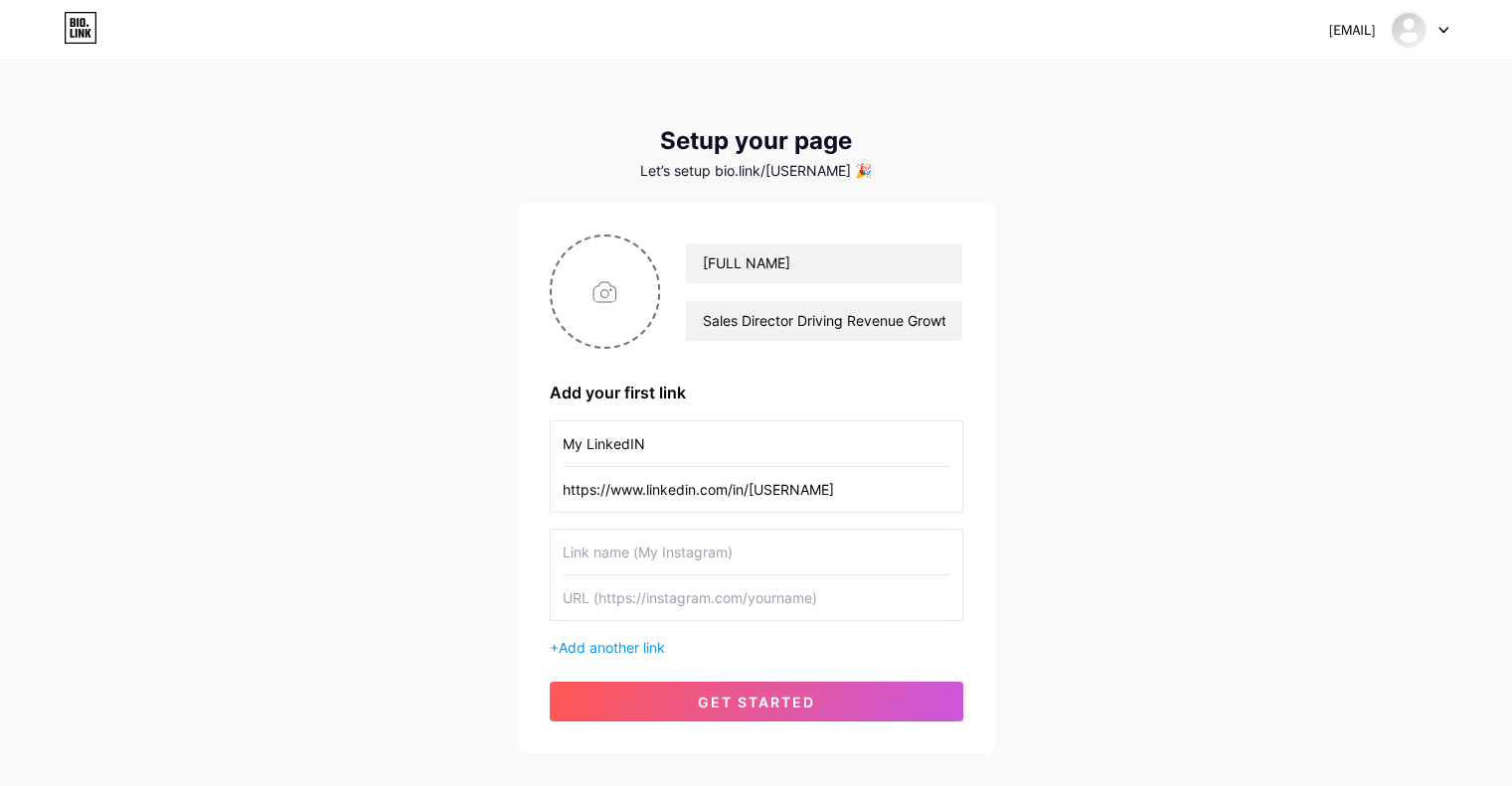 click at bounding box center [756, 551] 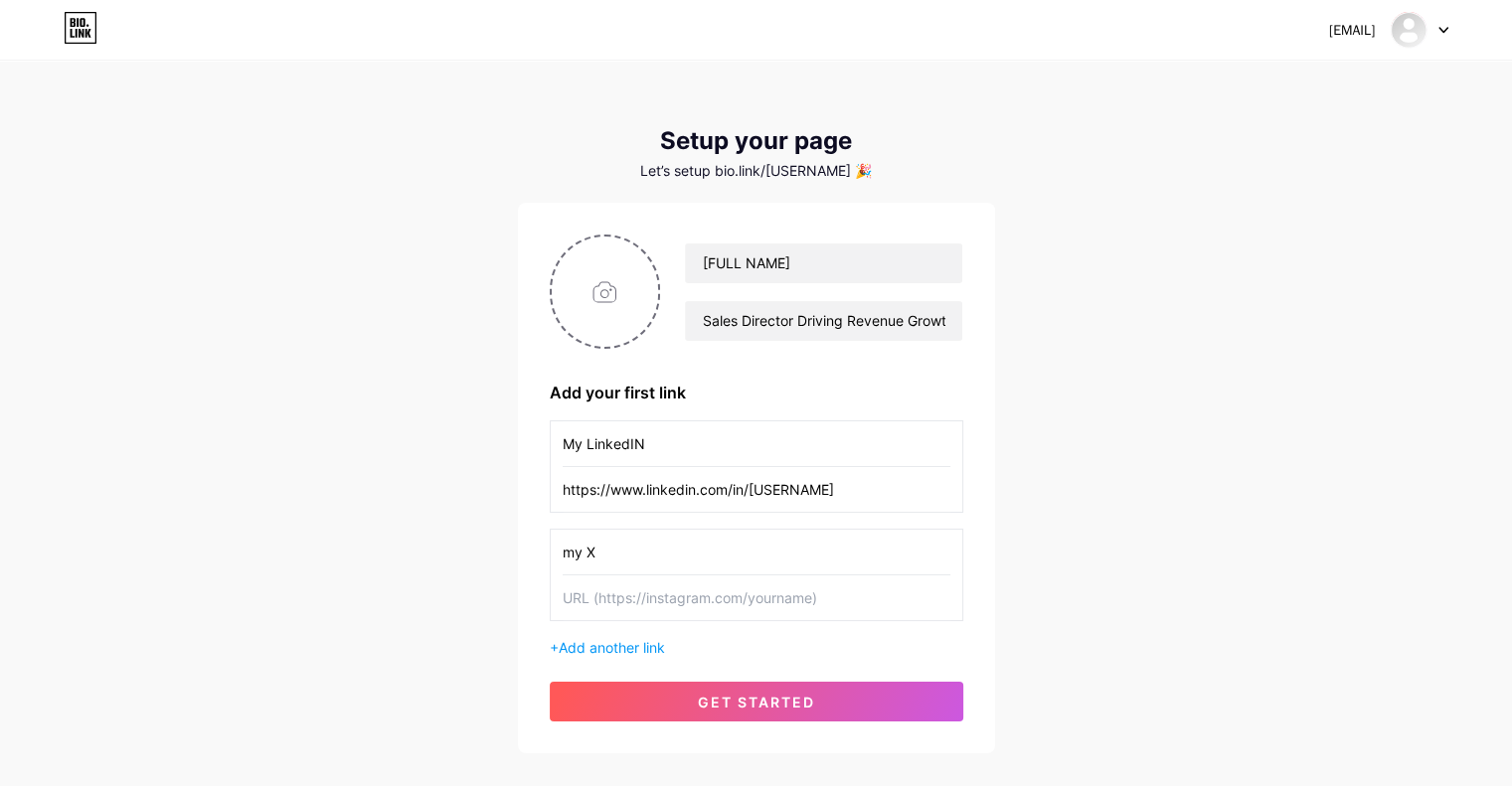 type on "my X" 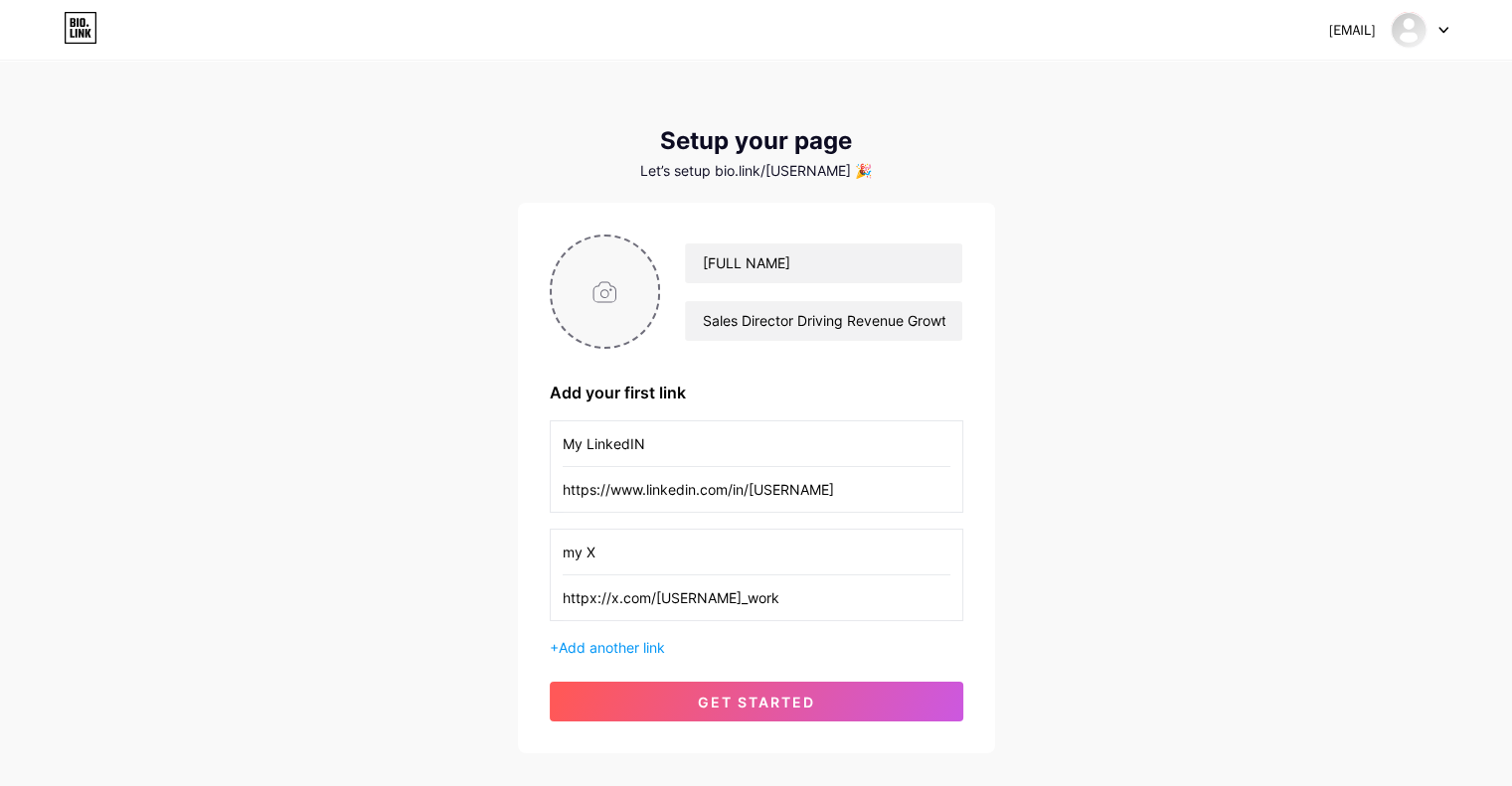 type on "httpx://x.com/[USERNAME]_work" 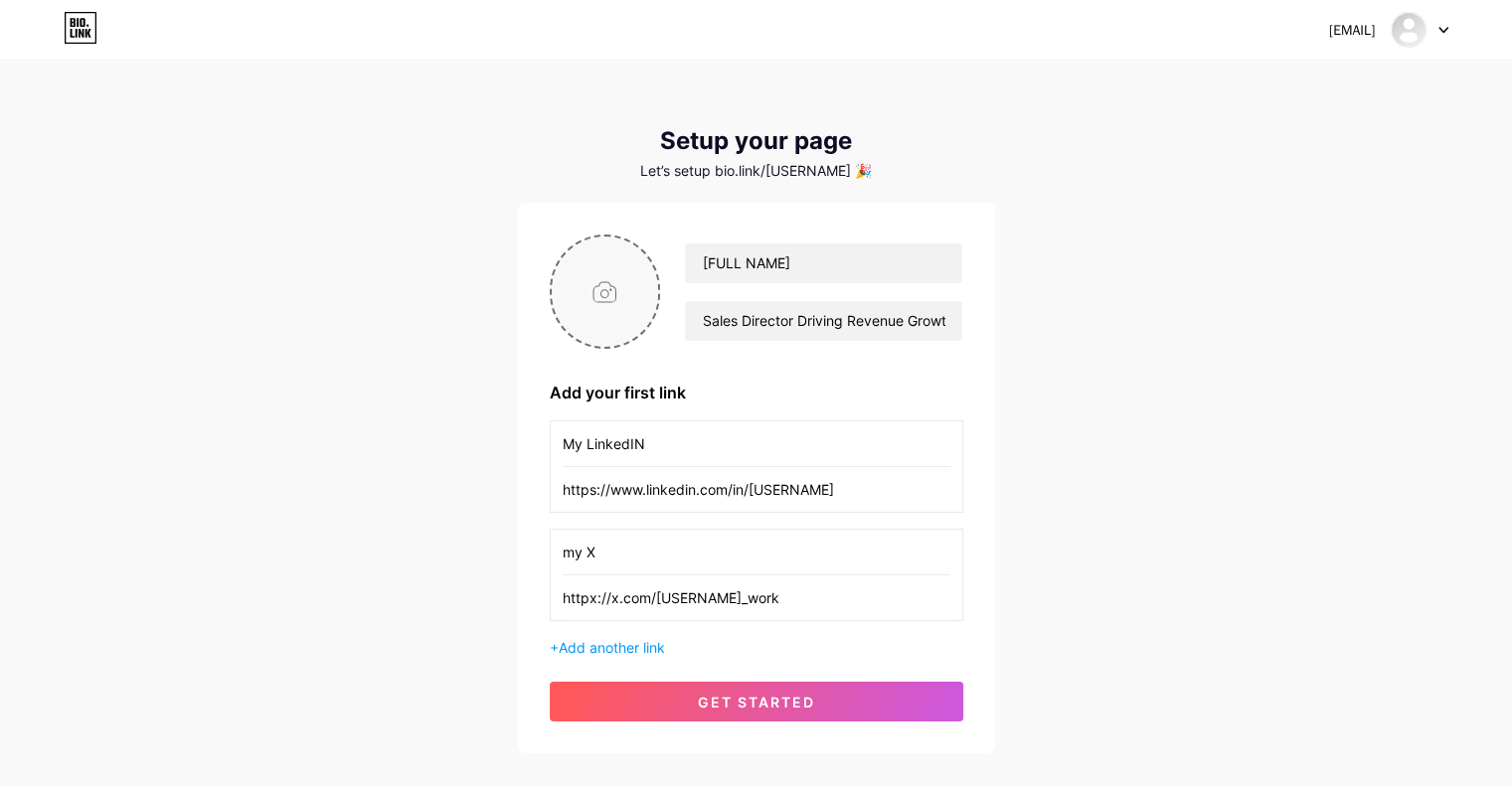 type on "C:\fakepath\[FULL NAME].jpg" 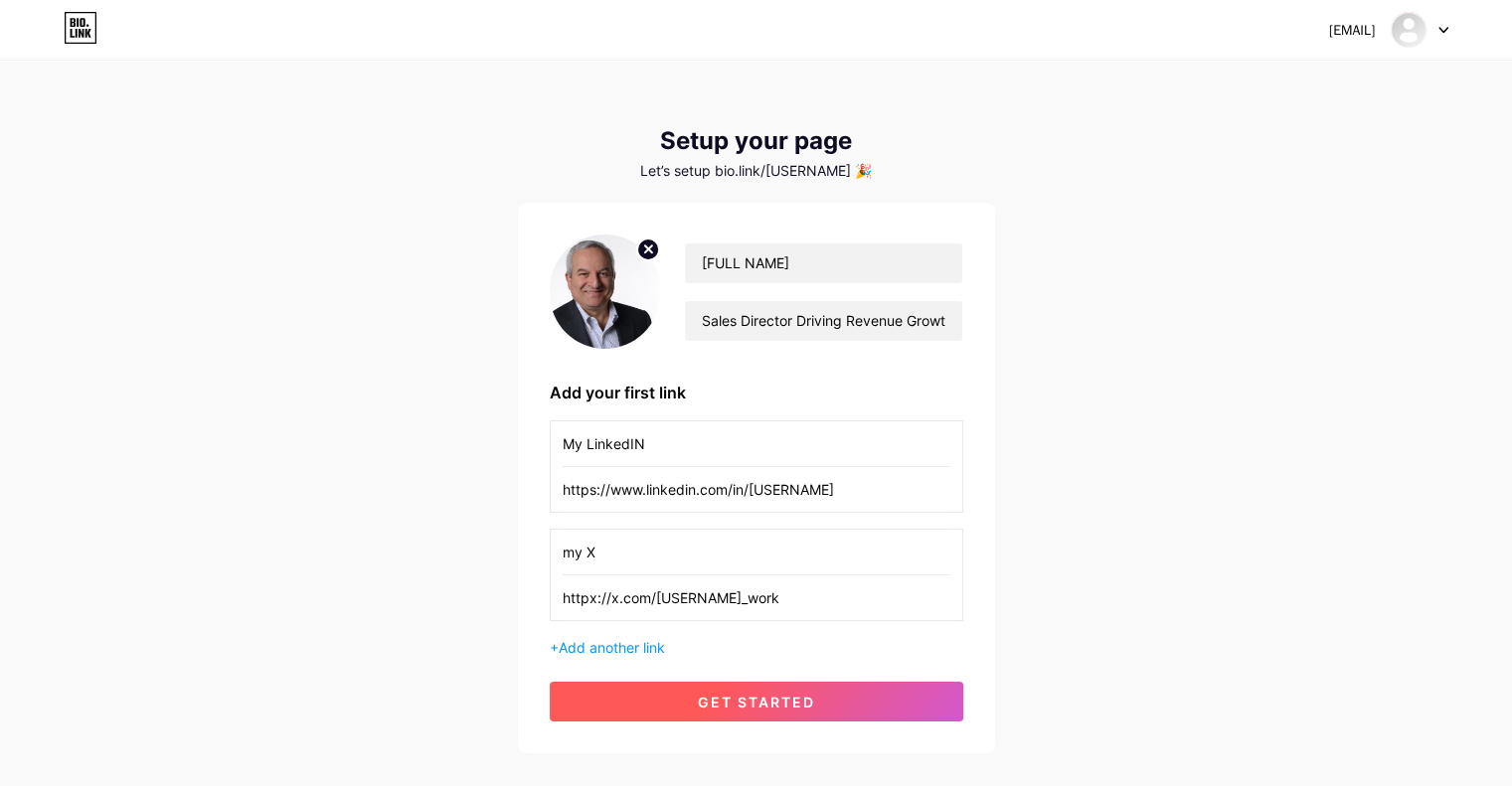 click on "get started" at bounding box center [756, 702] 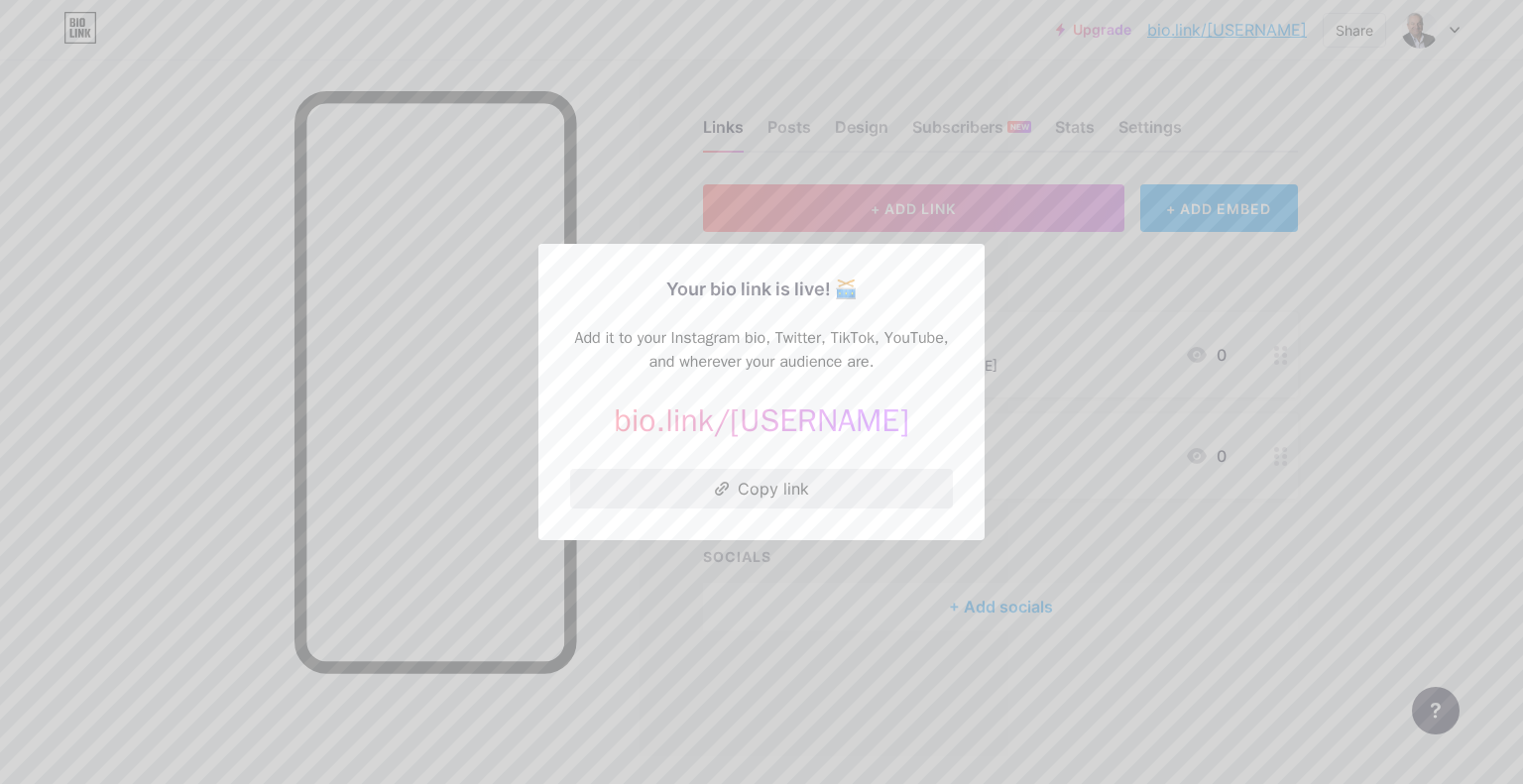 click on "Copy link" at bounding box center [762, 489] 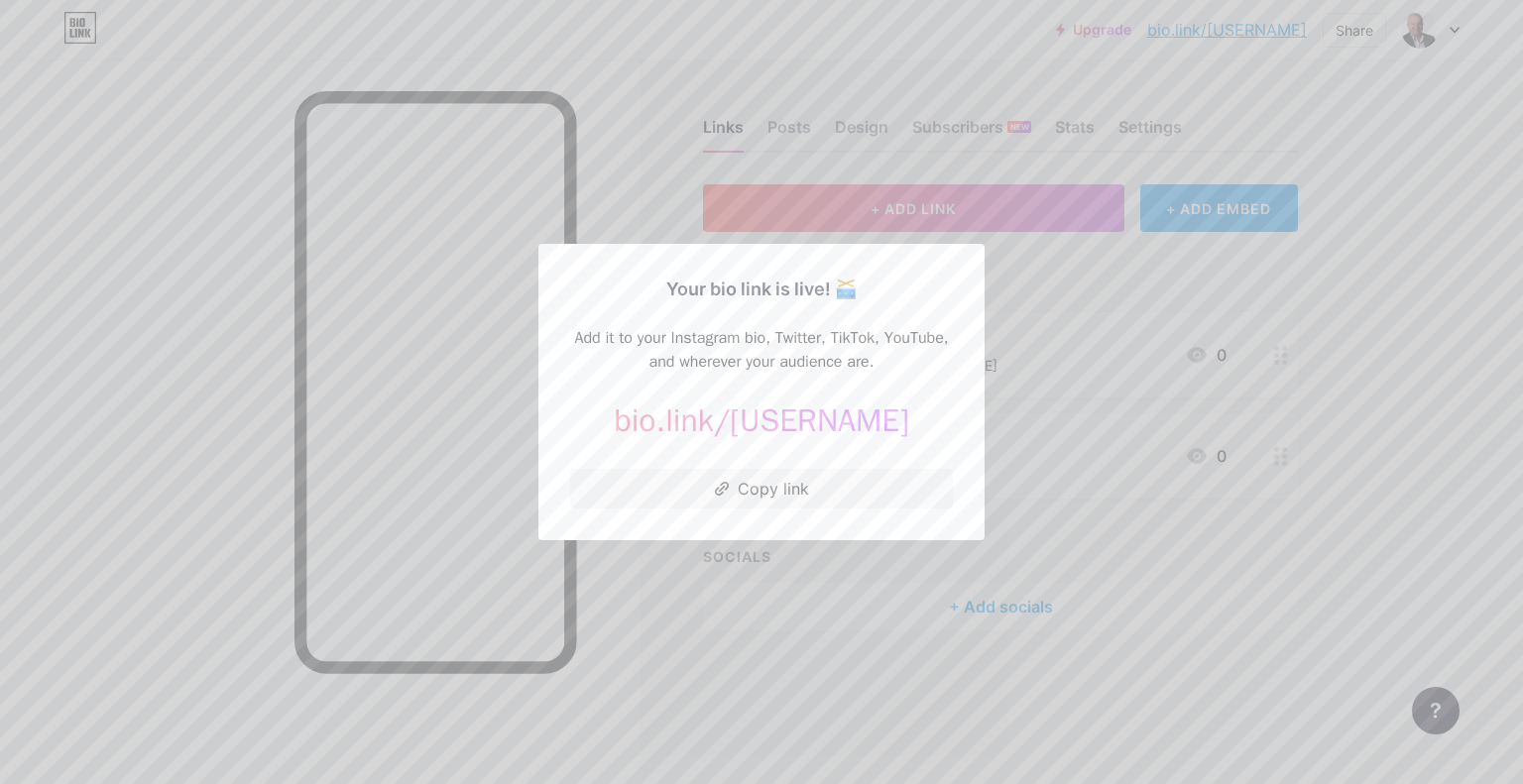 click at bounding box center [762, 392] 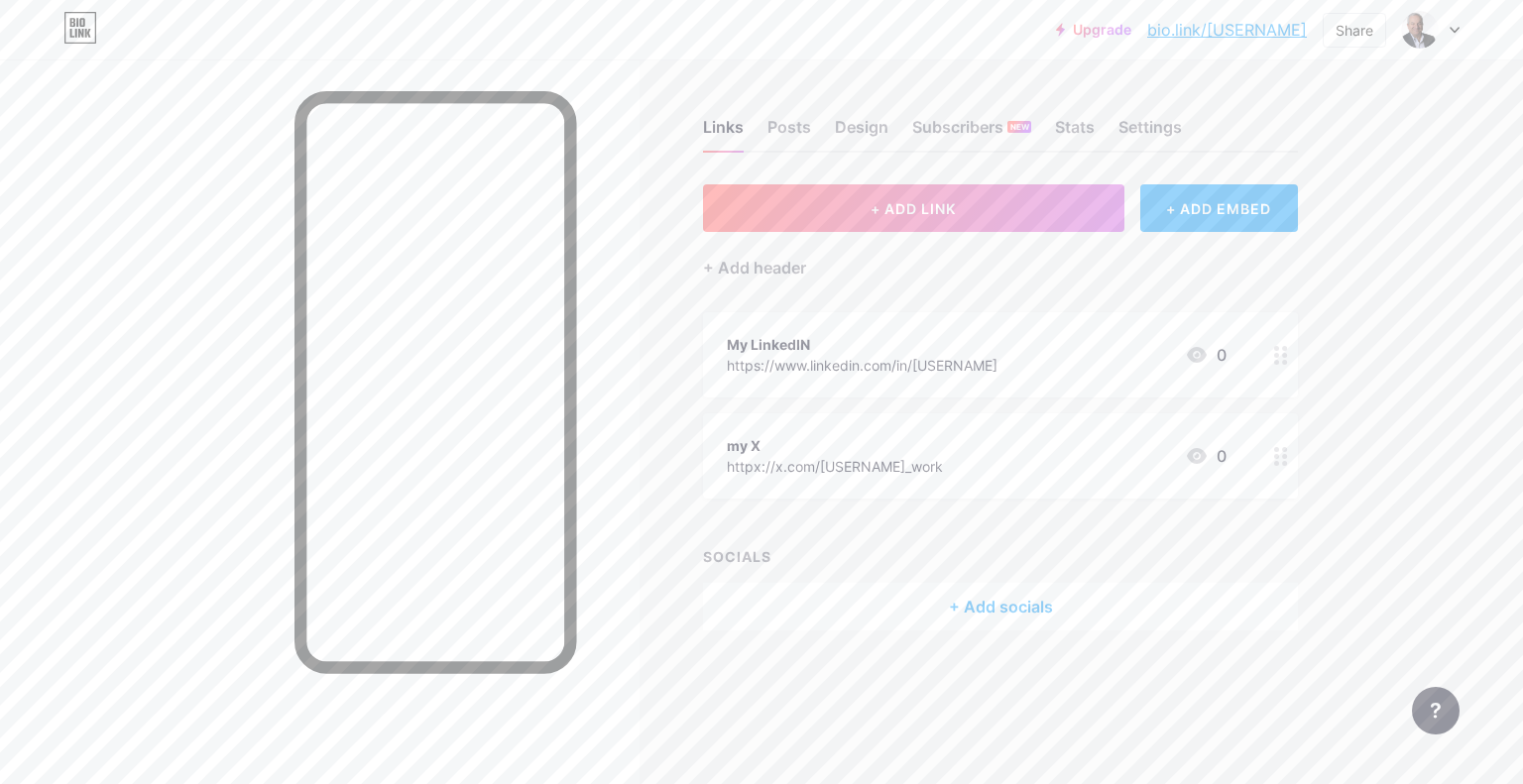click on "+ Add socials" at bounding box center [1000, 607] 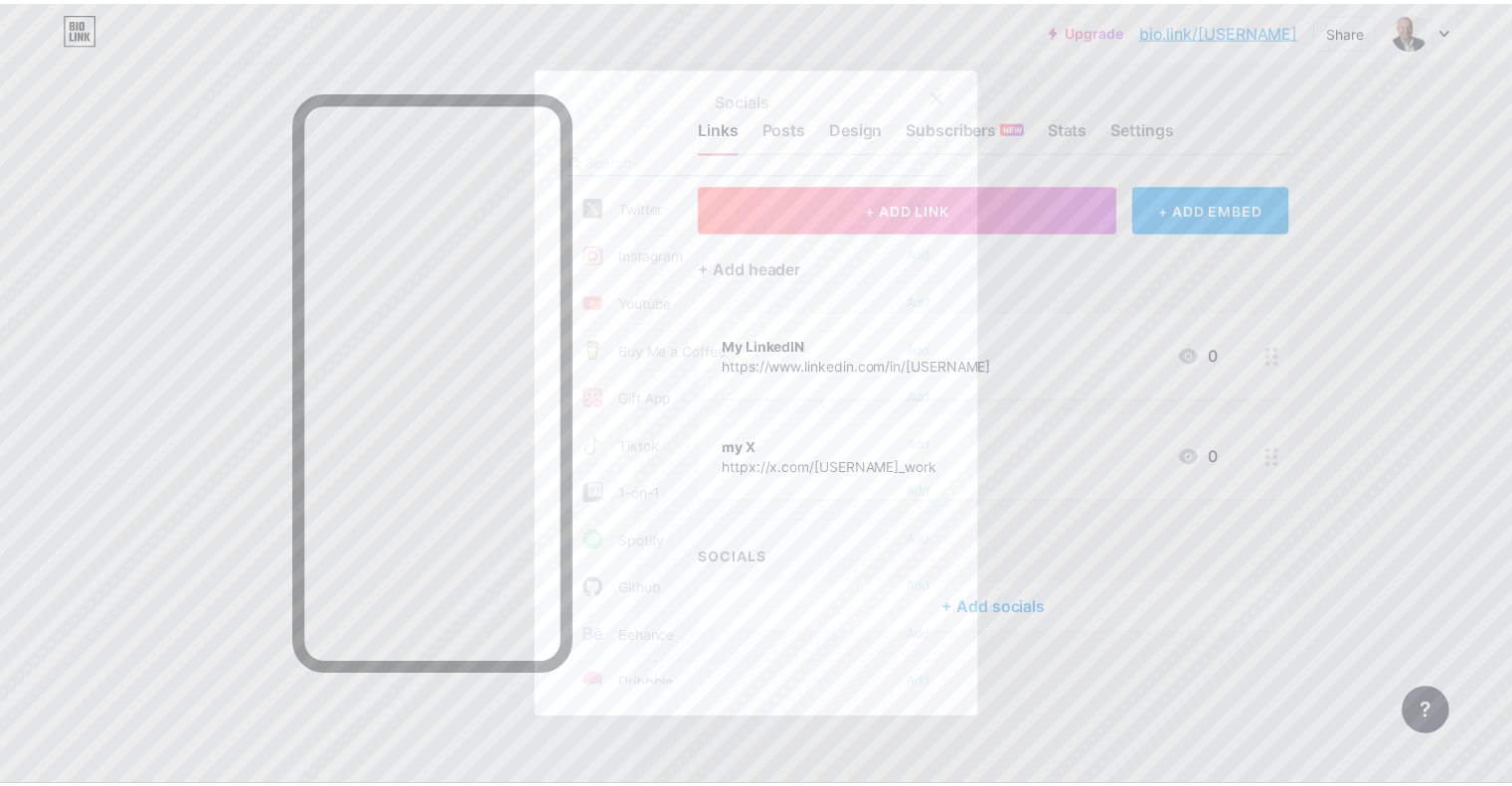 scroll, scrollTop: 0, scrollLeft: 0, axis: both 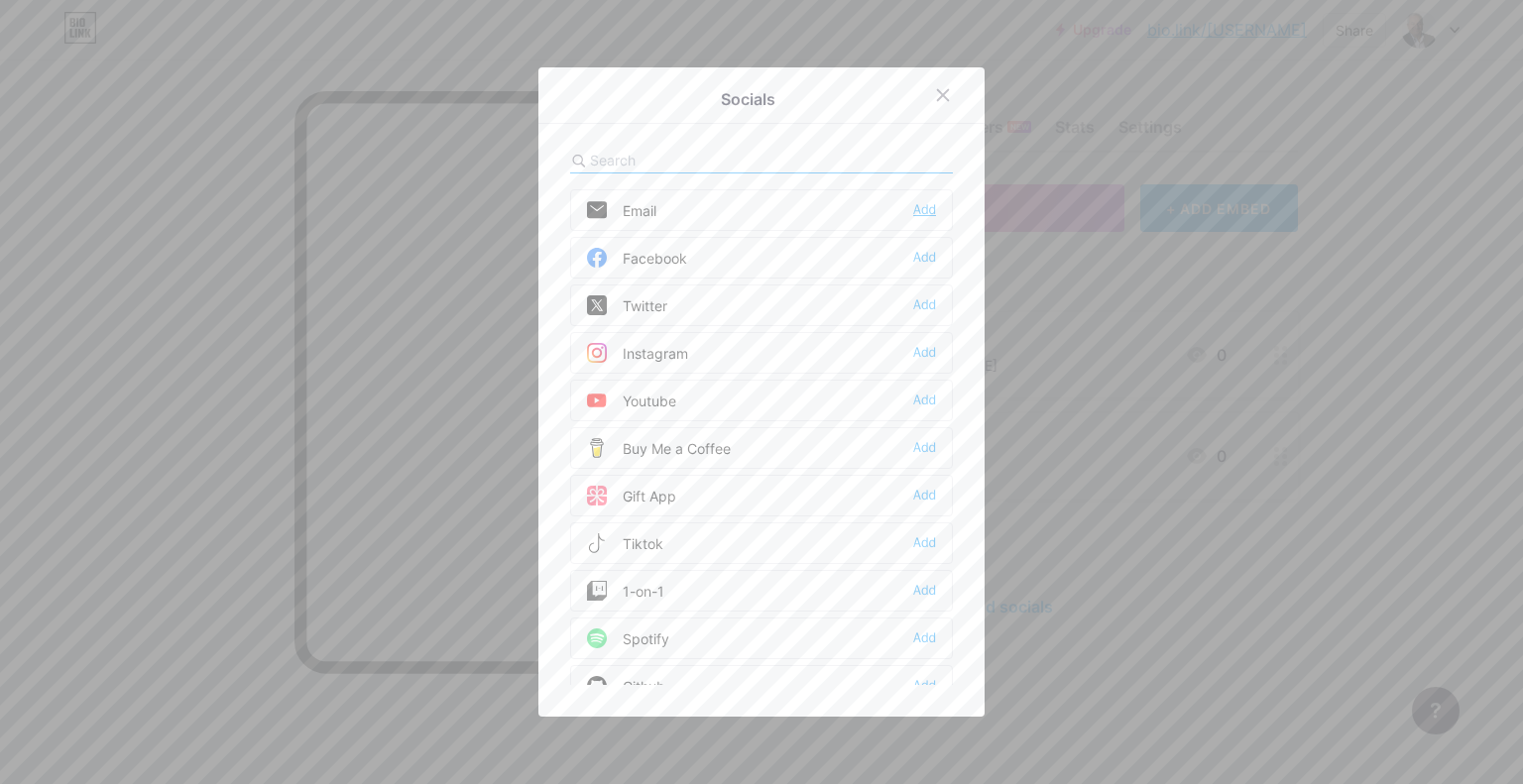 click on "Add" at bounding box center (924, 210) 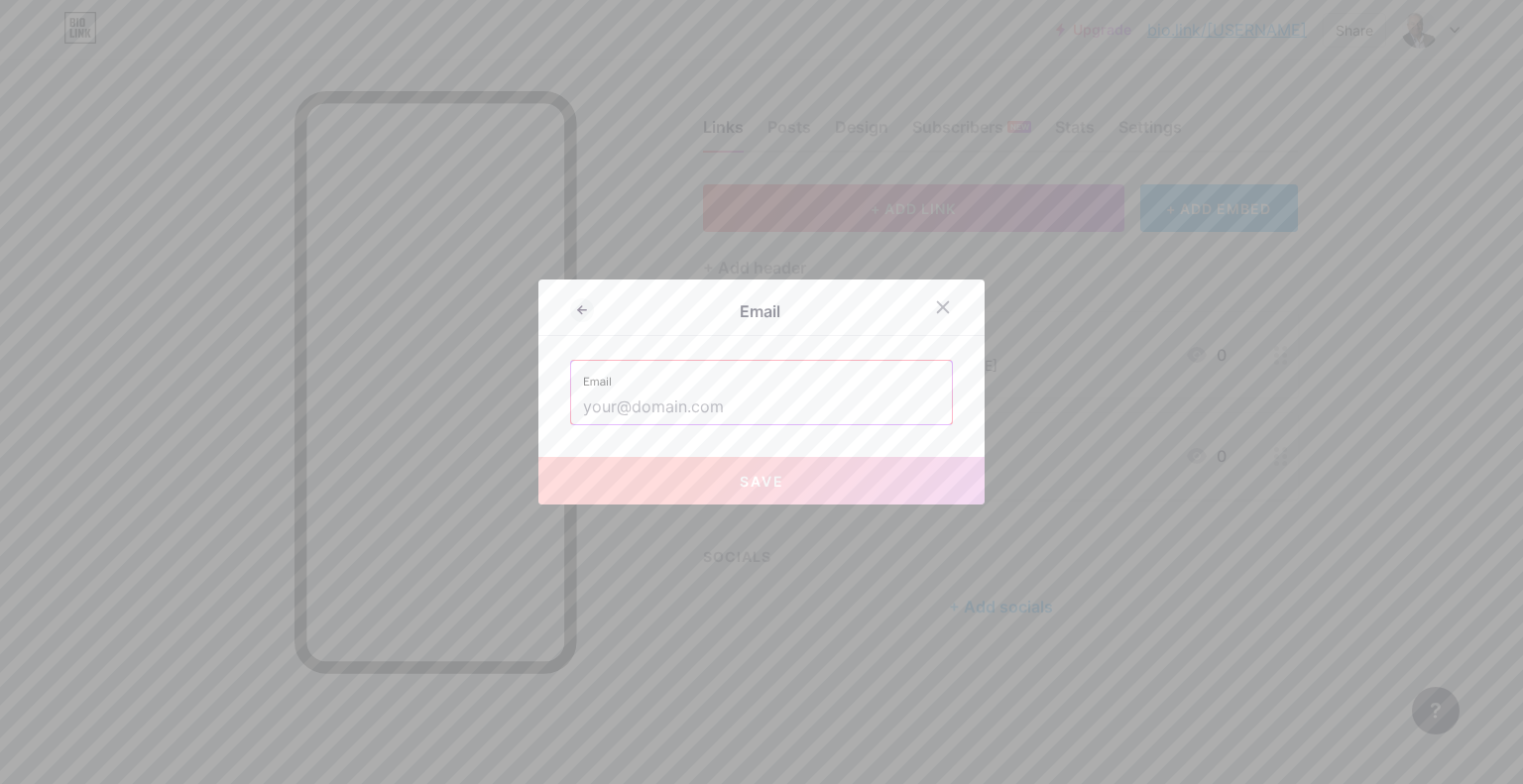 click at bounding box center [762, 407] 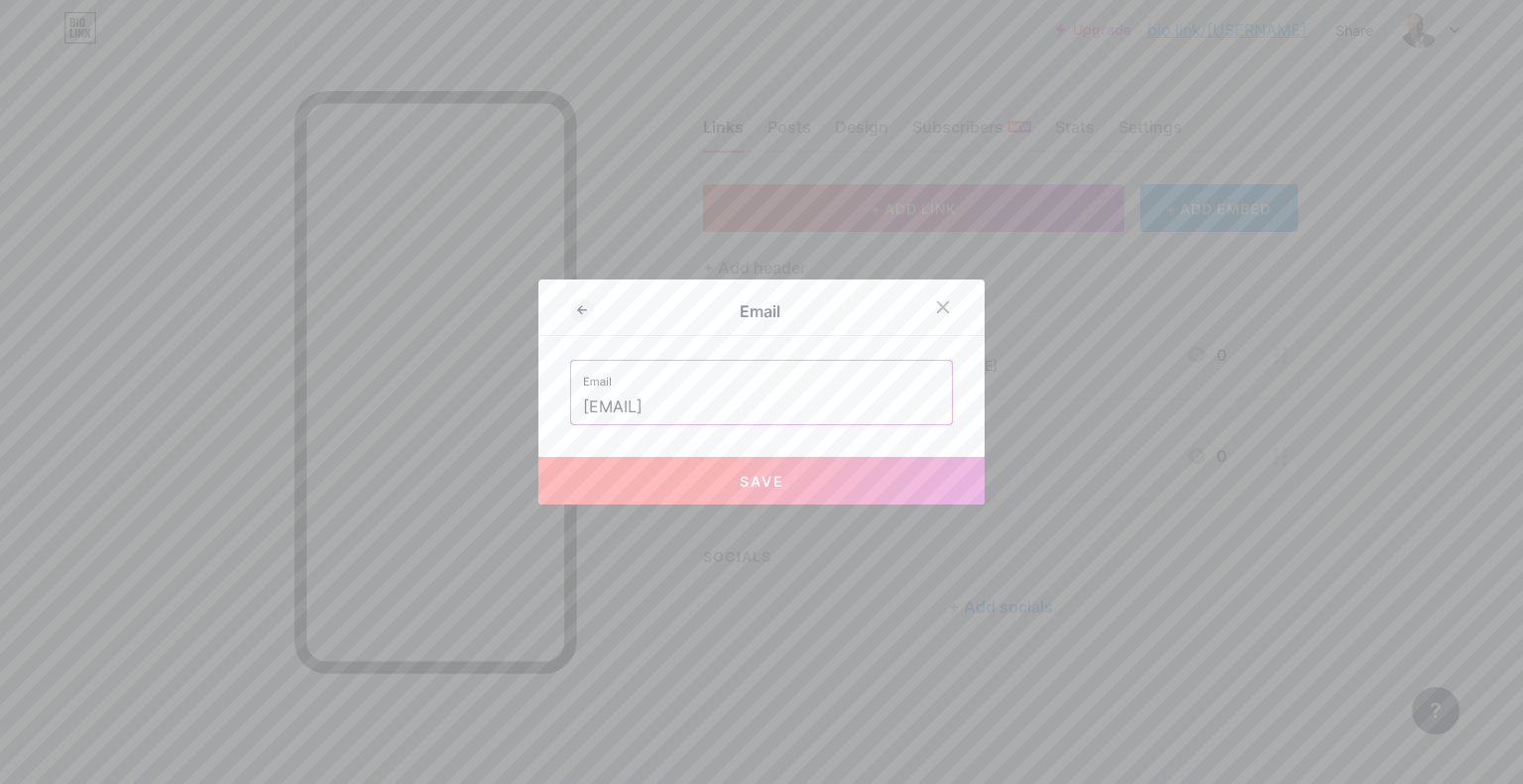 click on "Save" at bounding box center [762, 481] 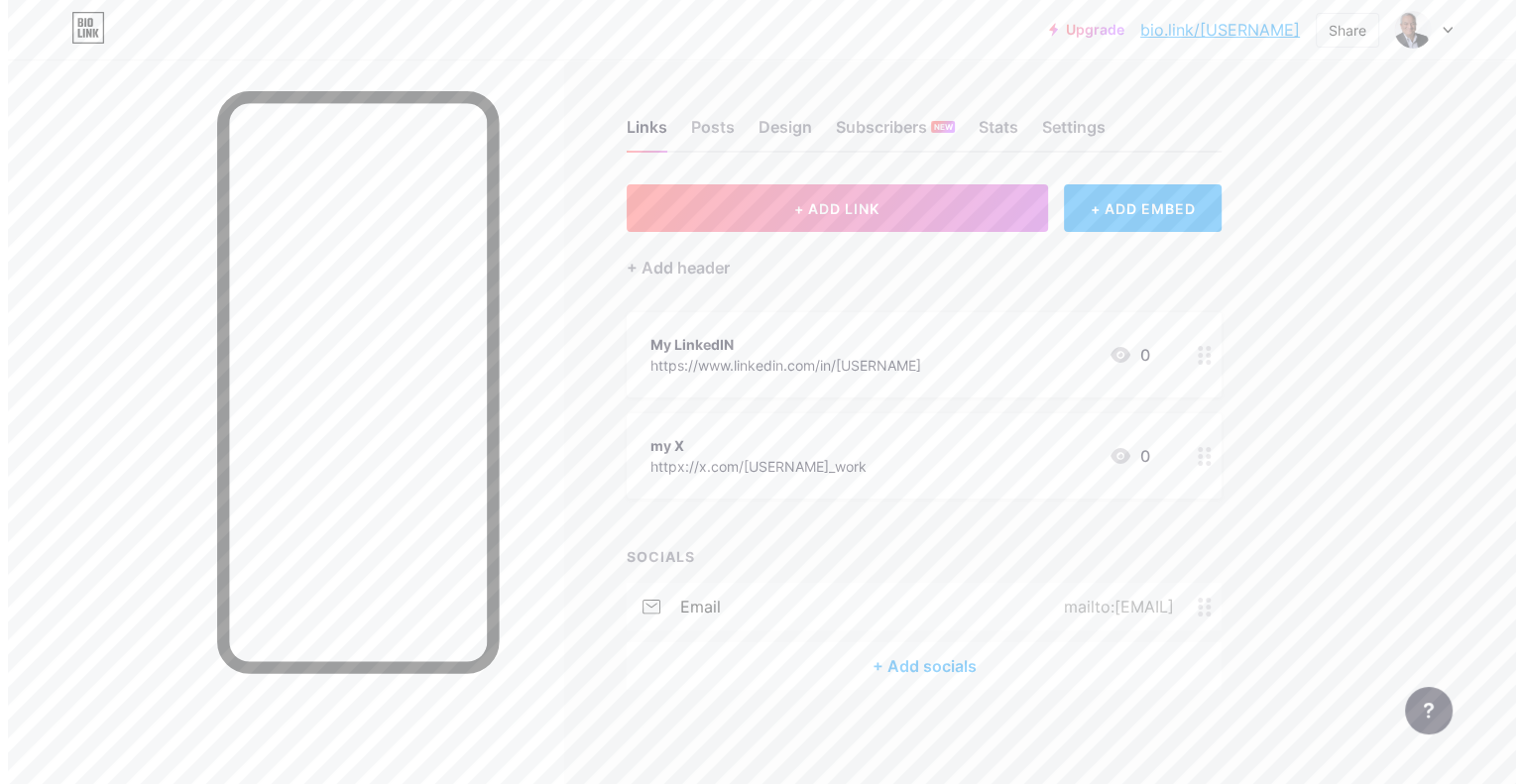 scroll, scrollTop: 4, scrollLeft: 0, axis: vertical 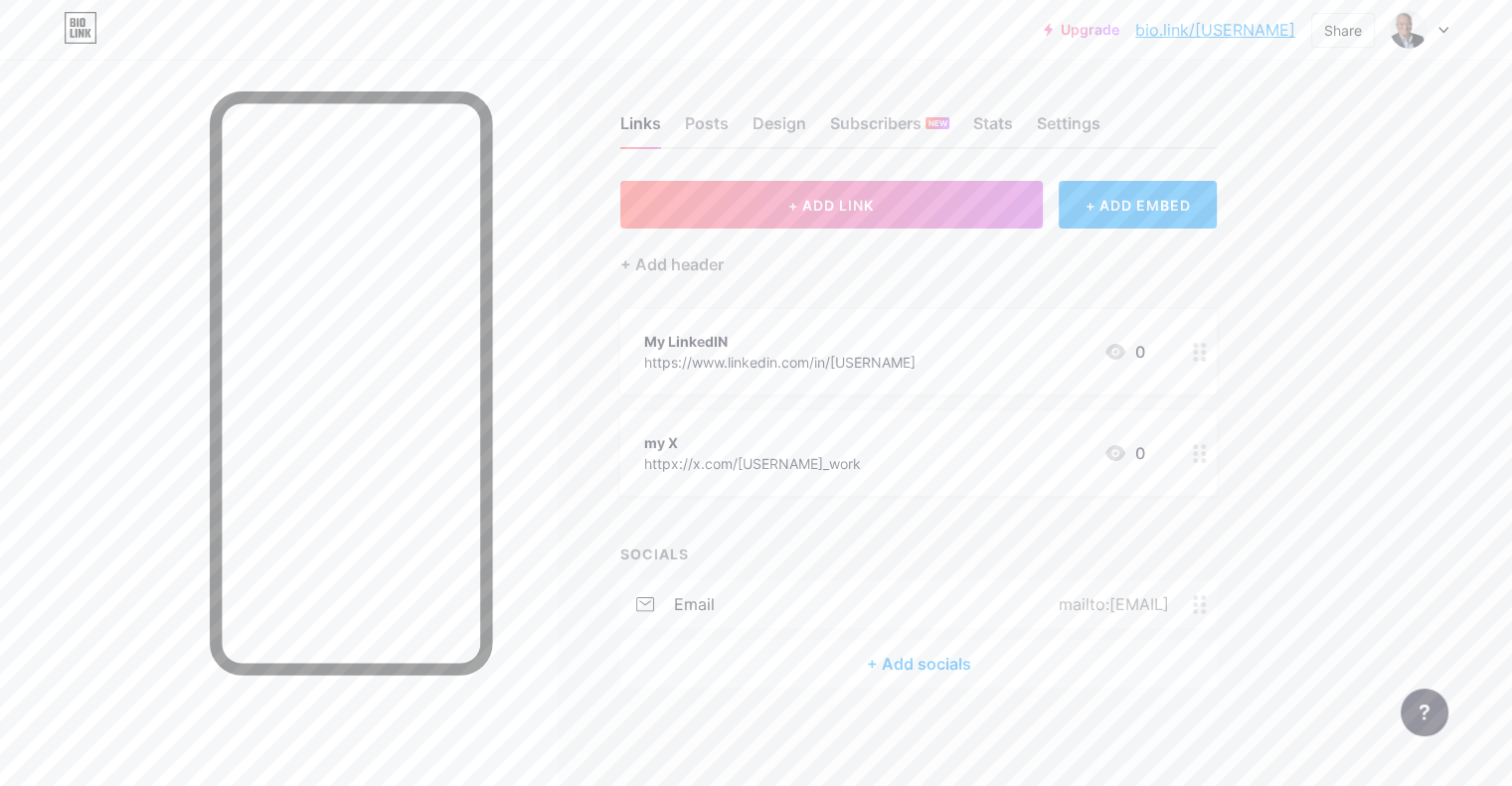 click on "+ Add socials" at bounding box center (919, 664) 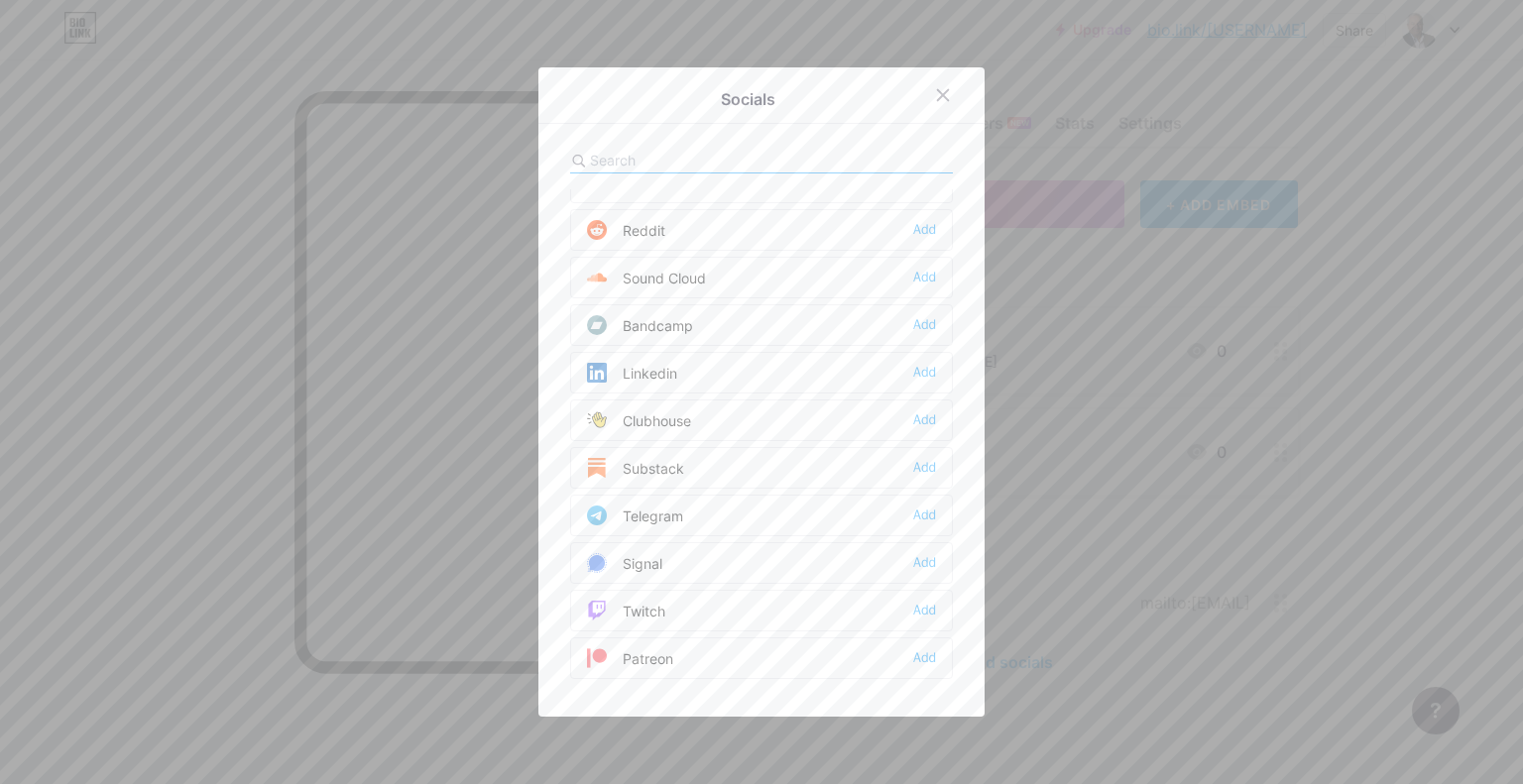 scroll, scrollTop: 793, scrollLeft: 0, axis: vertical 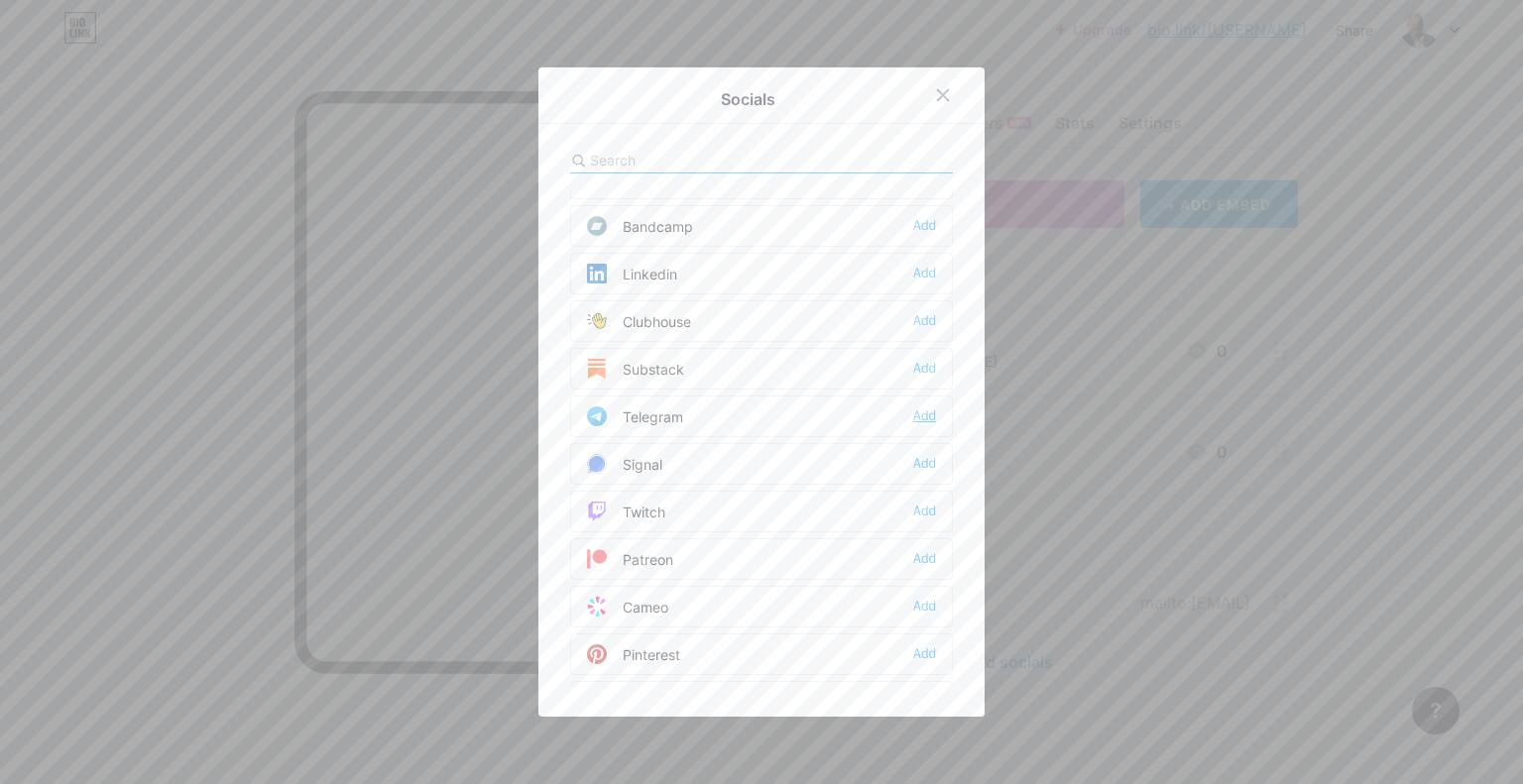 click on "Add" at bounding box center [924, 416] 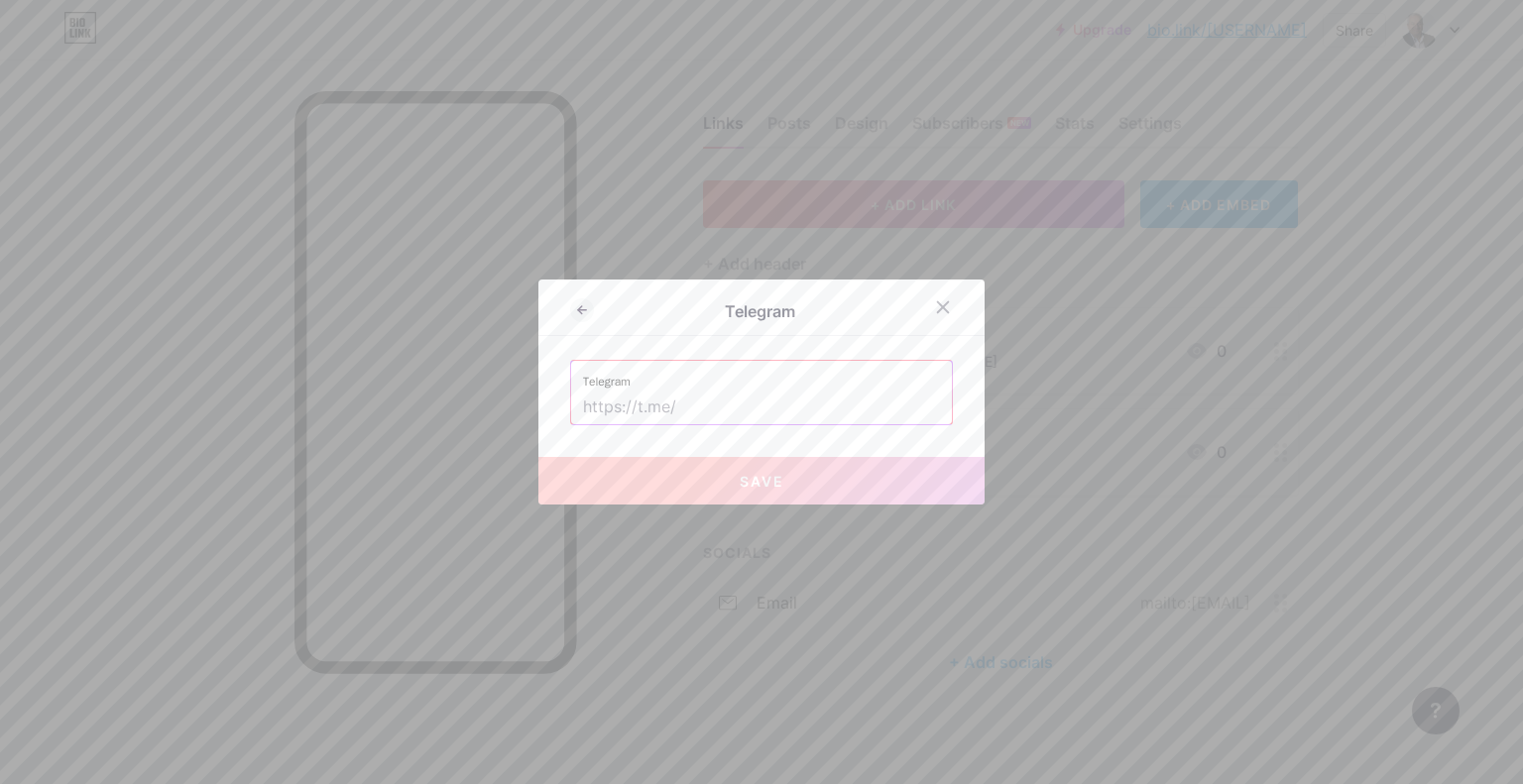 click at bounding box center (762, 407) 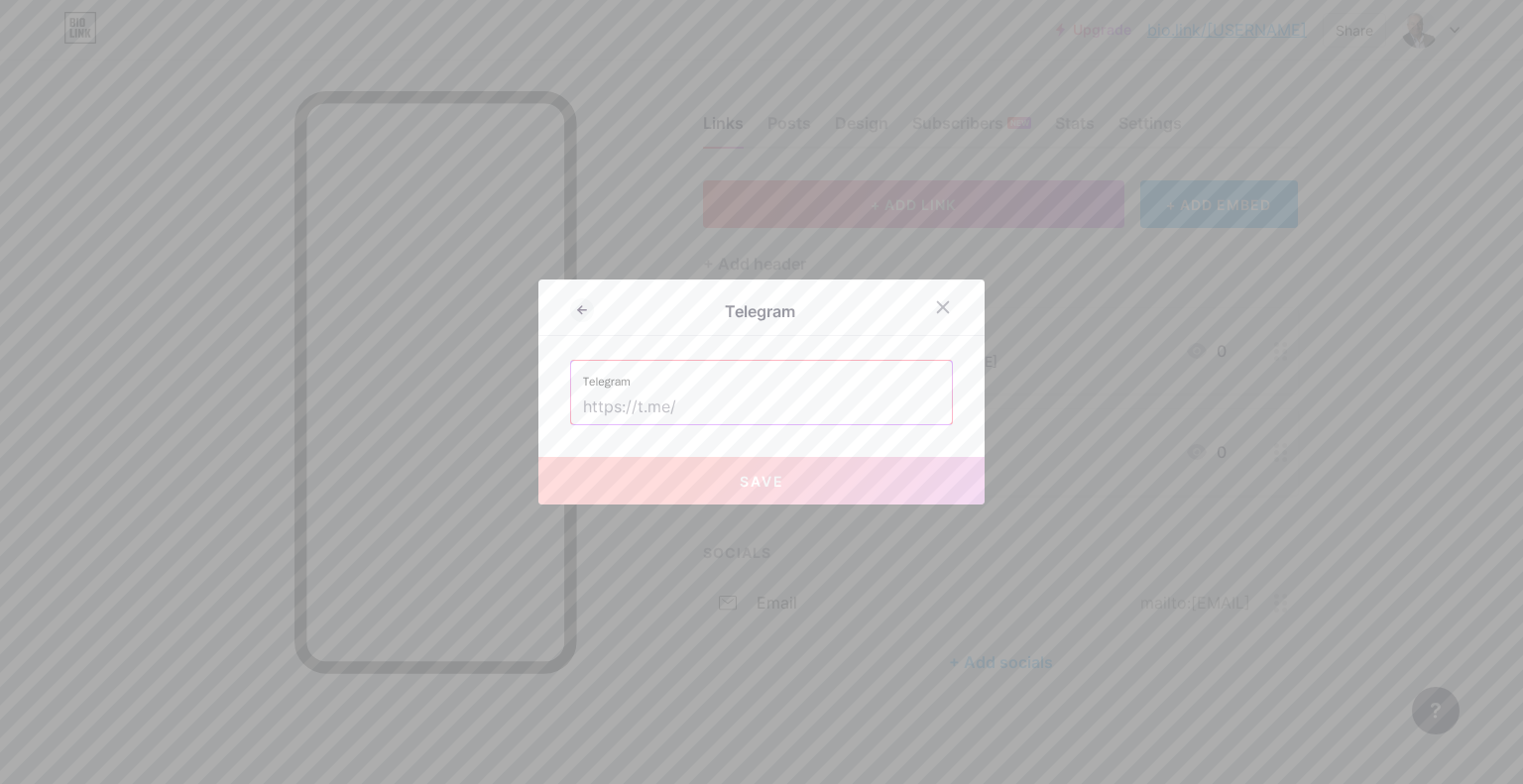type on "[FULLNAME]" 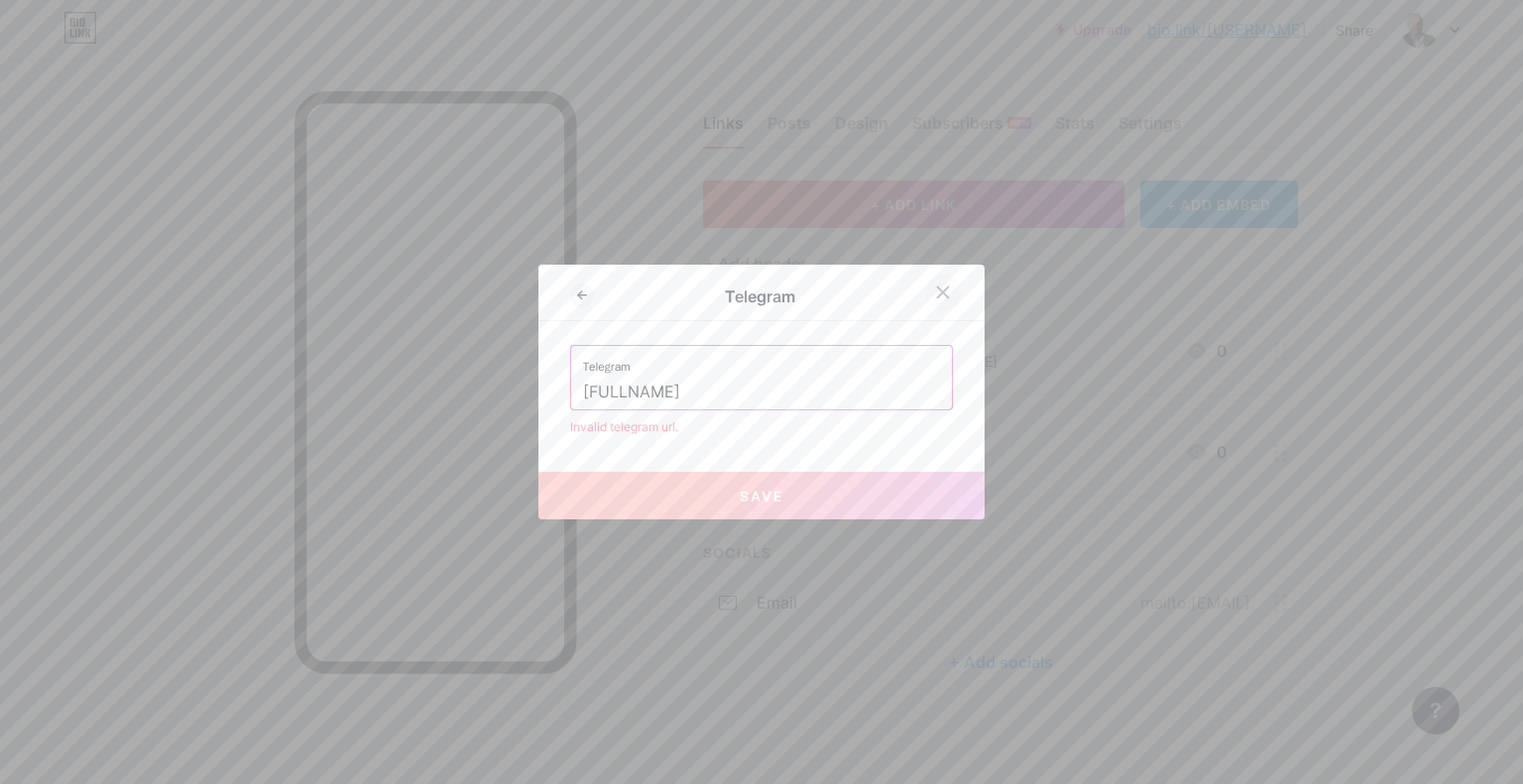 click 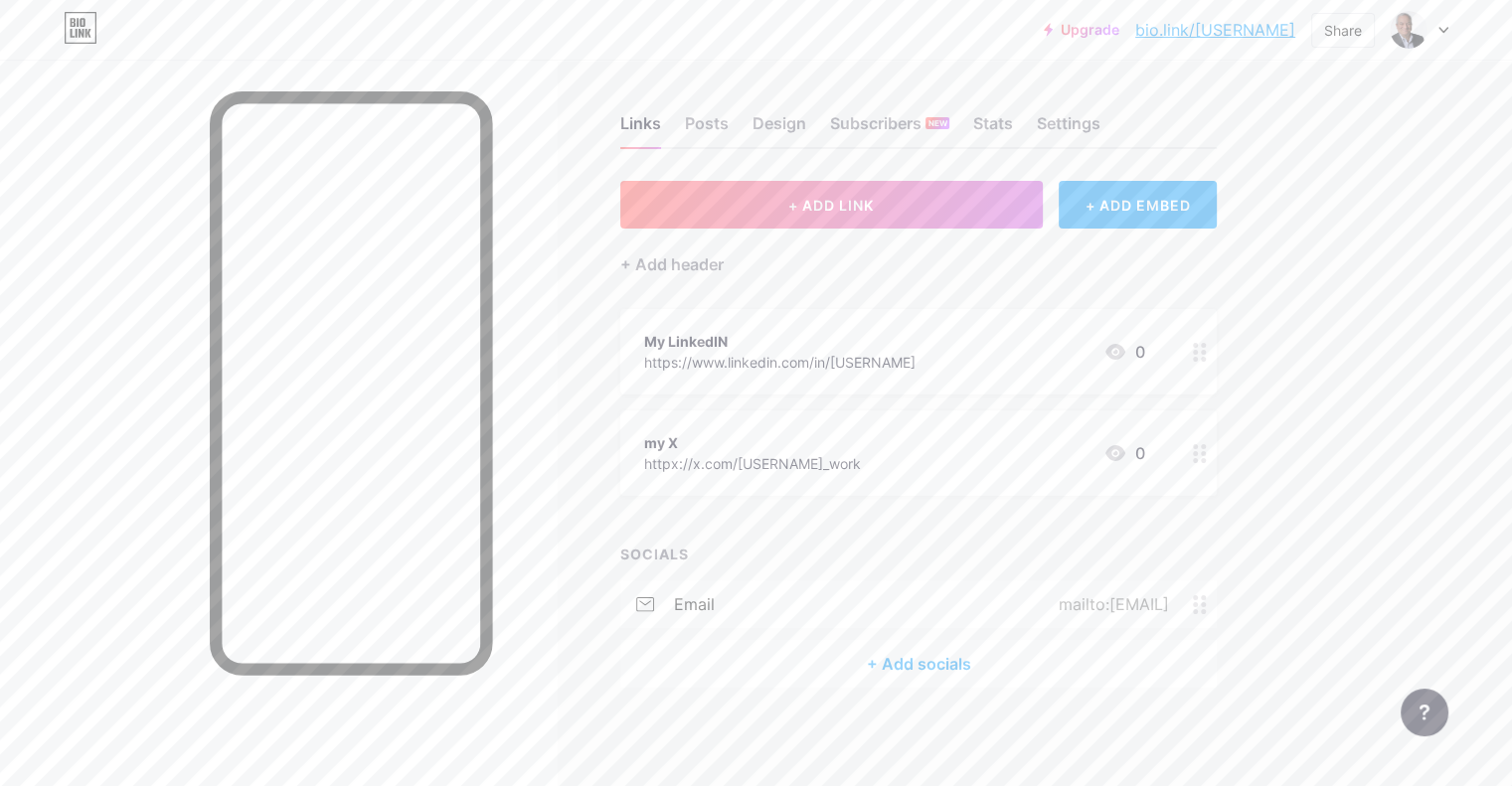 click on "+ Add socials" at bounding box center (919, 664) 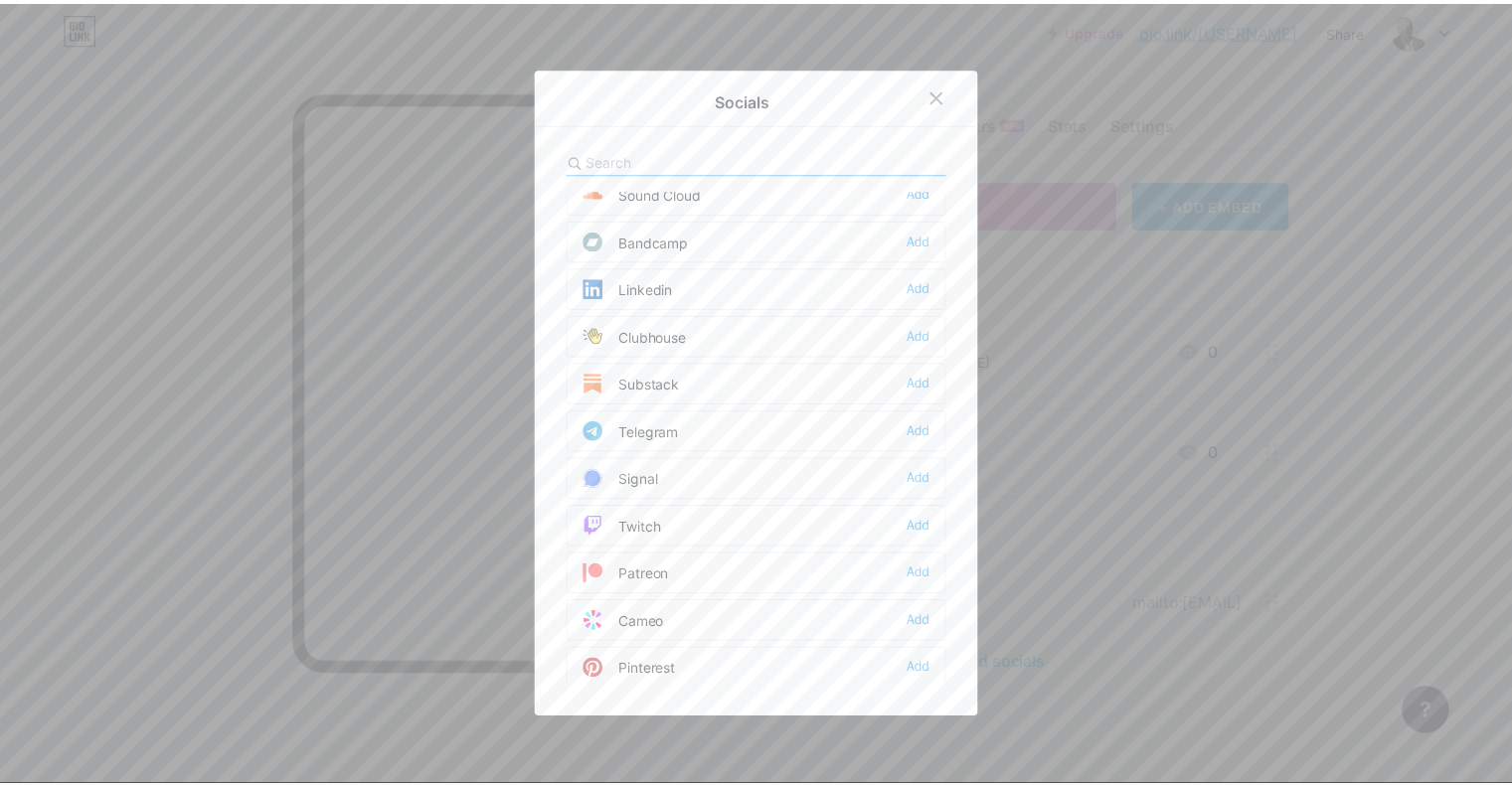 scroll, scrollTop: 795, scrollLeft: 0, axis: vertical 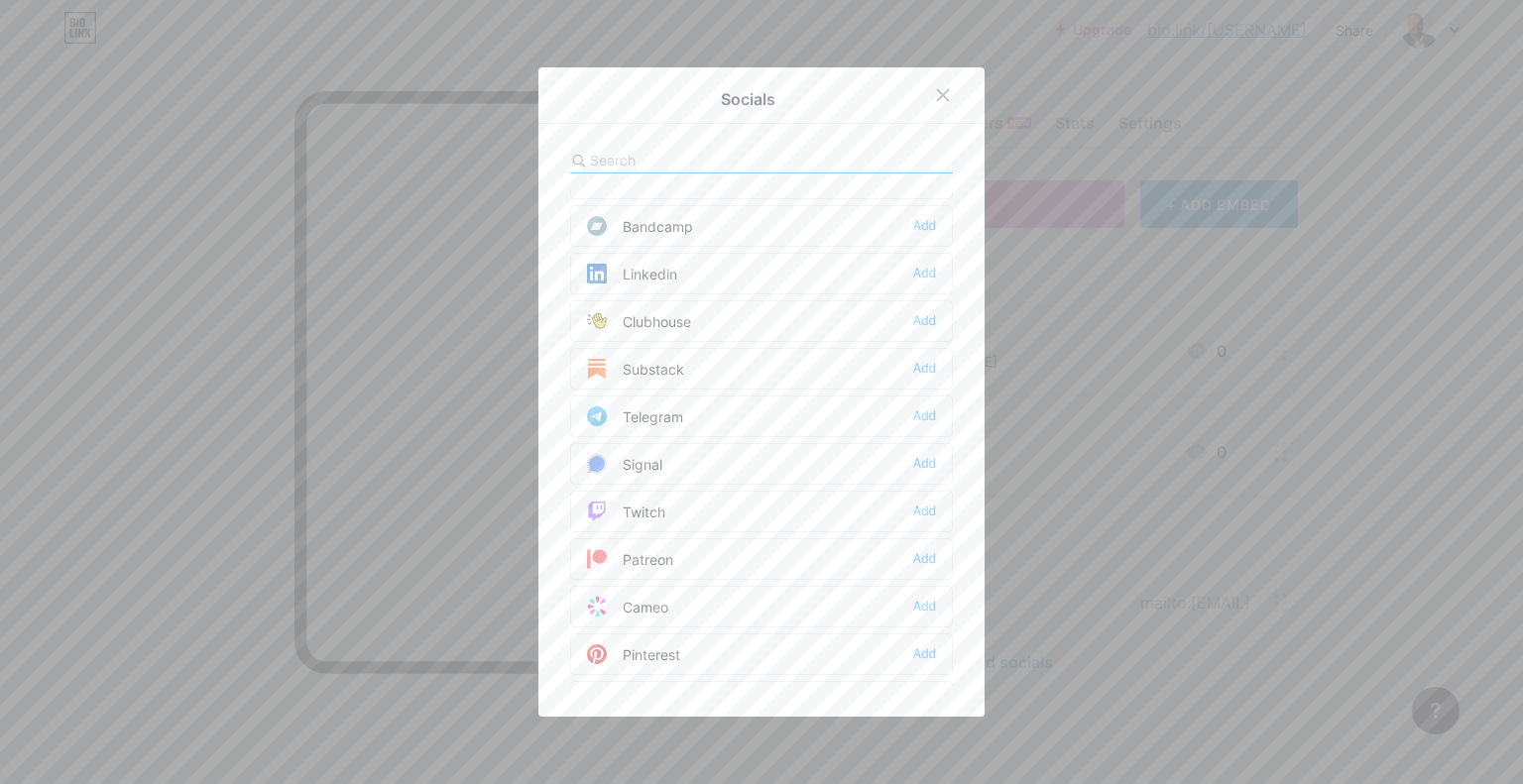 click on "Telegram" at bounding box center [635, 416] 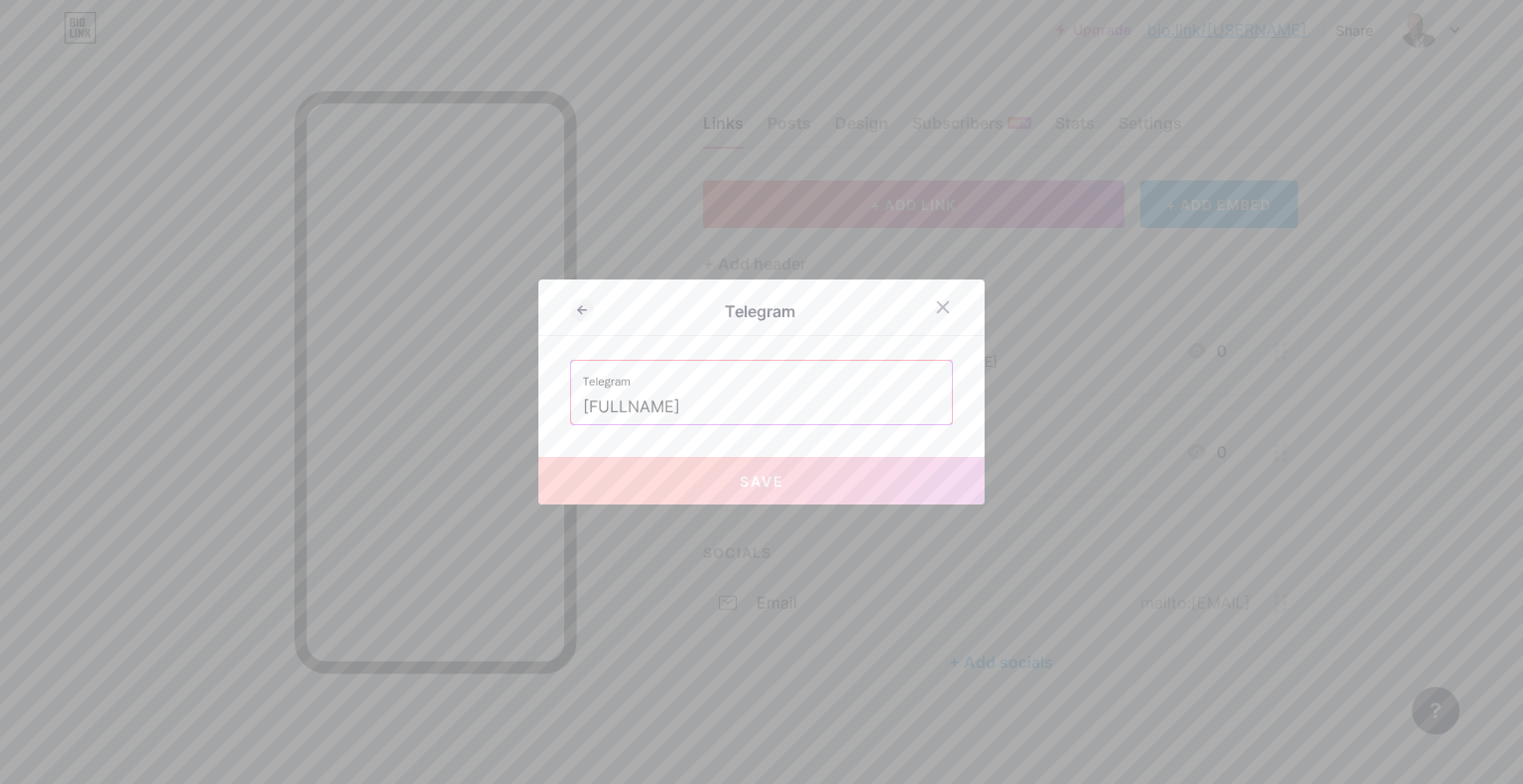 drag, startPoint x: 577, startPoint y: 403, endPoint x: 587, endPoint y: 405, distance: 10.198039 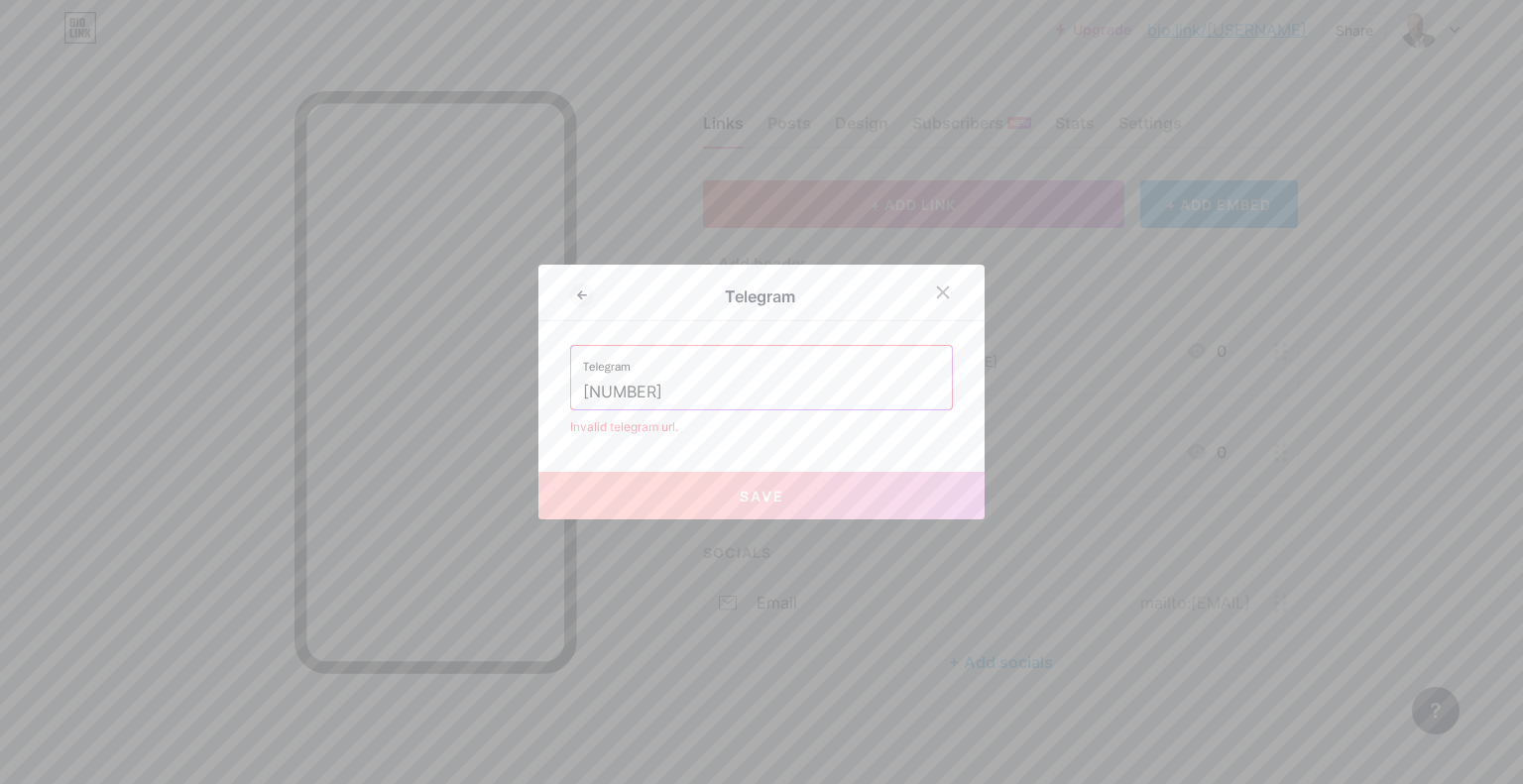 type on "1" 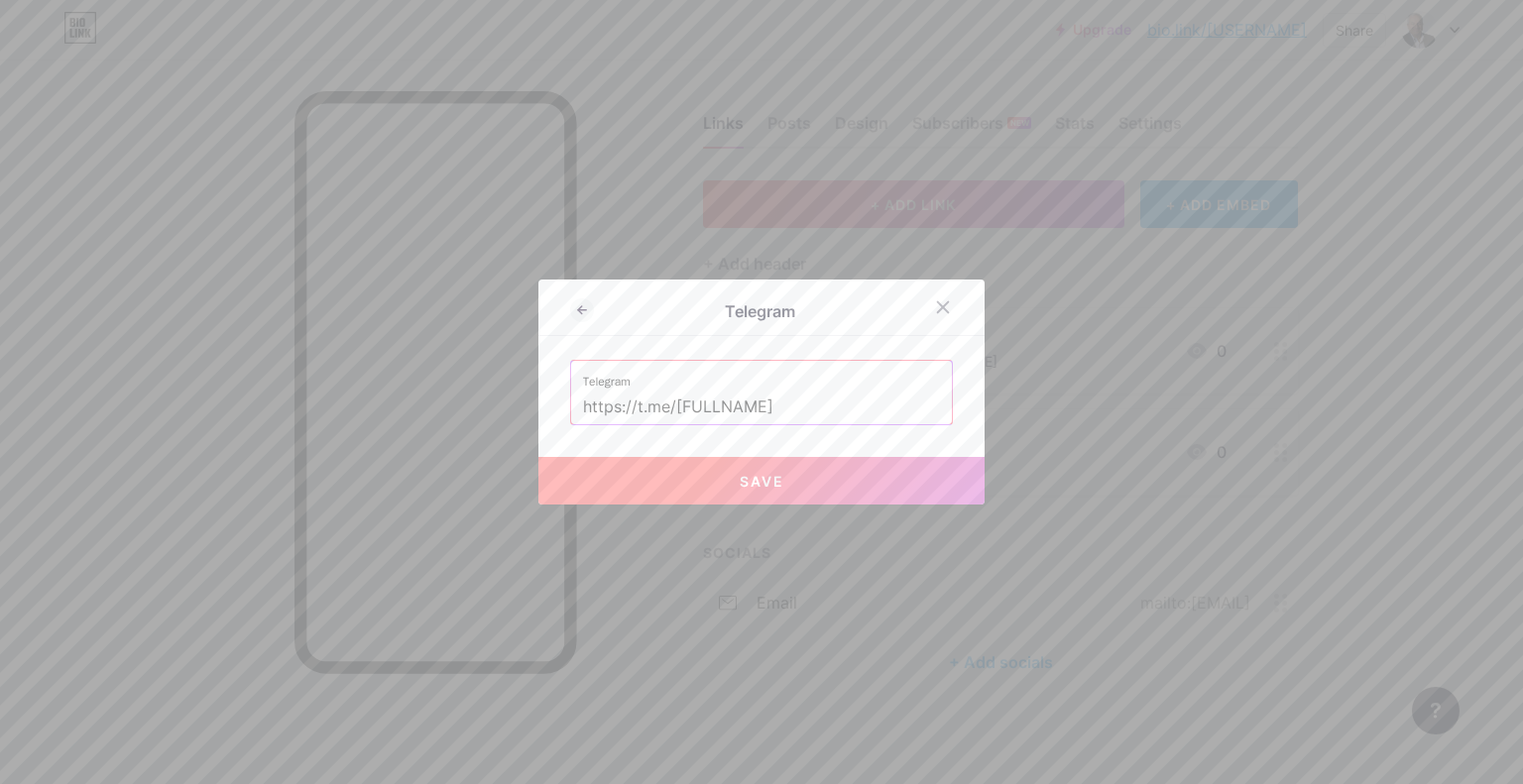 type on "https://t.me/[FULLNAME]" 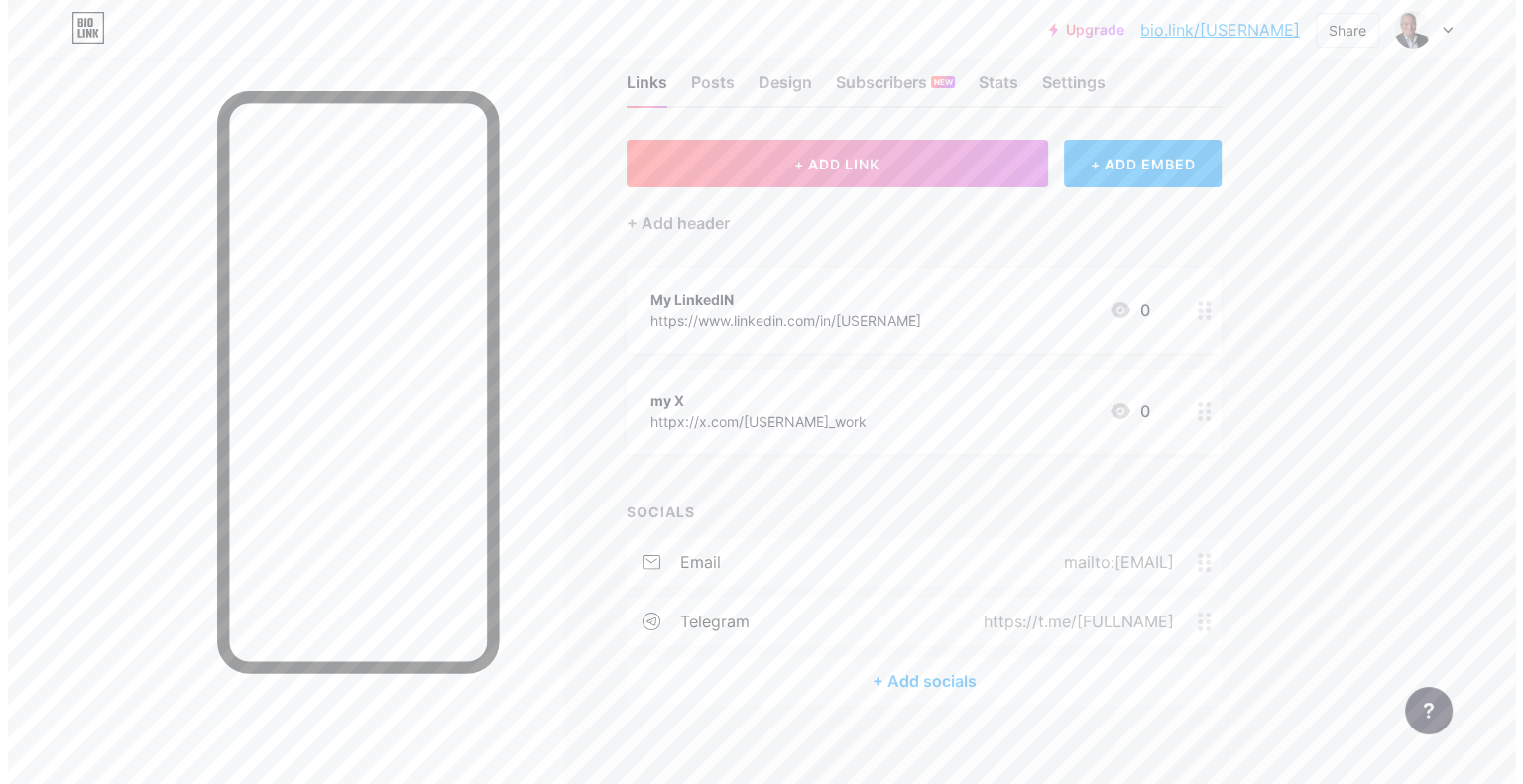 scroll, scrollTop: 63, scrollLeft: 0, axis: vertical 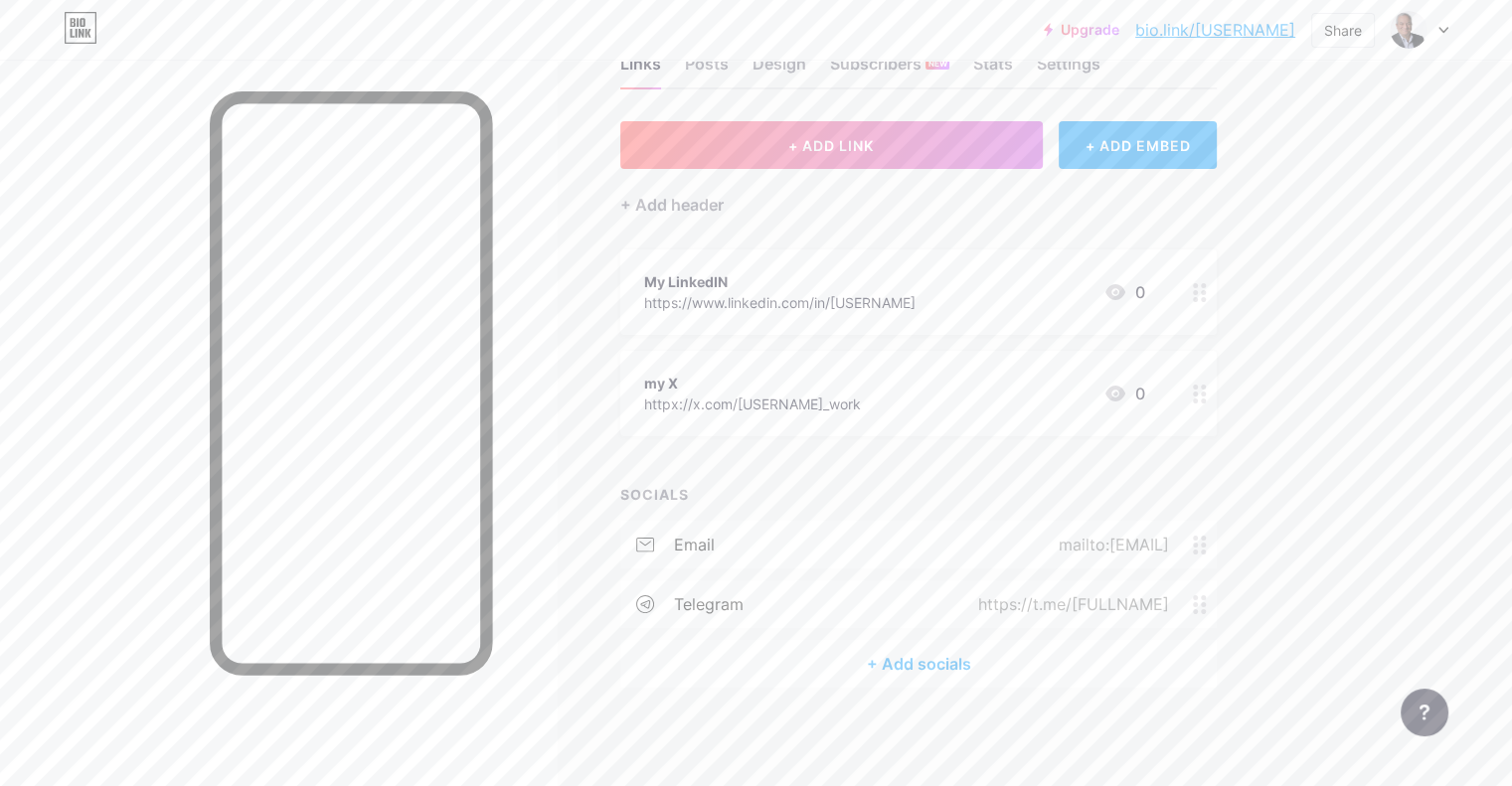 click on "+ Add socials" at bounding box center (919, 664) 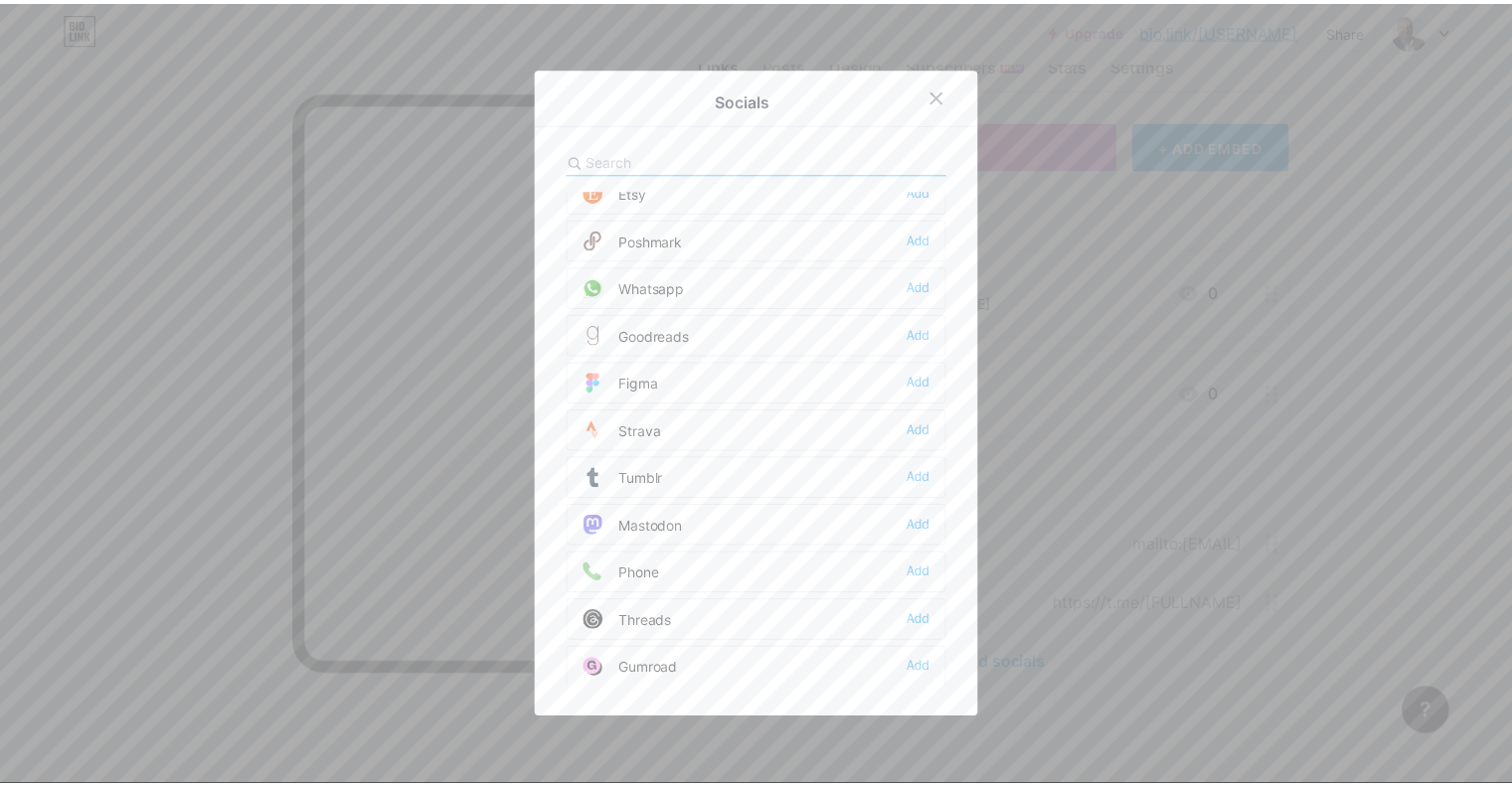 scroll, scrollTop: 1773, scrollLeft: 0, axis: vertical 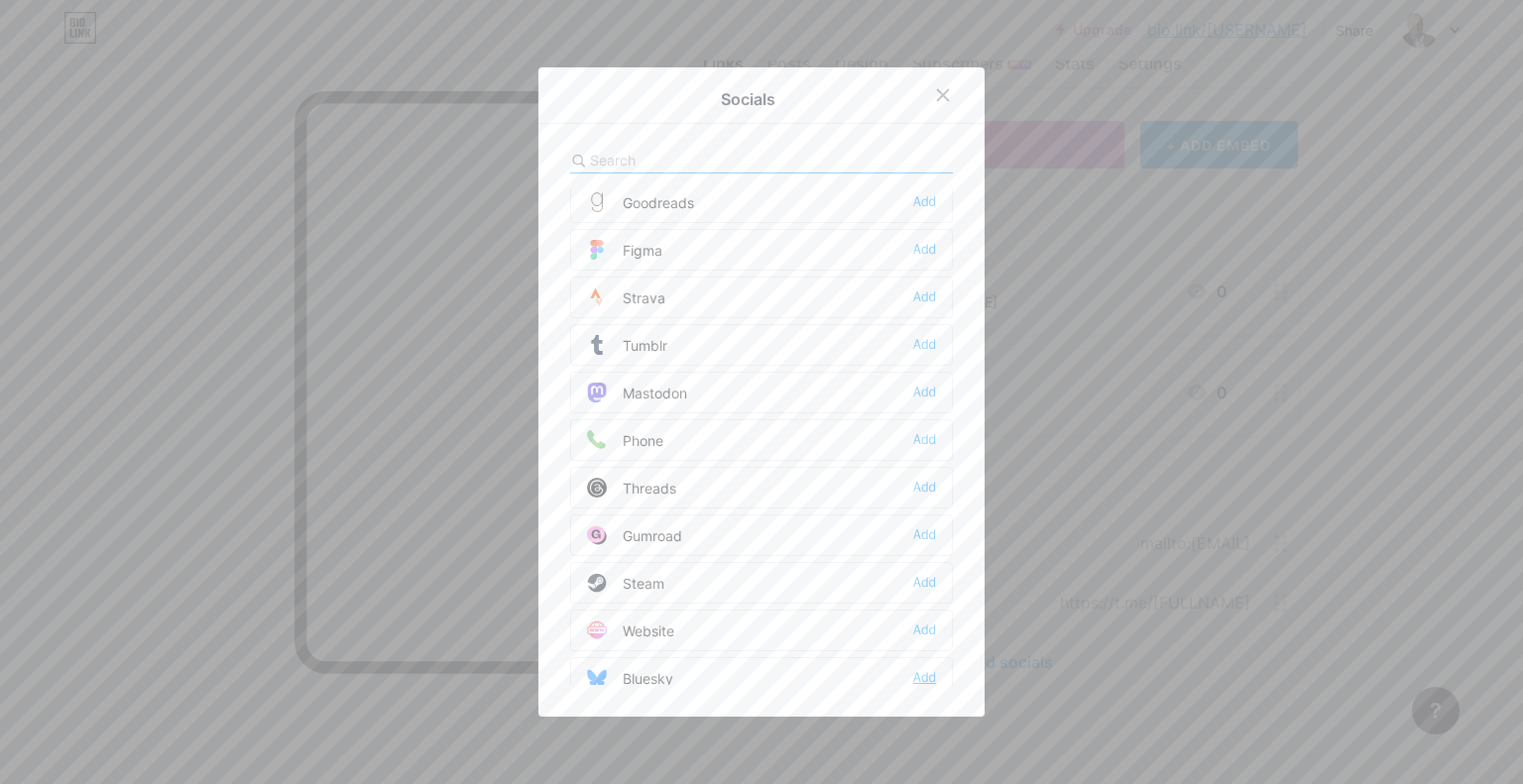 click on "Add" at bounding box center [924, 678] 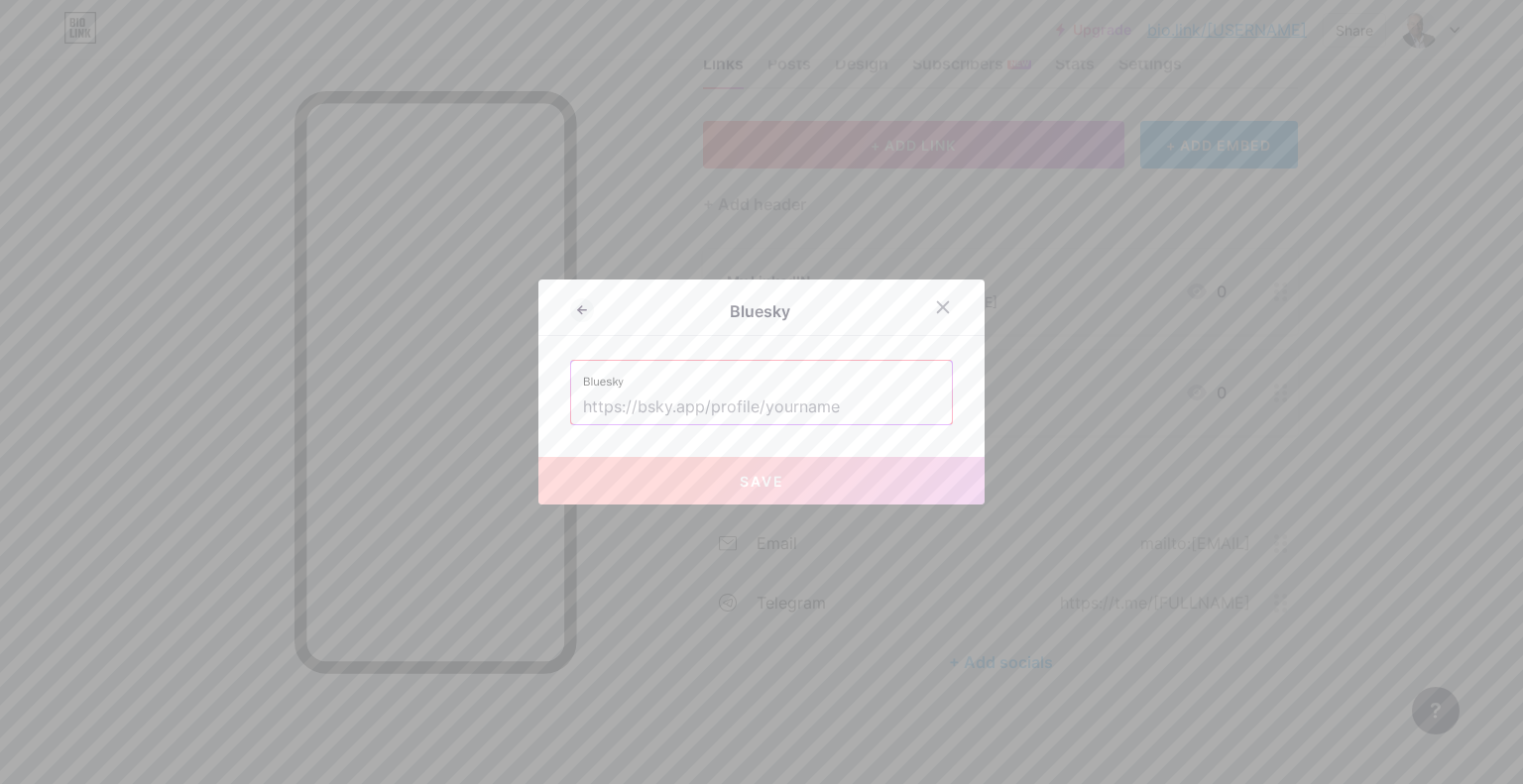 drag, startPoint x: 748, startPoint y: 404, endPoint x: 645, endPoint y: 402, distance: 103.01942 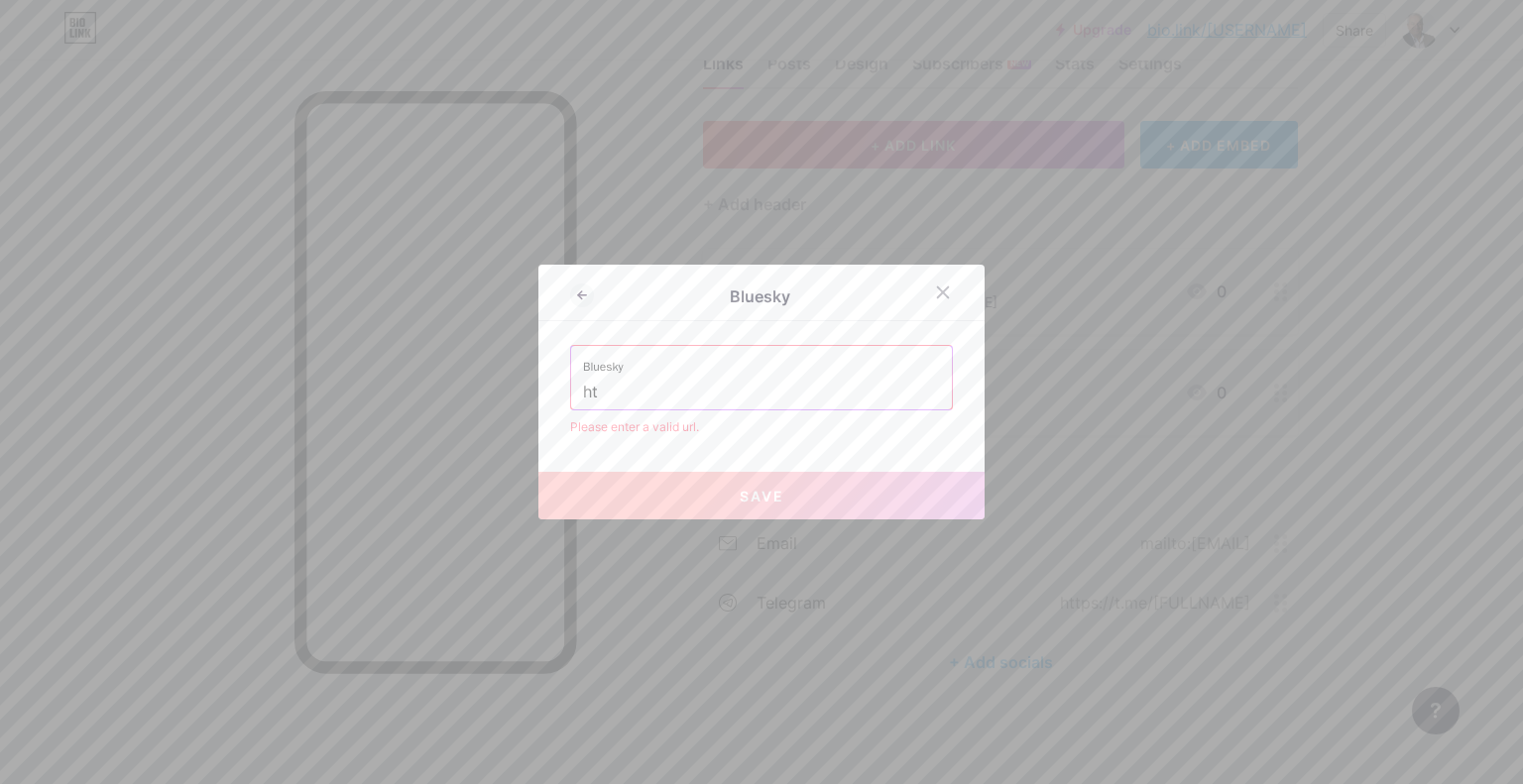 type on "h" 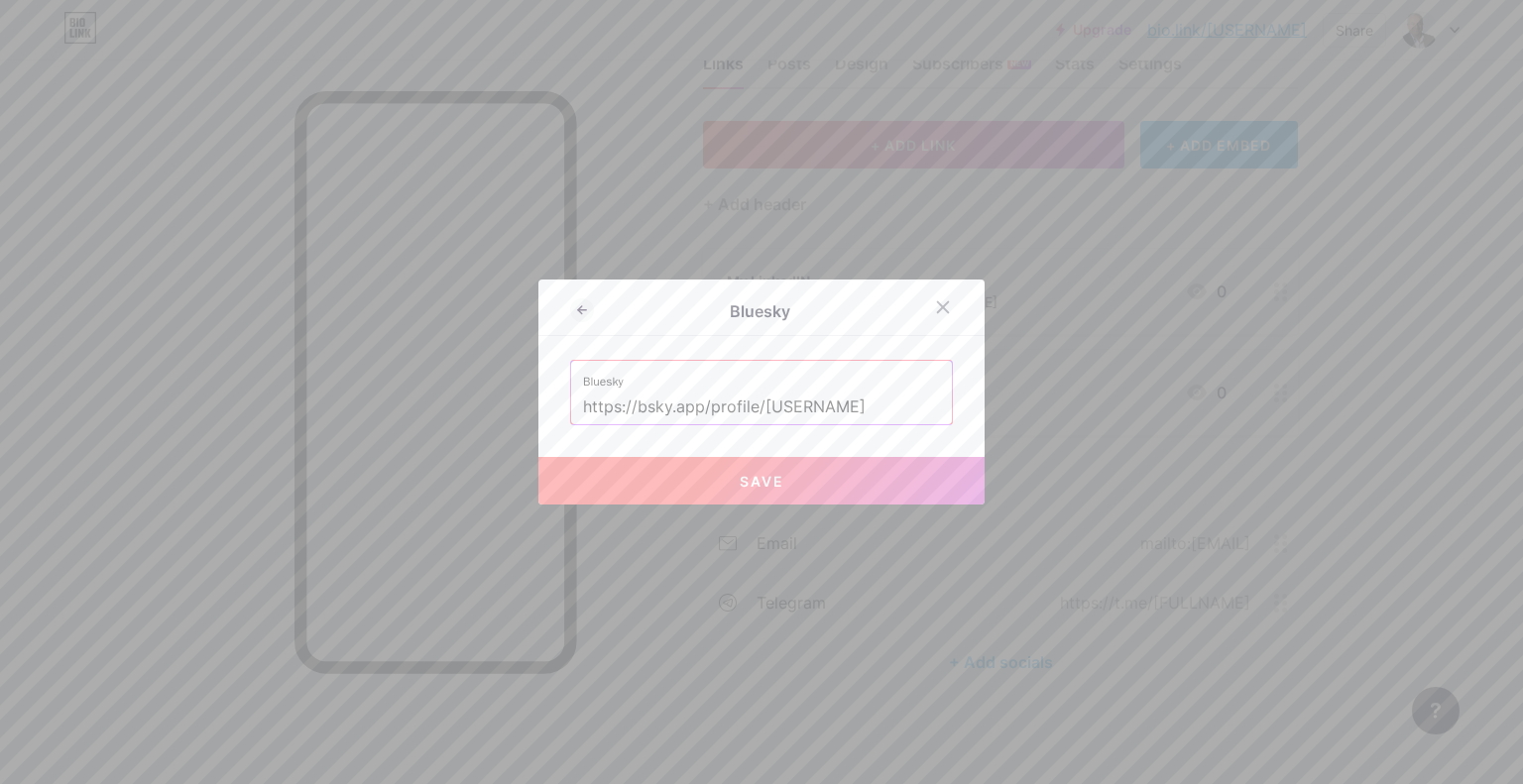 type on "https://bsky.app/profile/[USERNAME]" 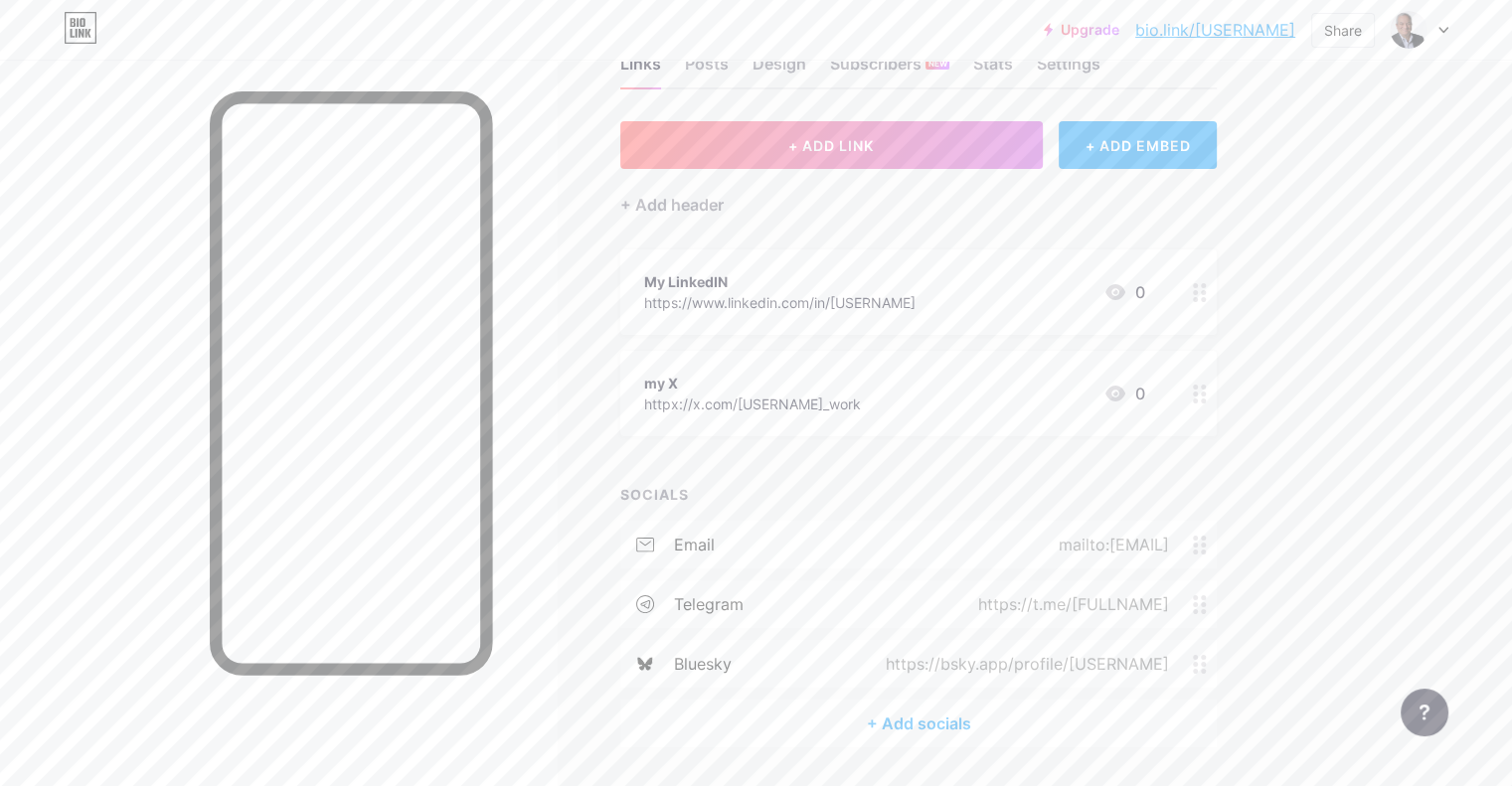 click on "https://bsky.app/profile/[USERNAME]" at bounding box center (1023, 664) 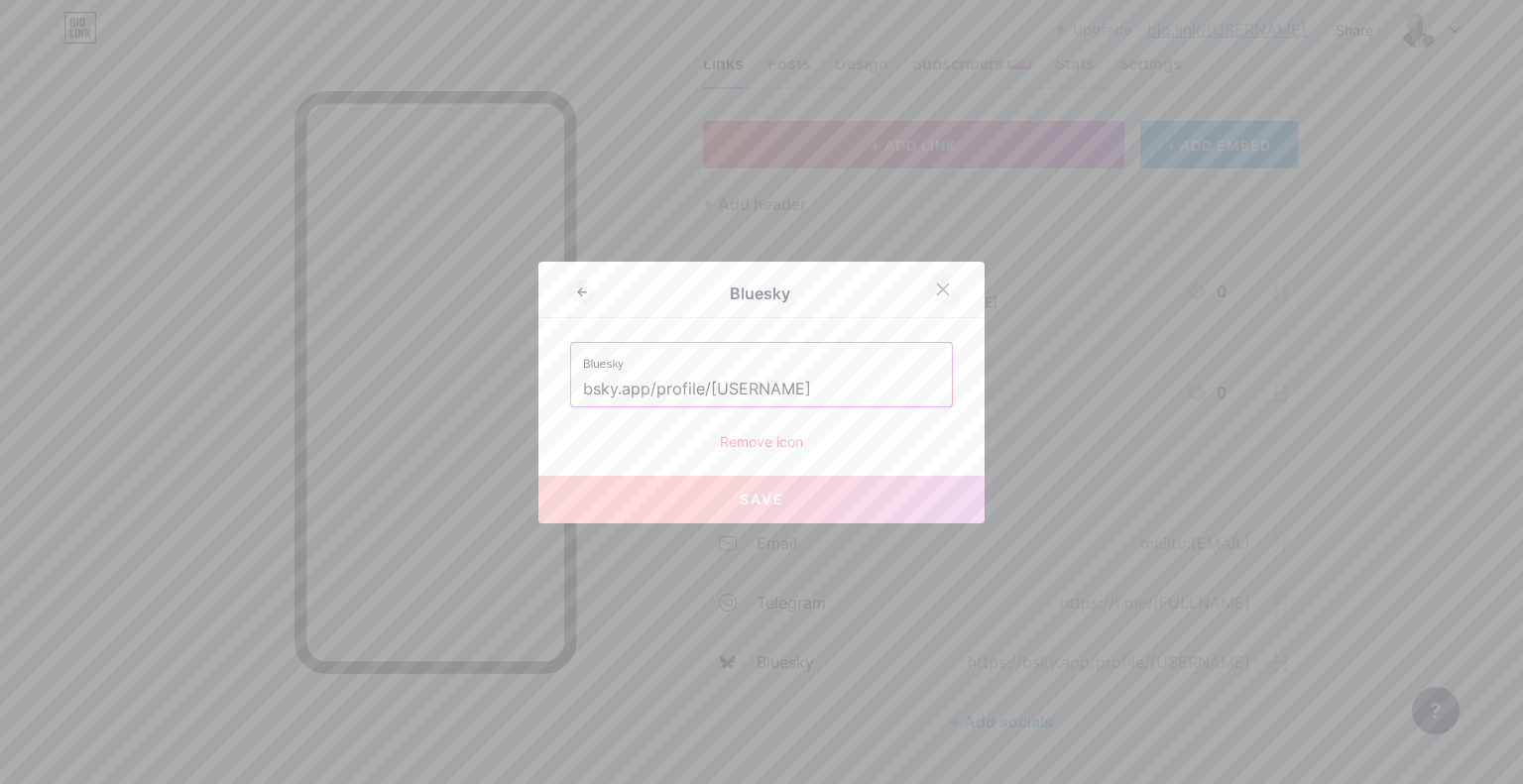 click 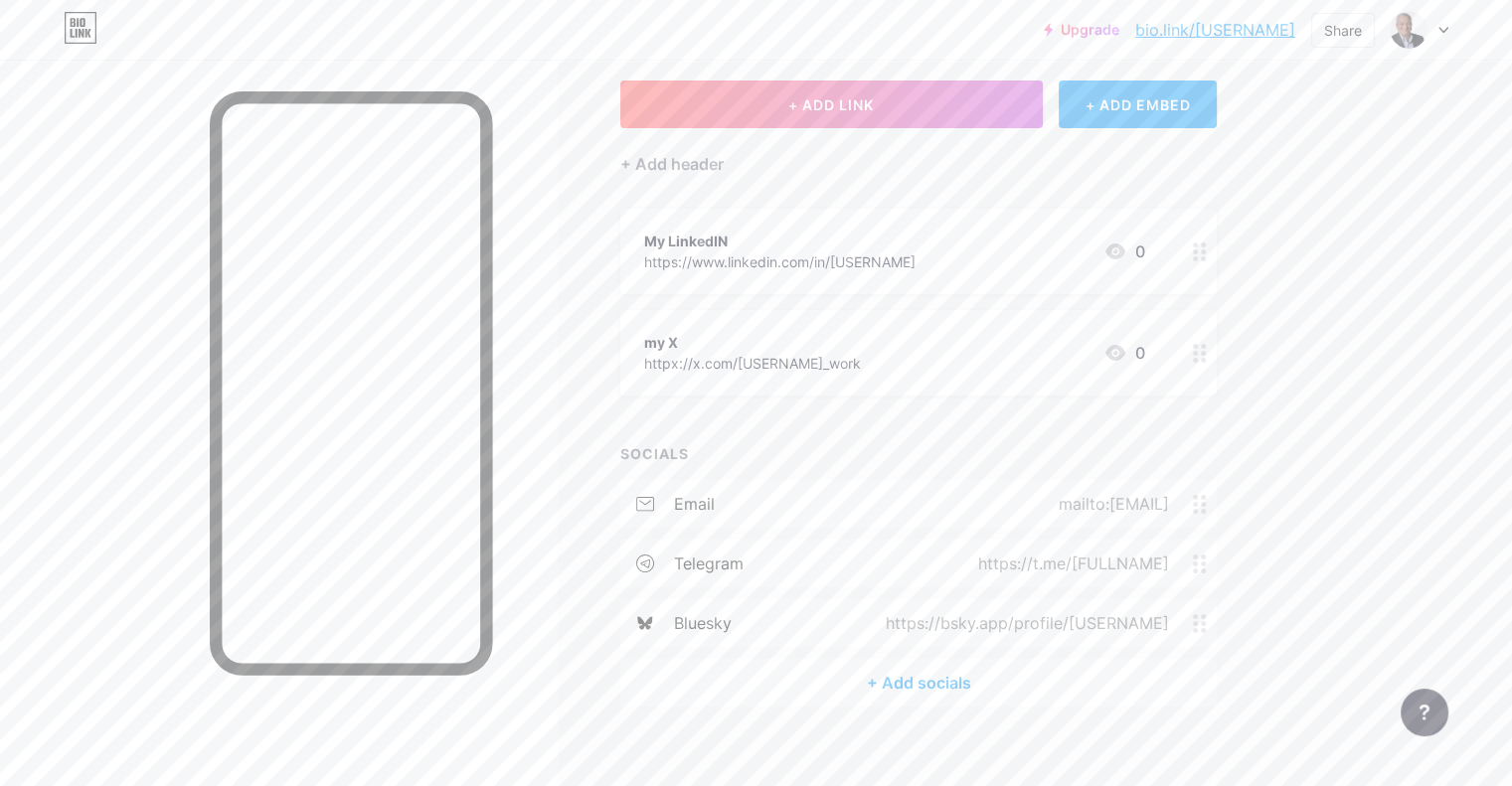 scroll, scrollTop: 123, scrollLeft: 0, axis: vertical 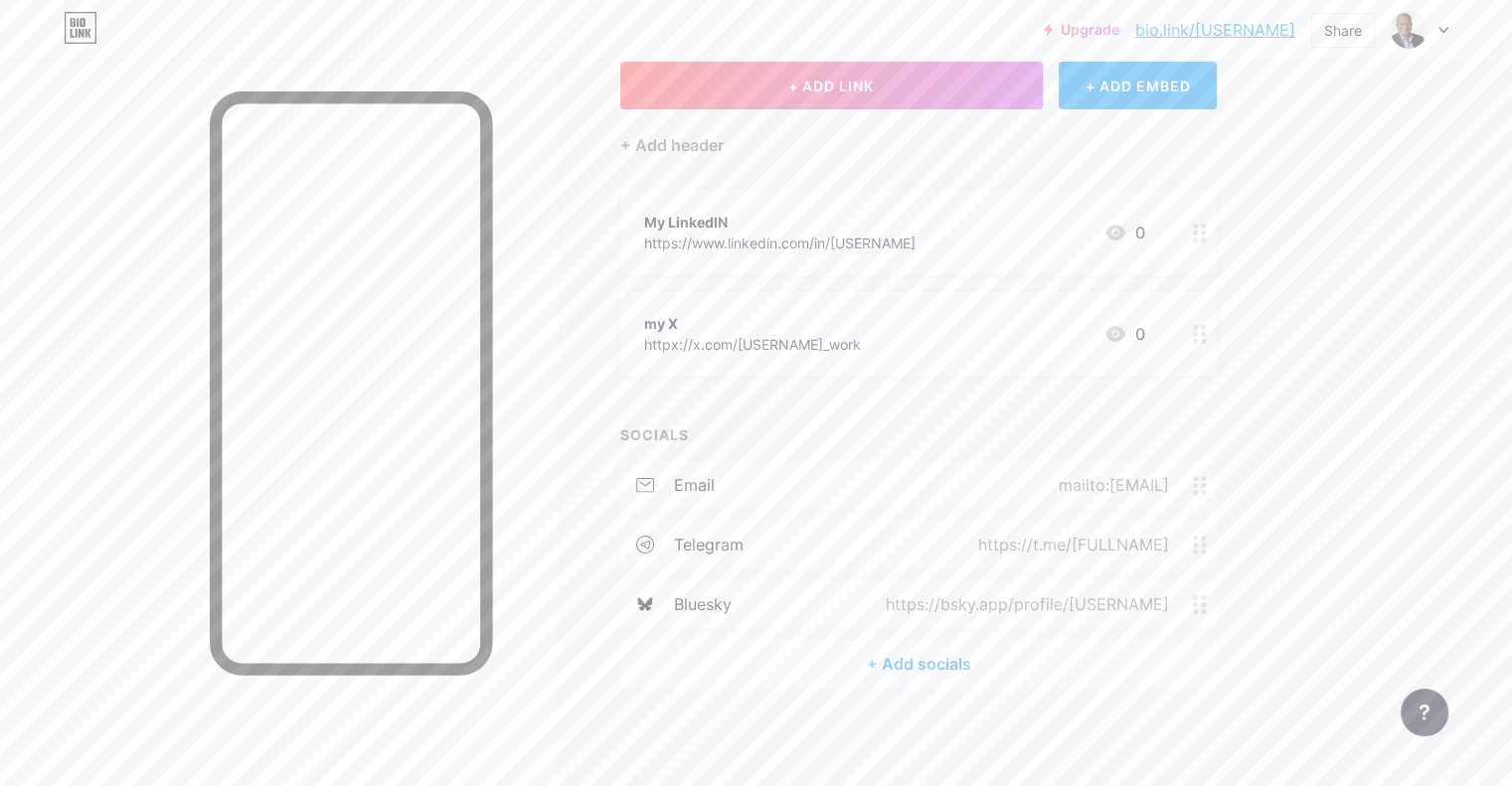 click on "+ Add socials" at bounding box center (919, 664) 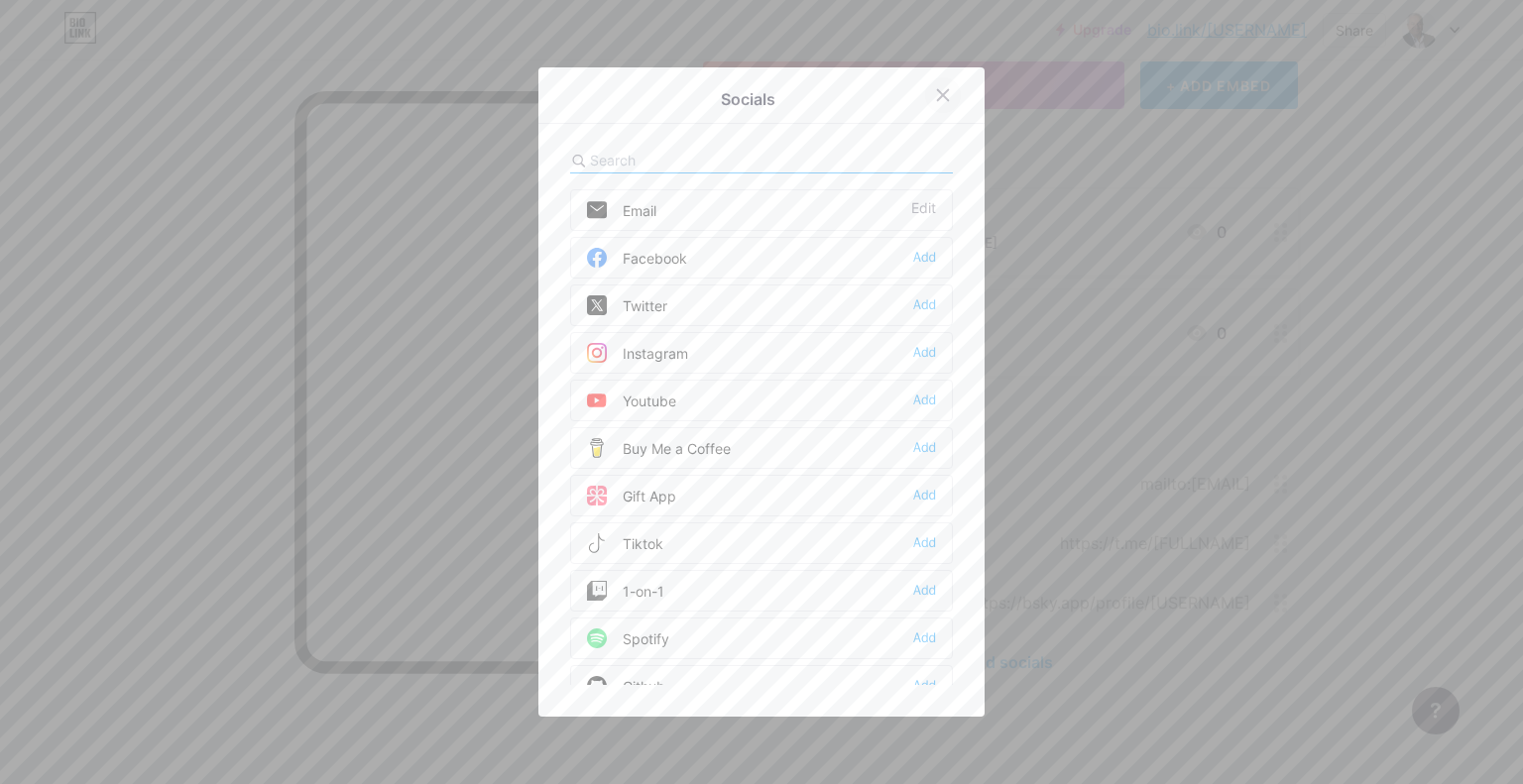 click at bounding box center (943, 95) 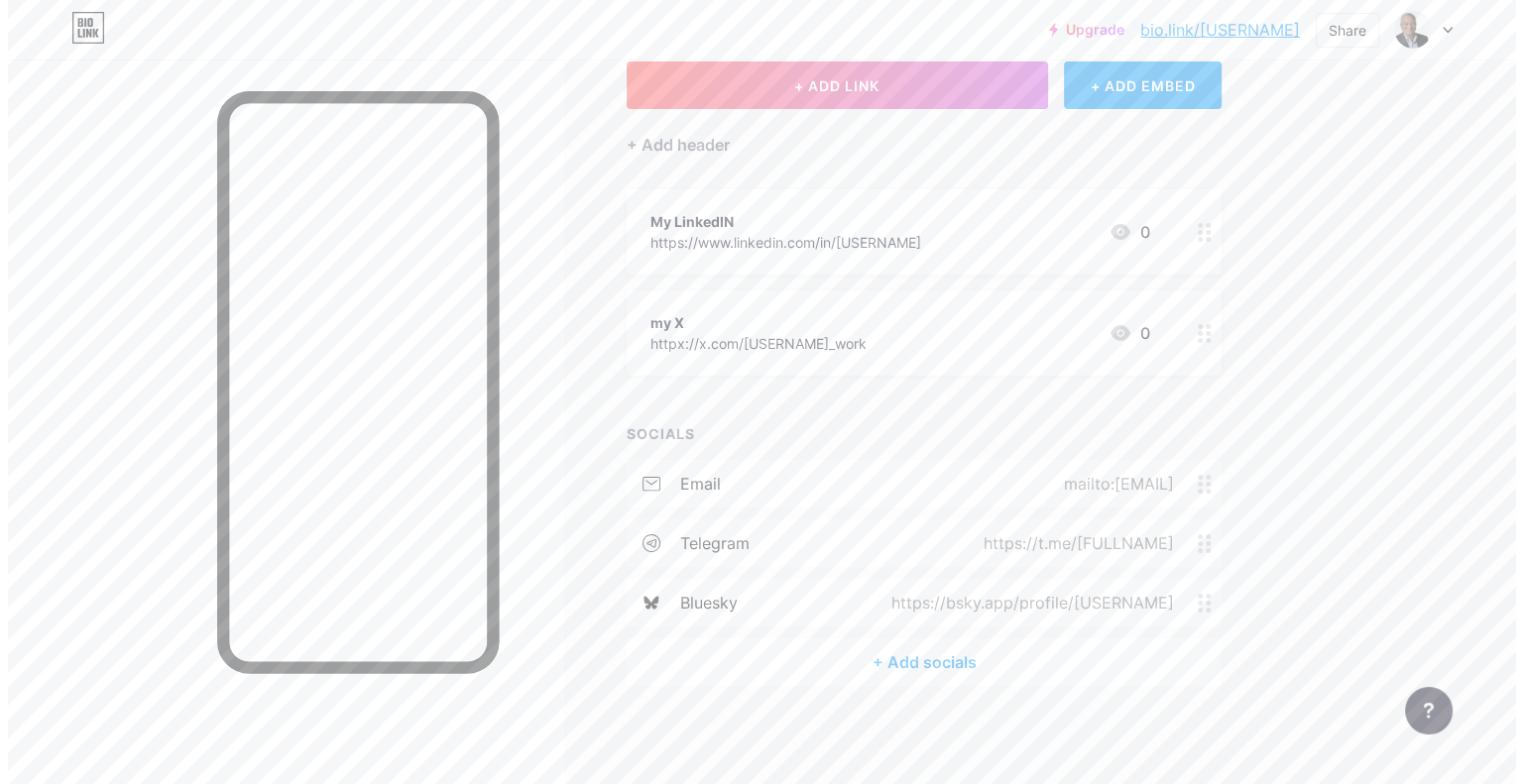 scroll, scrollTop: 0, scrollLeft: 0, axis: both 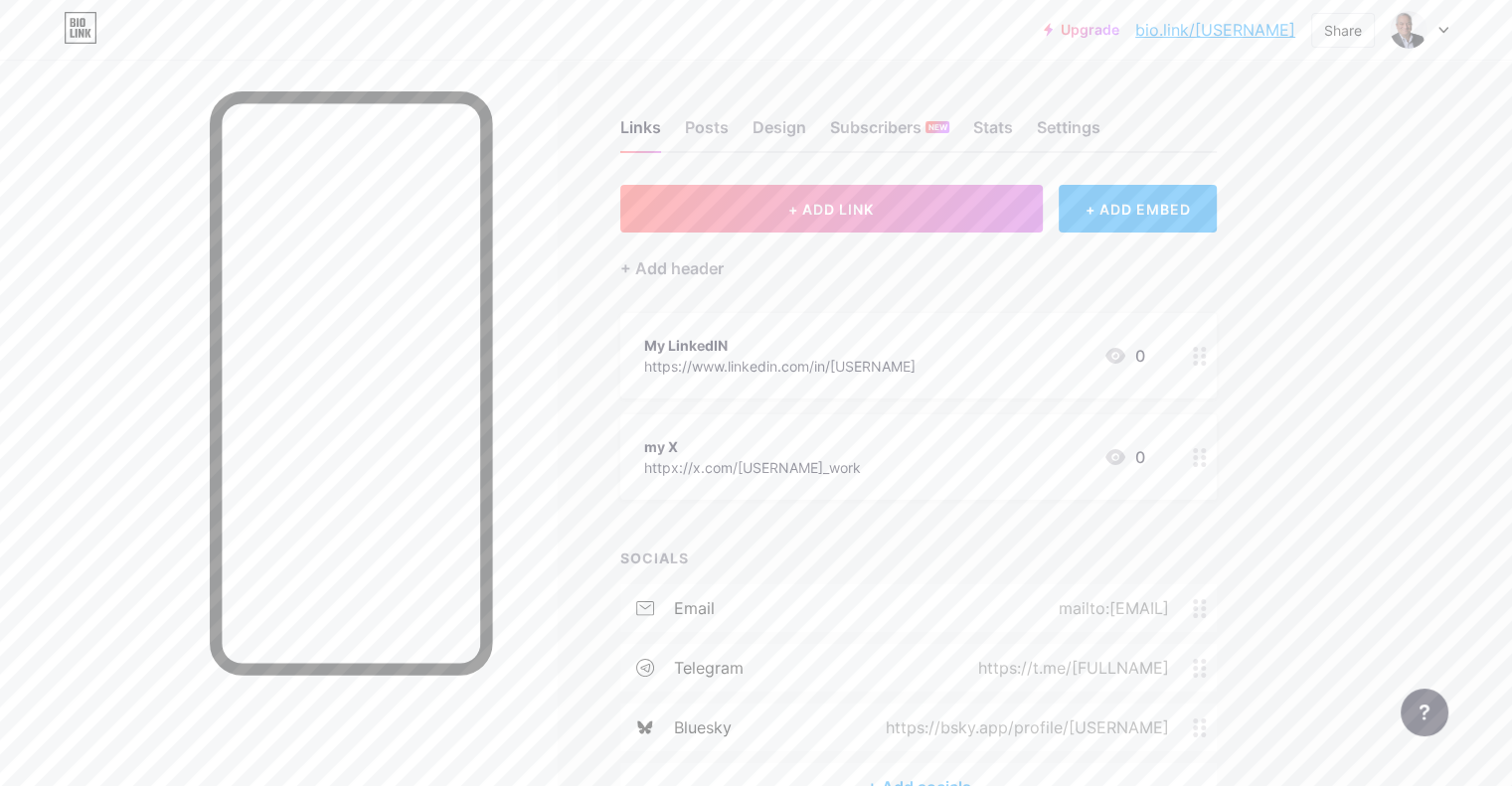 click on "https://www.linkedin.com/in/[USERNAME]" at bounding box center (779, 366) 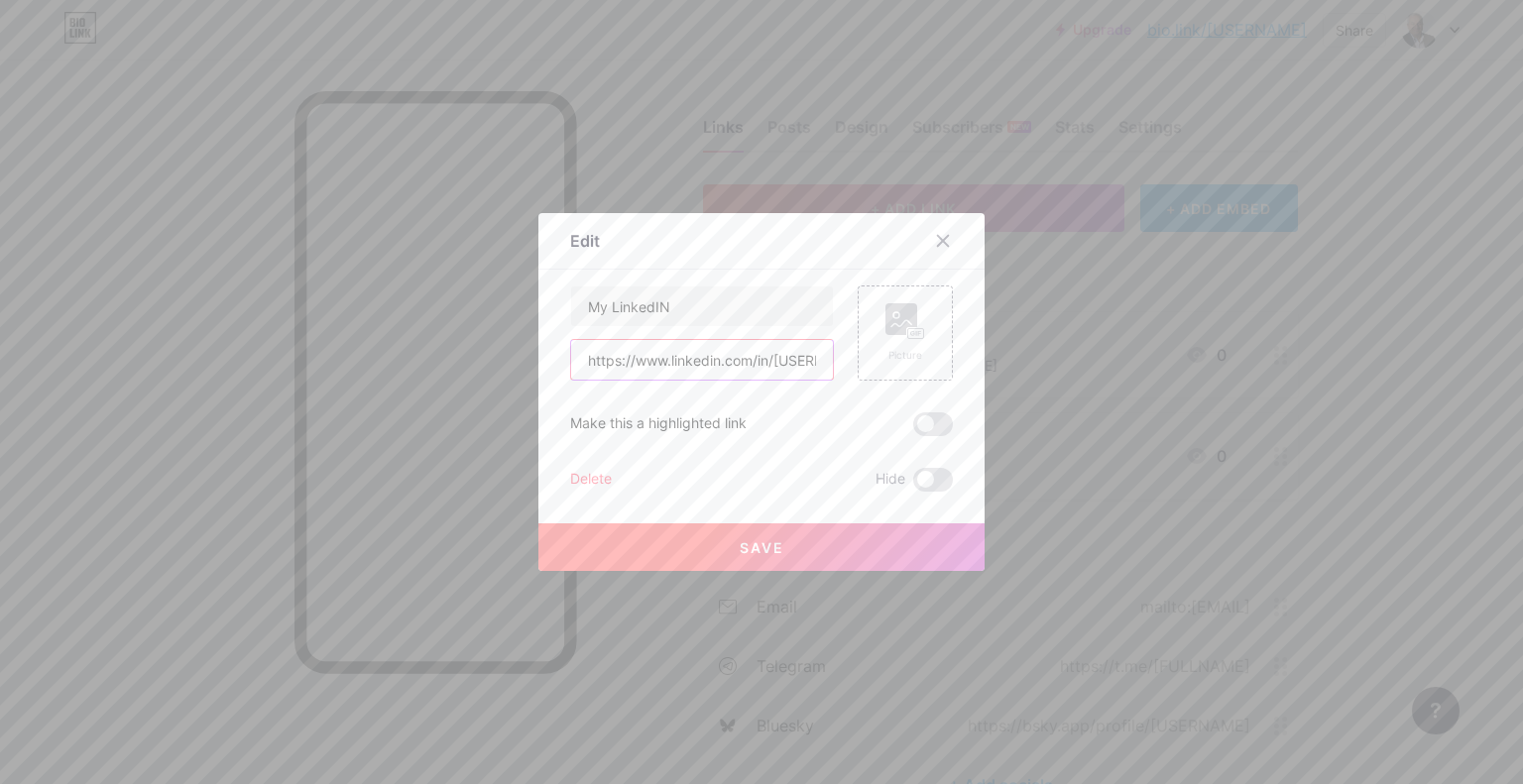 scroll, scrollTop: 0, scrollLeft: 11, axis: horizontal 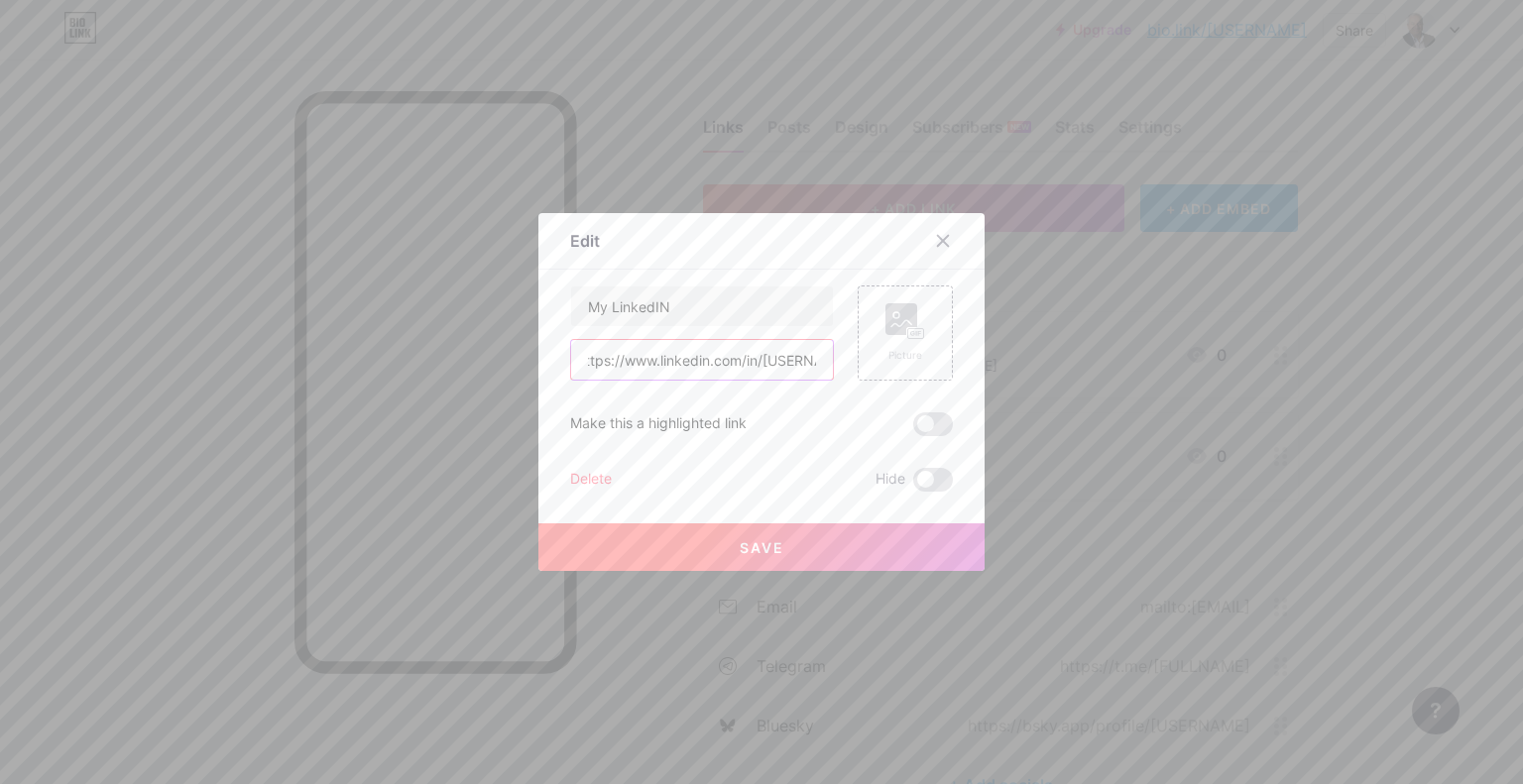 drag, startPoint x: 577, startPoint y: 356, endPoint x: 845, endPoint y: 362, distance: 268.06716 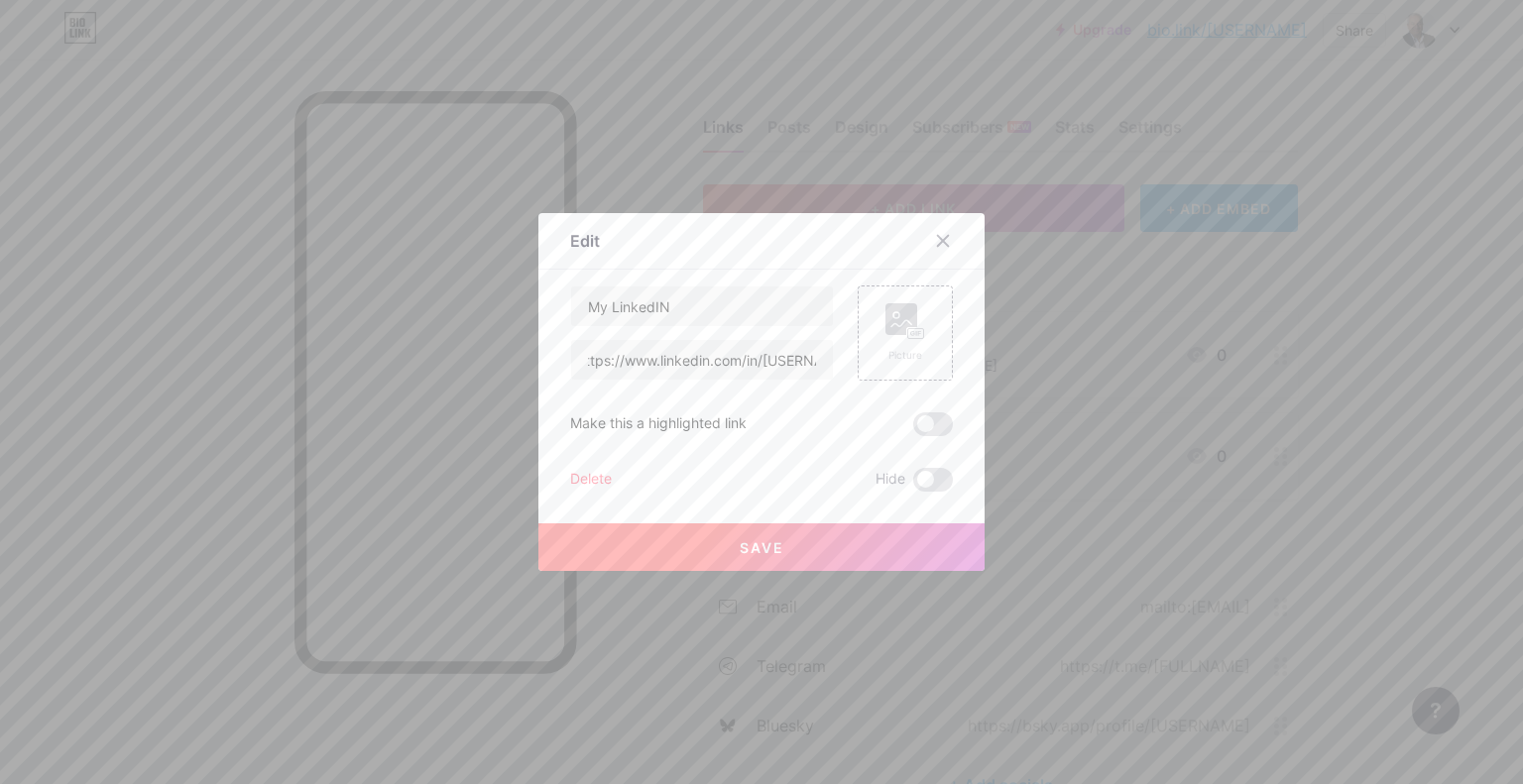 click on "Delete" at bounding box center (591, 480) 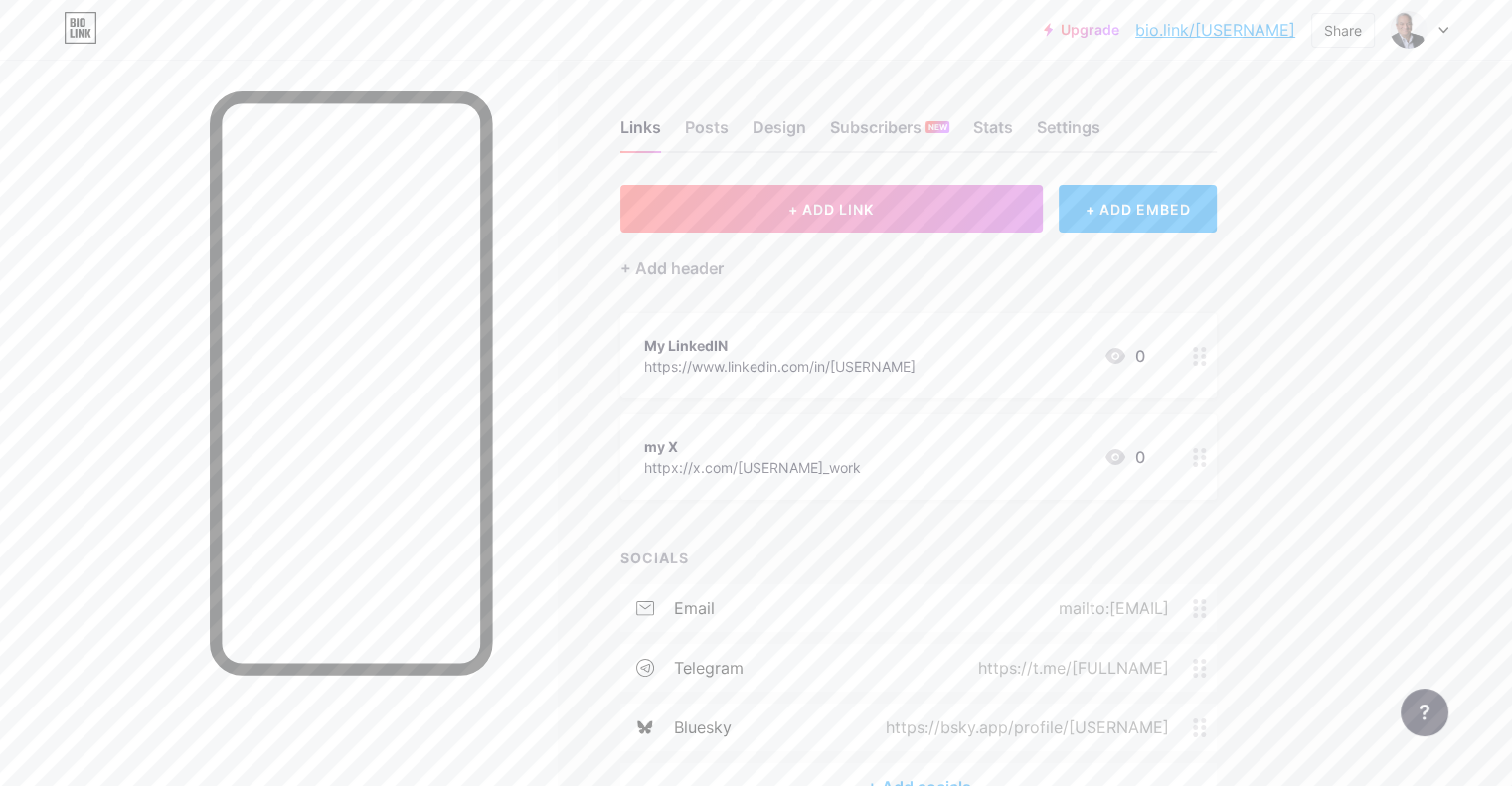 click on "Confirm" at bounding box center (867, 469) 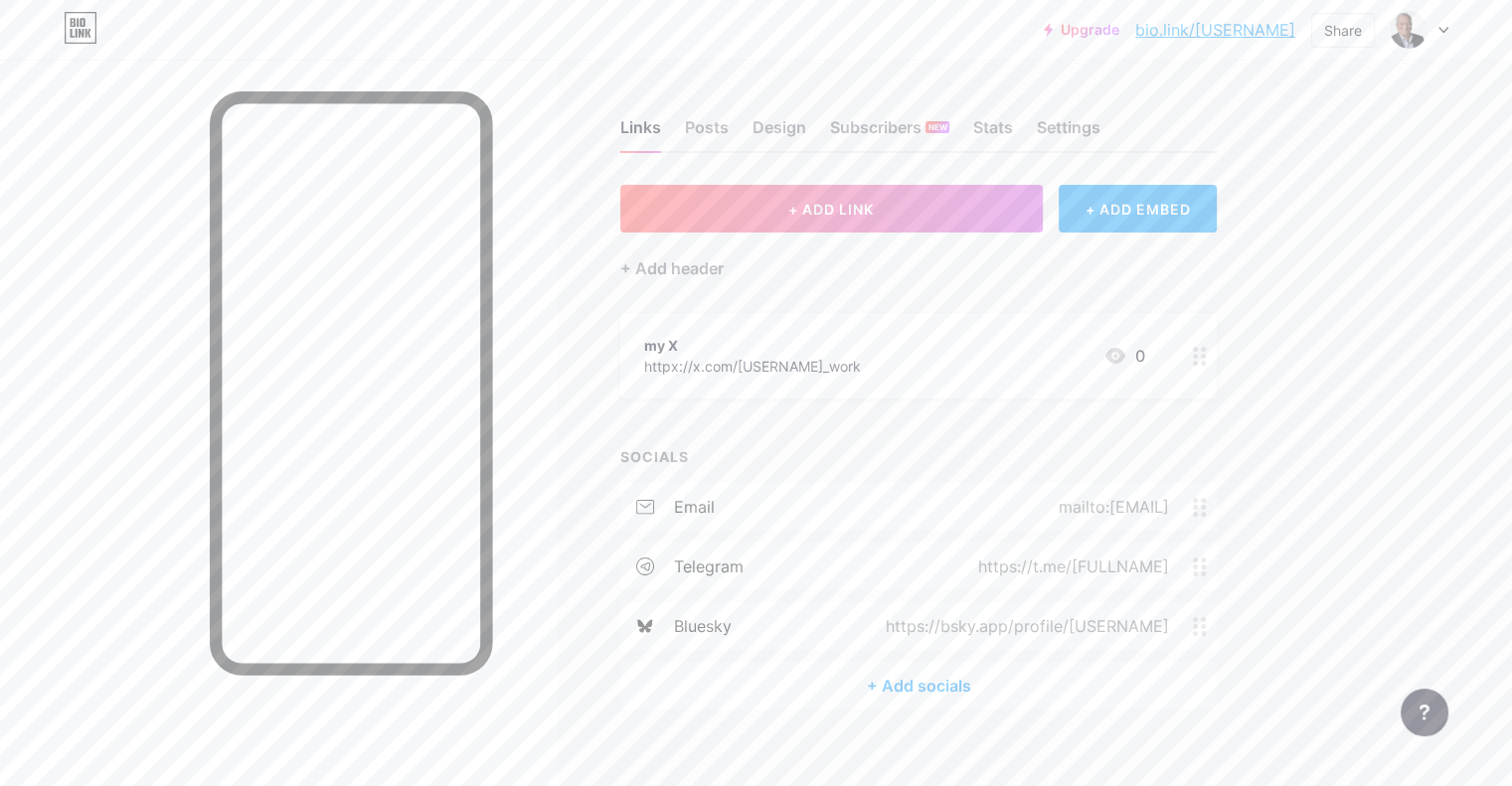 click on "+ Add socials" at bounding box center (919, 686) 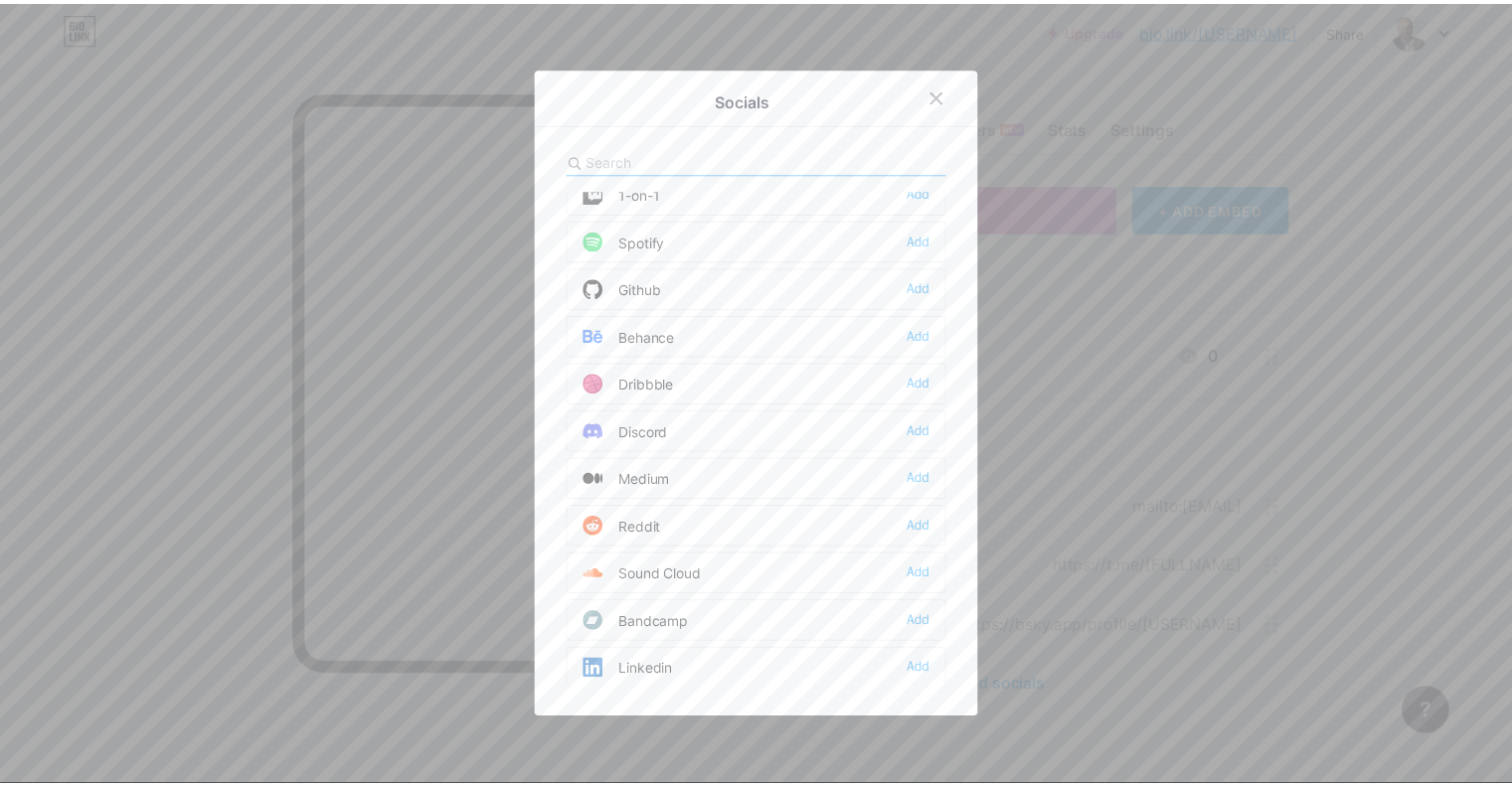 scroll, scrollTop: 497, scrollLeft: 0, axis: vertical 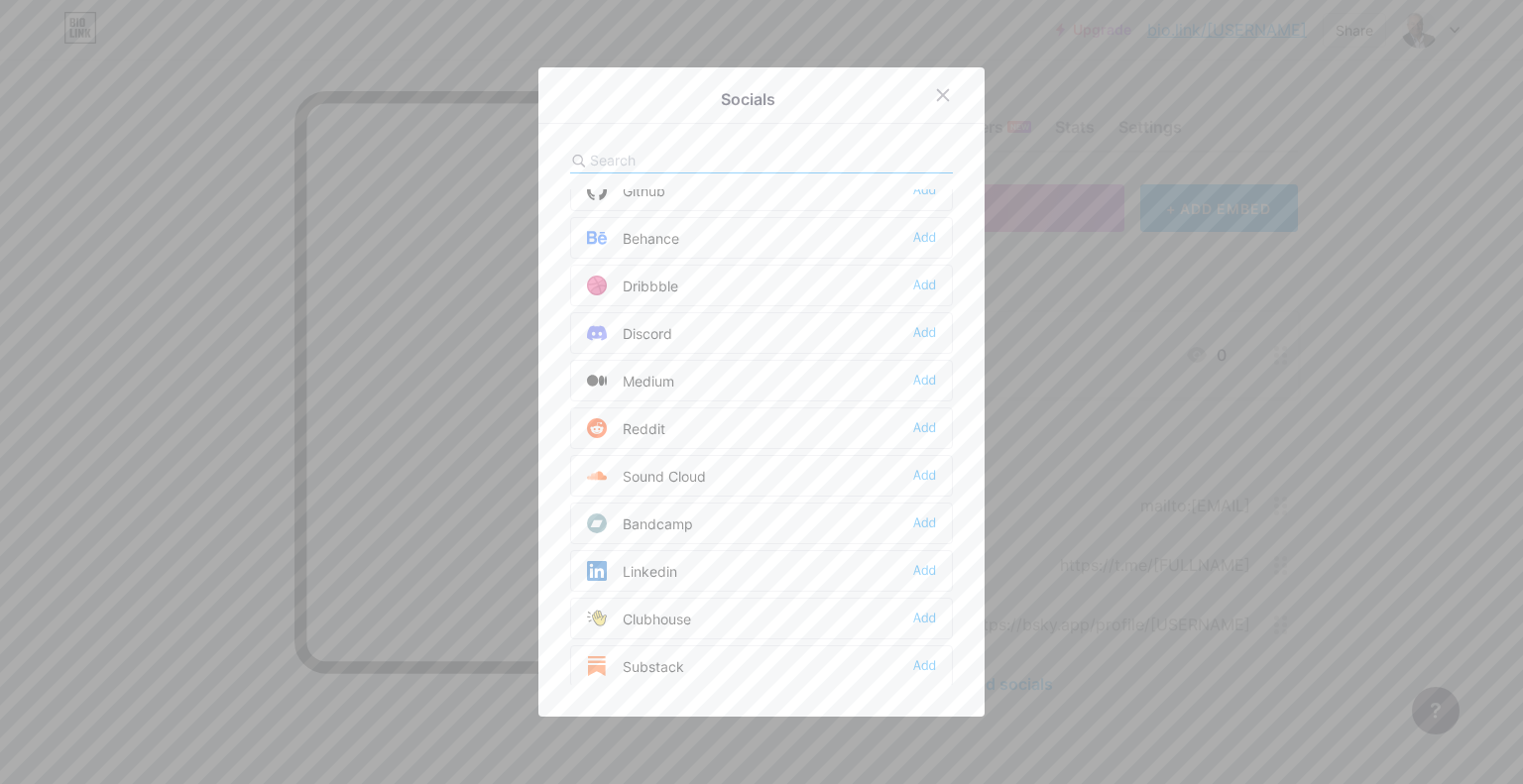 click on "Linkedin" at bounding box center (632, 571) 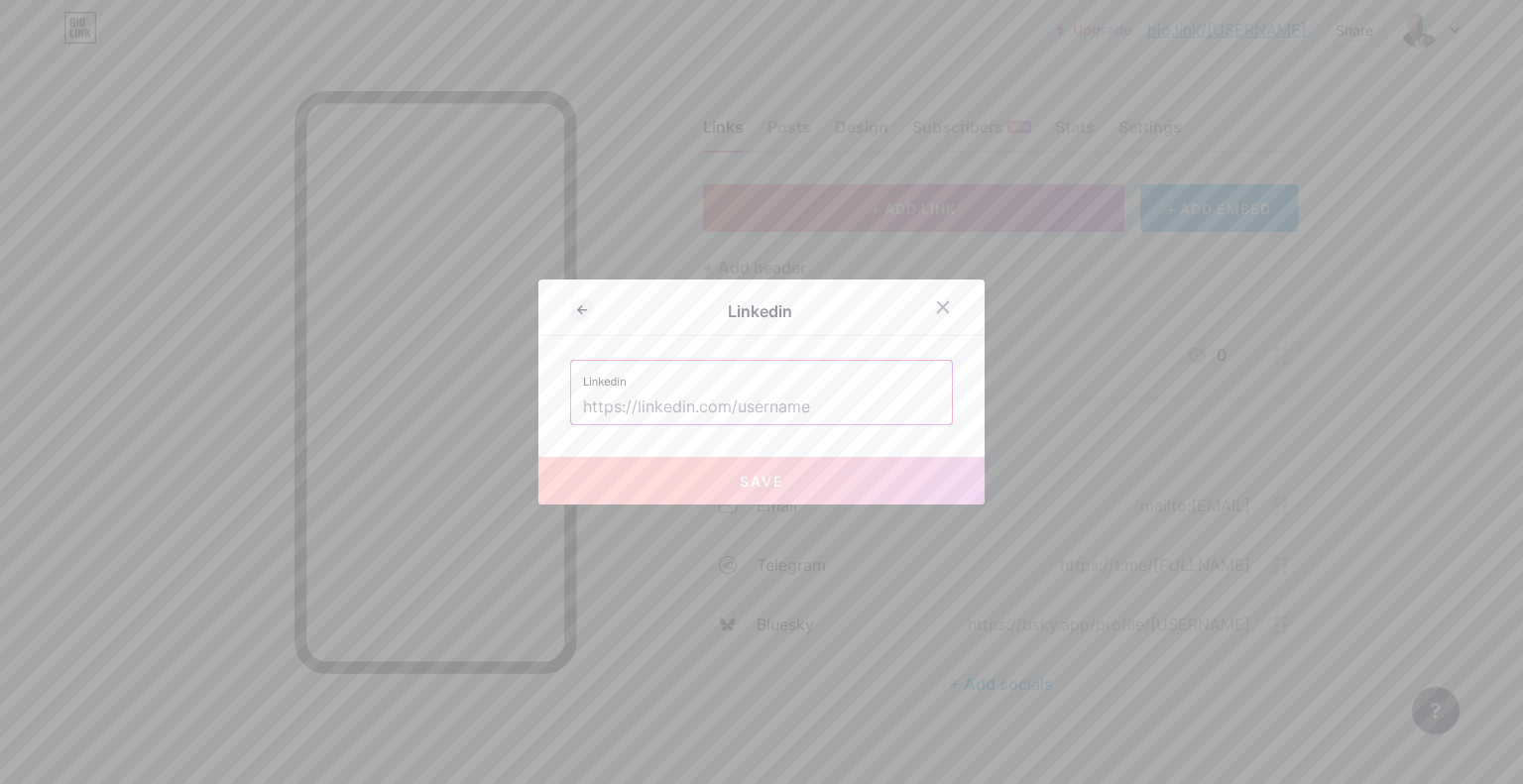 click at bounding box center (762, 407) 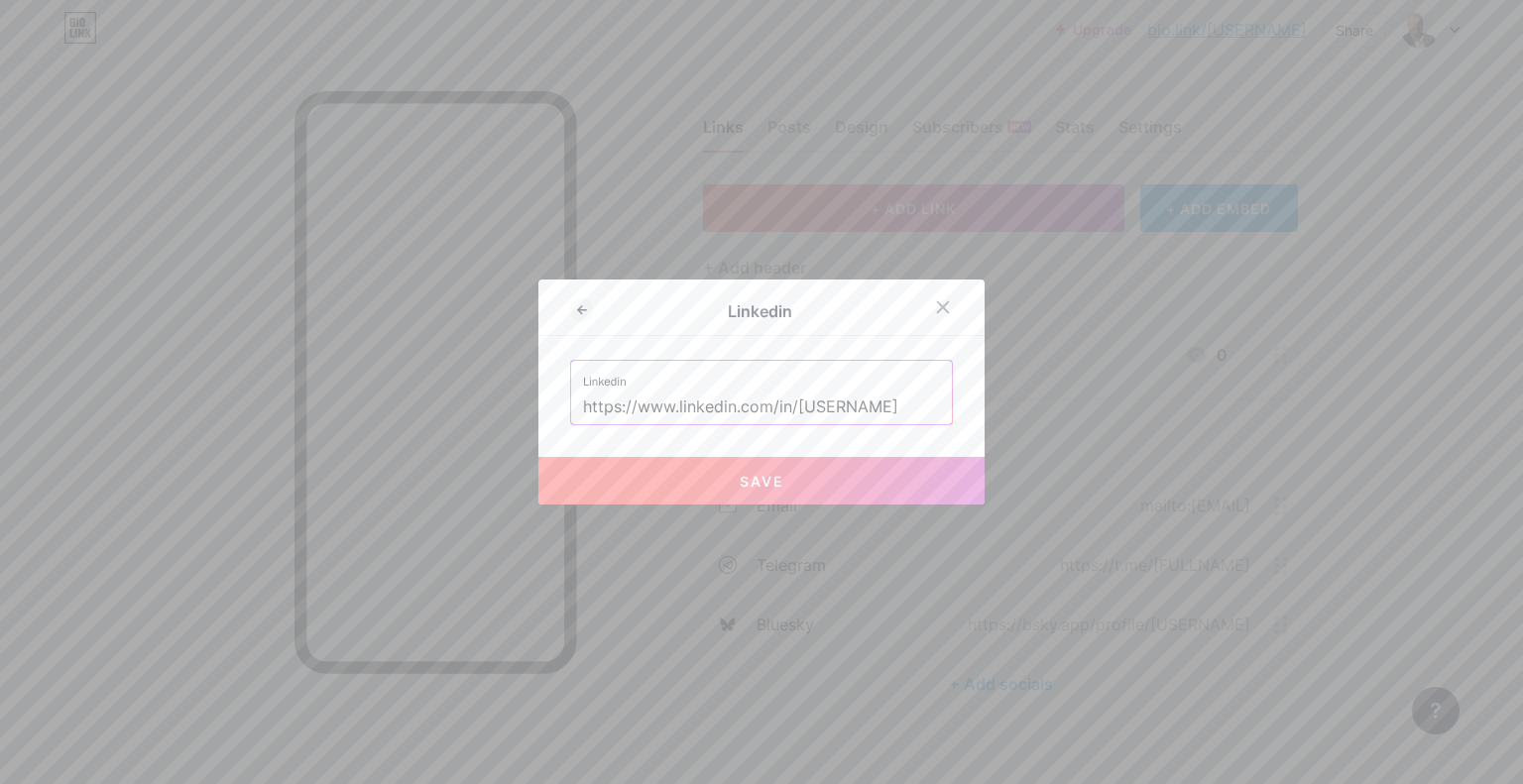type on "https://www.linkedin.com/in/[USERNAME]" 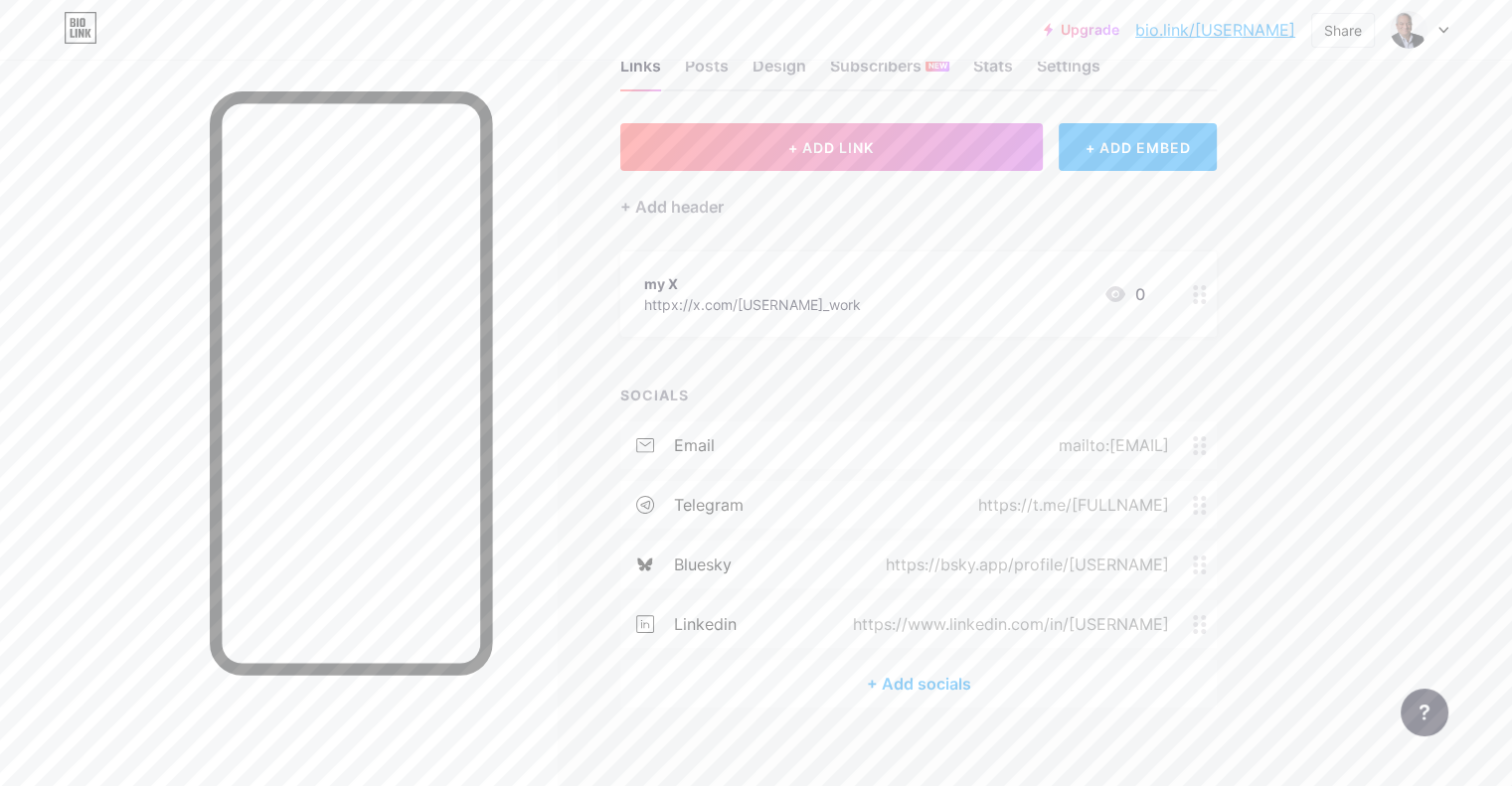 scroll, scrollTop: 81, scrollLeft: 0, axis: vertical 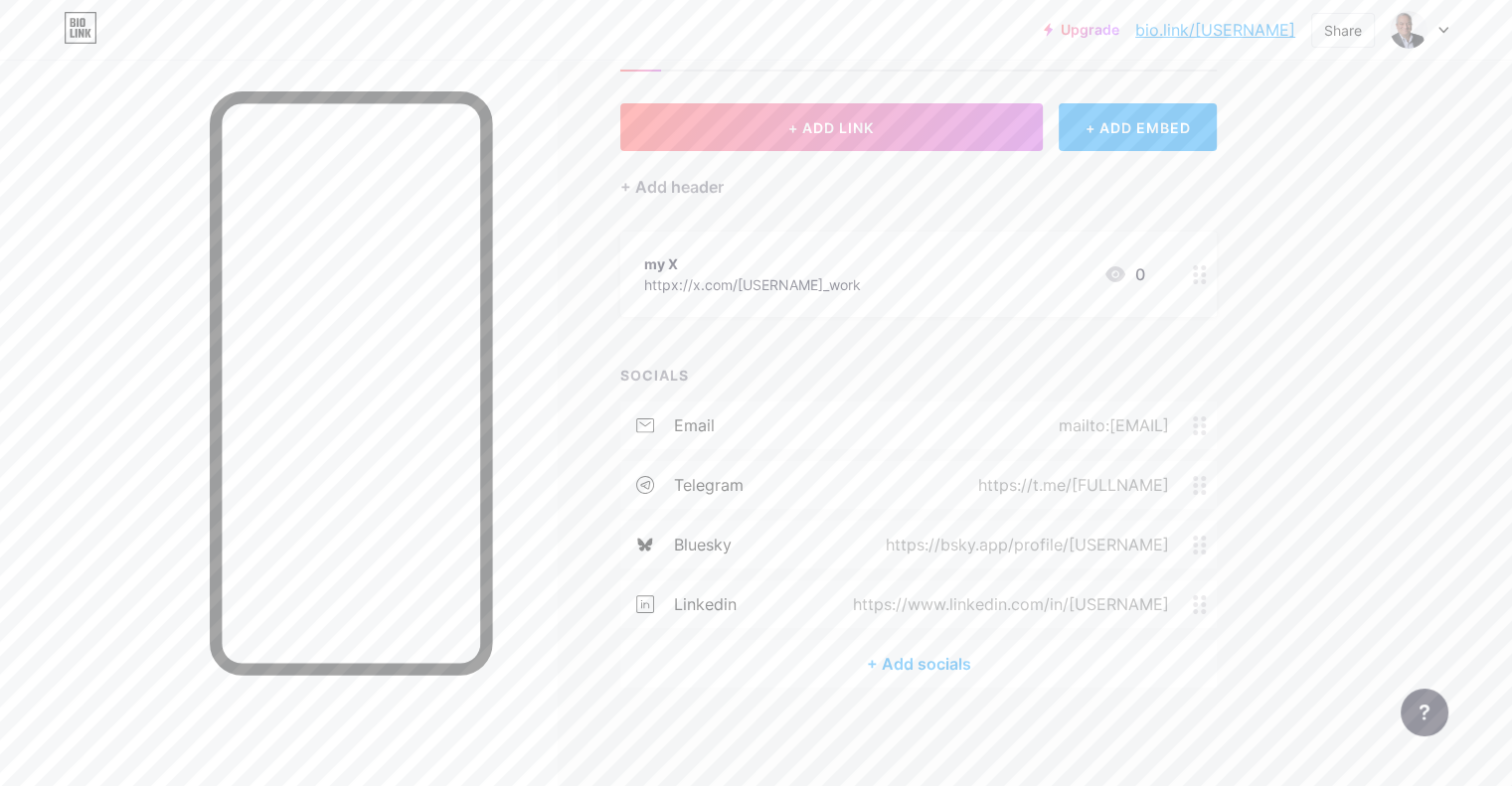 click on "httpx://x.com/[USERNAME]_work" at bounding box center (753, 284) 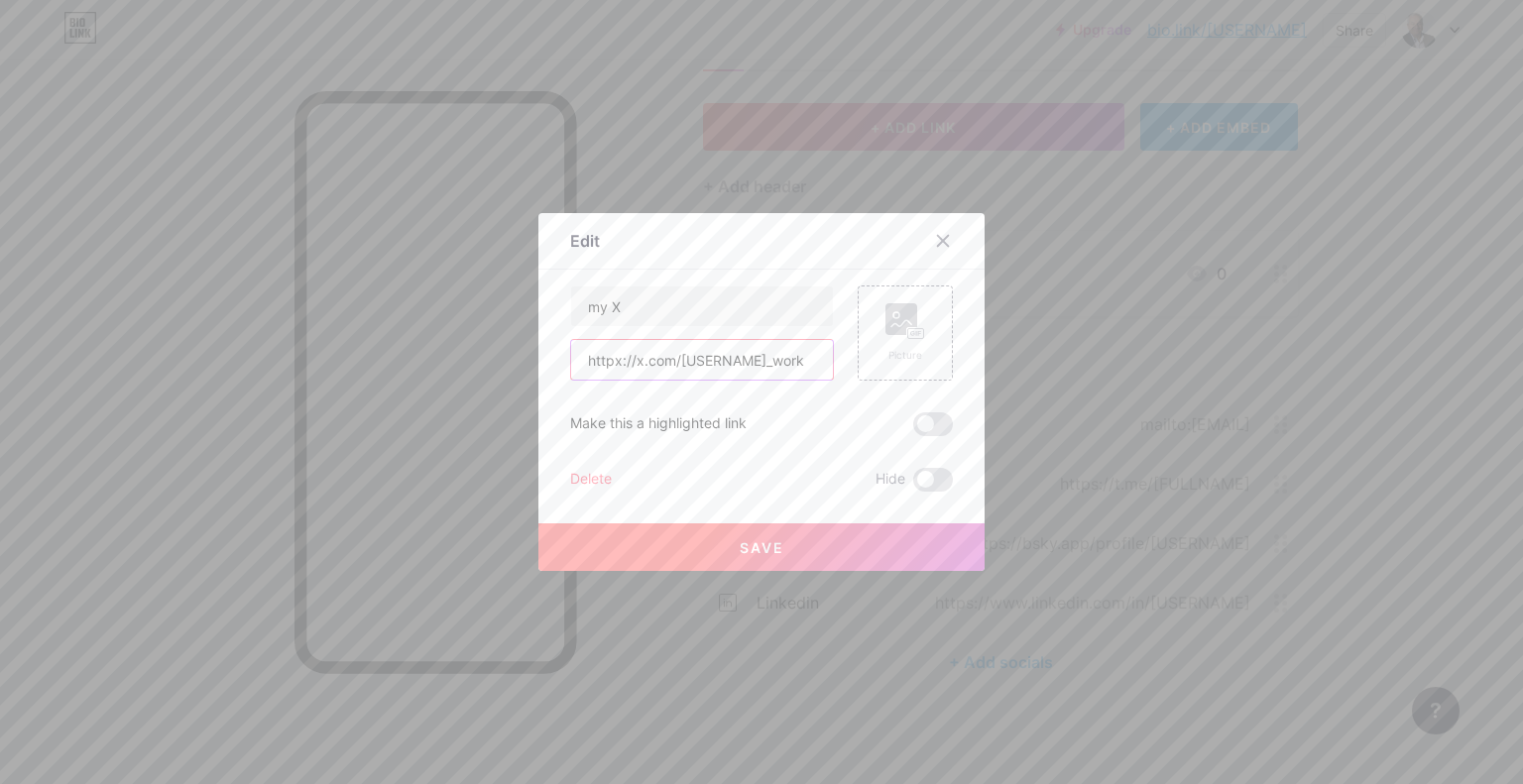 drag, startPoint x: 781, startPoint y: 366, endPoint x: 493, endPoint y: 359, distance: 288.08506 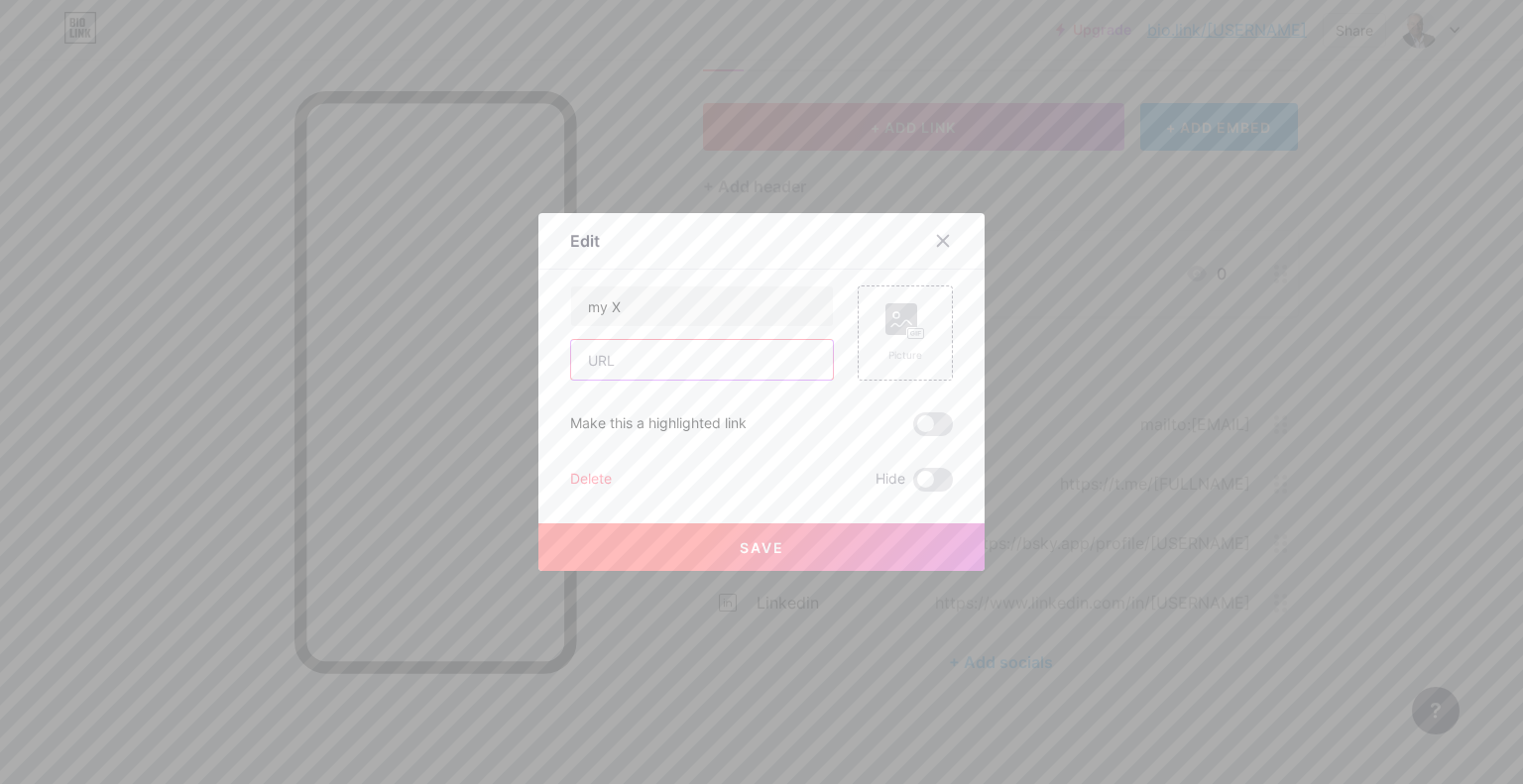 type 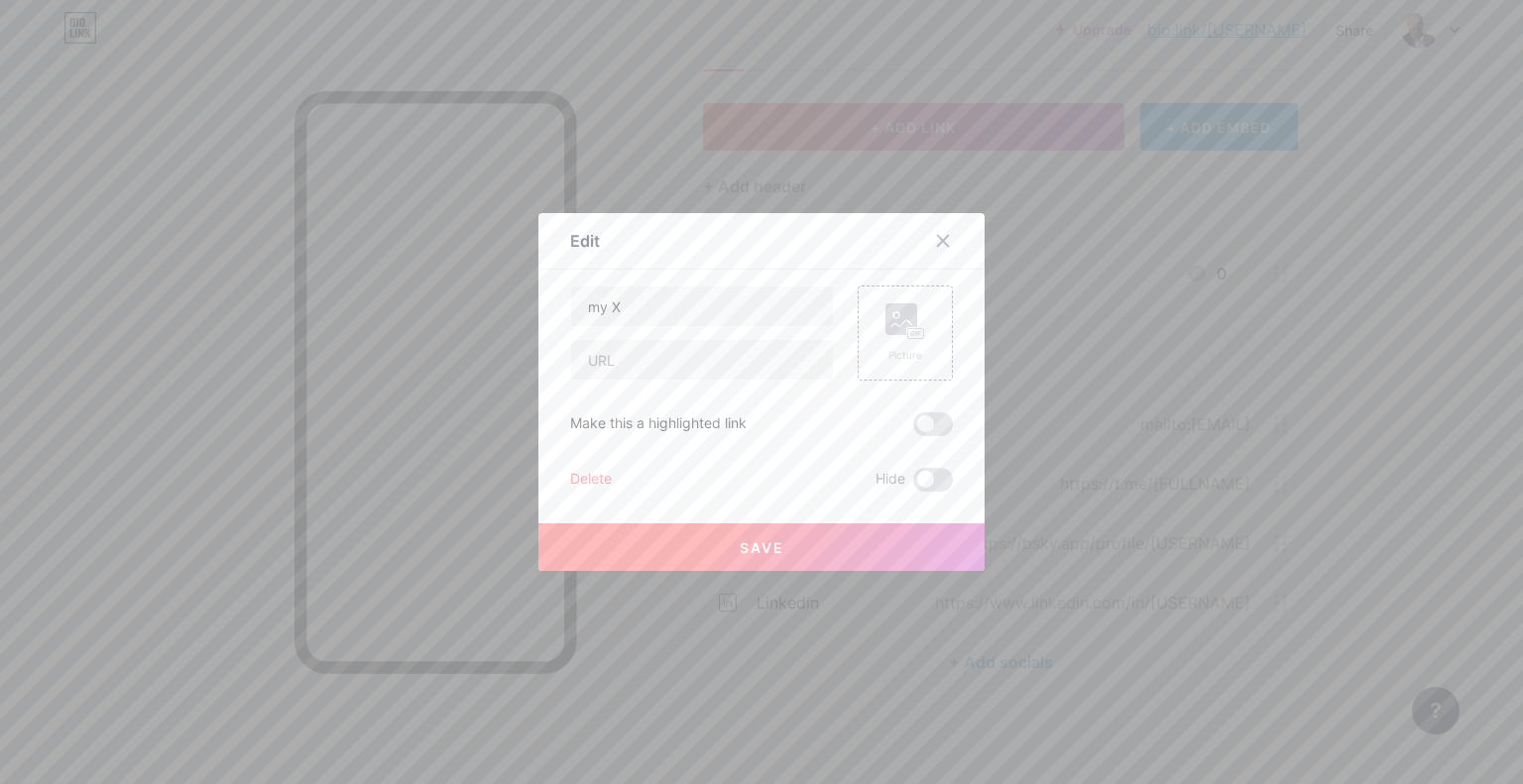 click on "Delete" at bounding box center [591, 480] 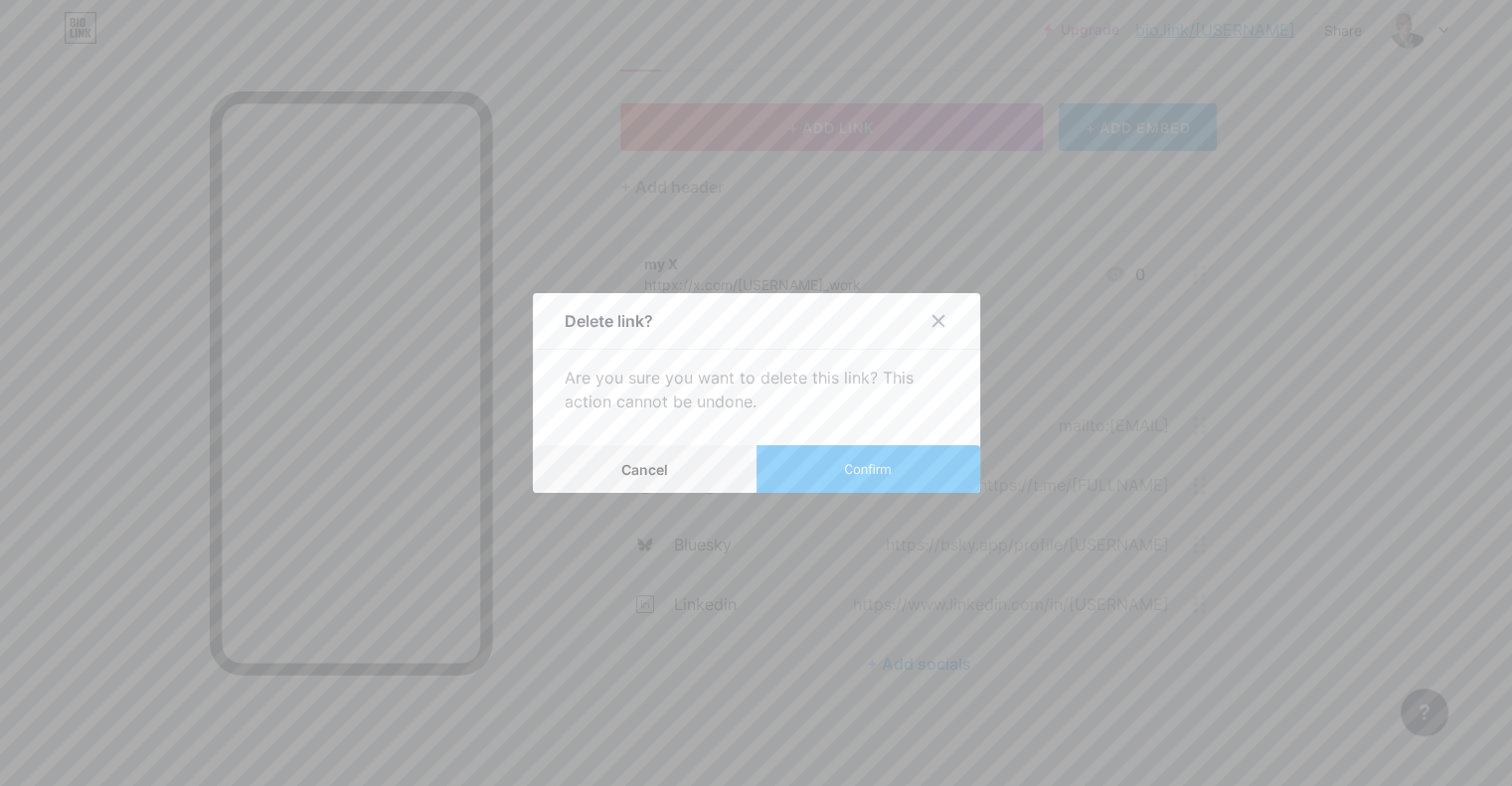 click on "Confirm" at bounding box center (868, 469) 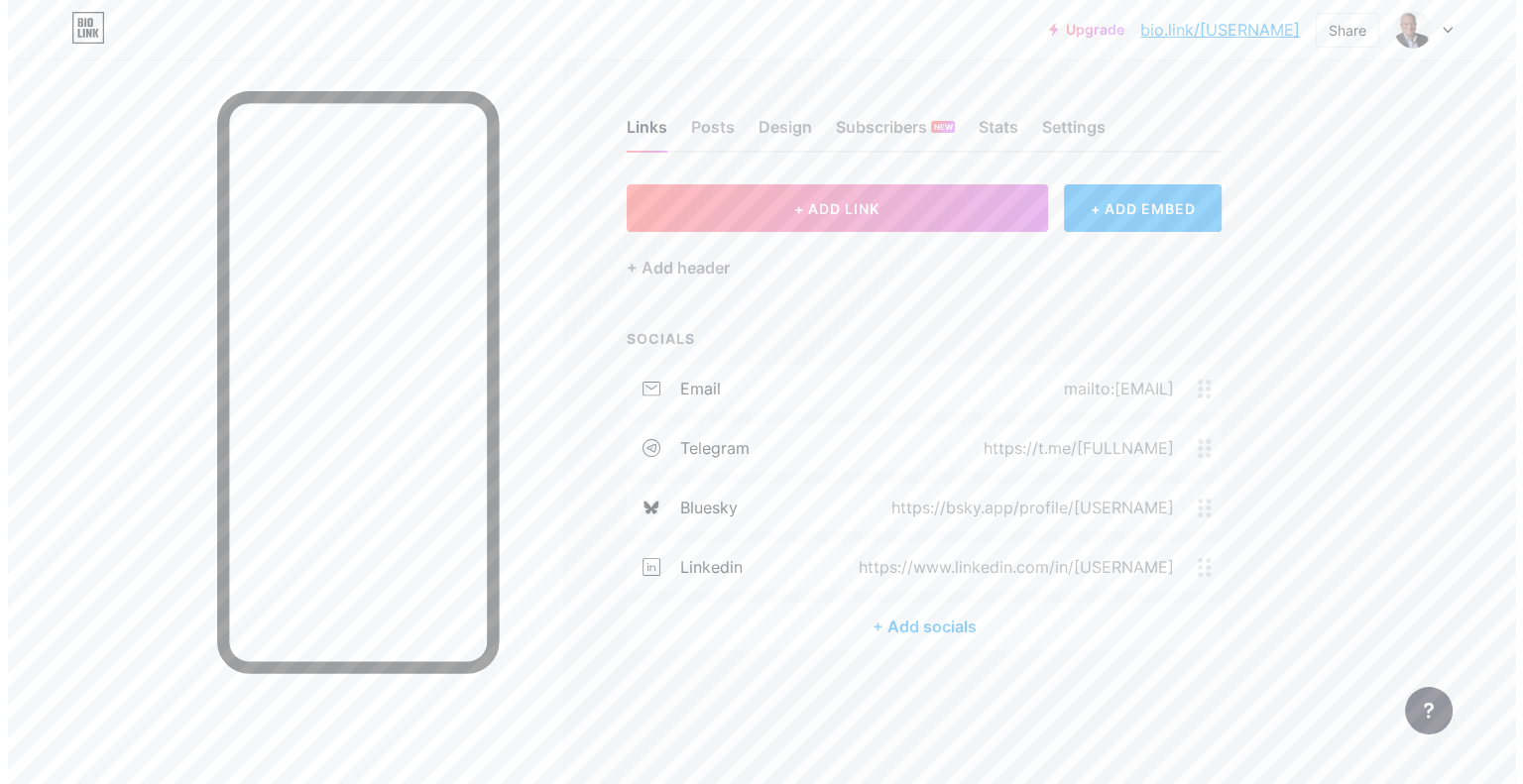 scroll, scrollTop: 0, scrollLeft: 0, axis: both 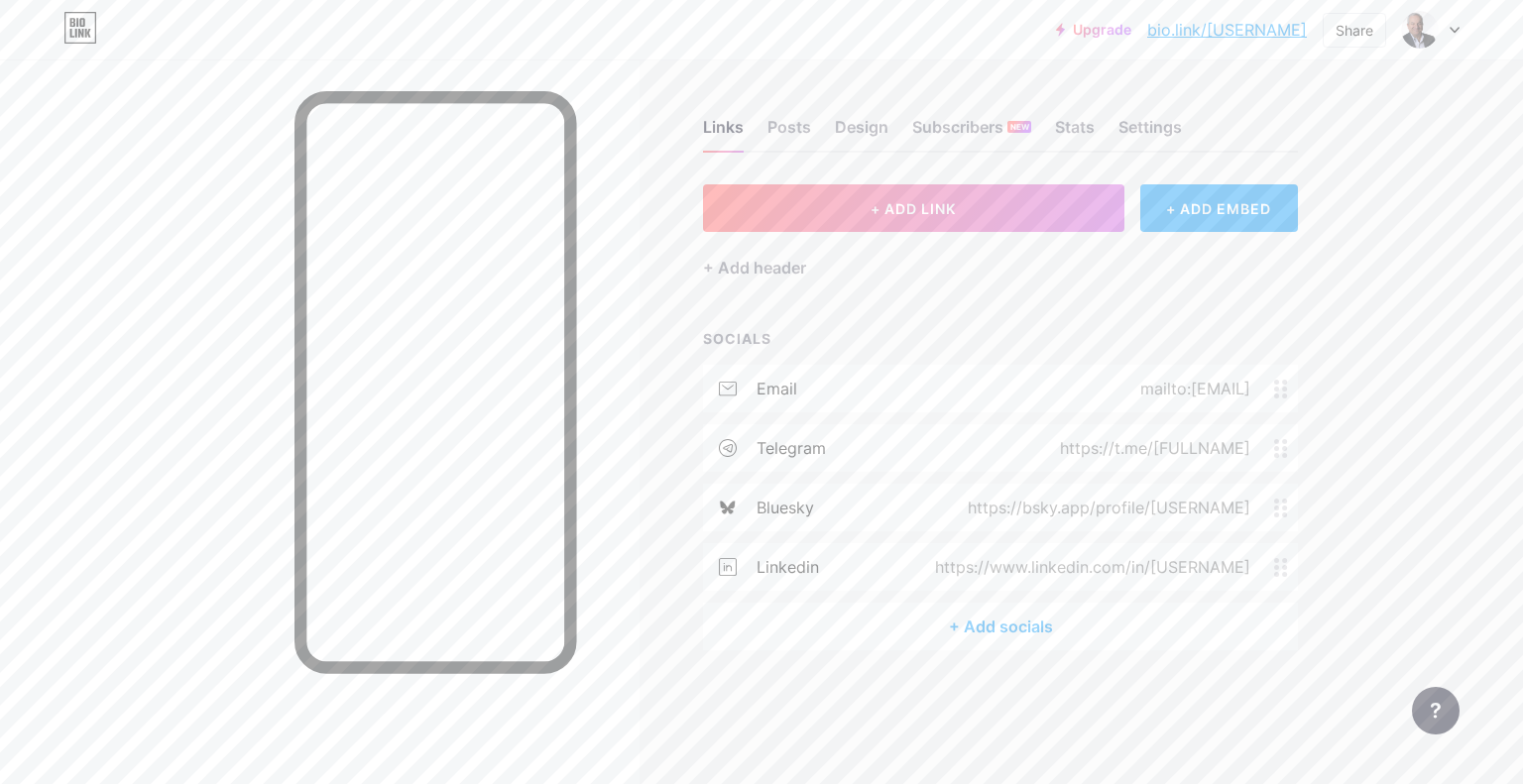 click on "+ Add socials" at bounding box center (1000, 626) 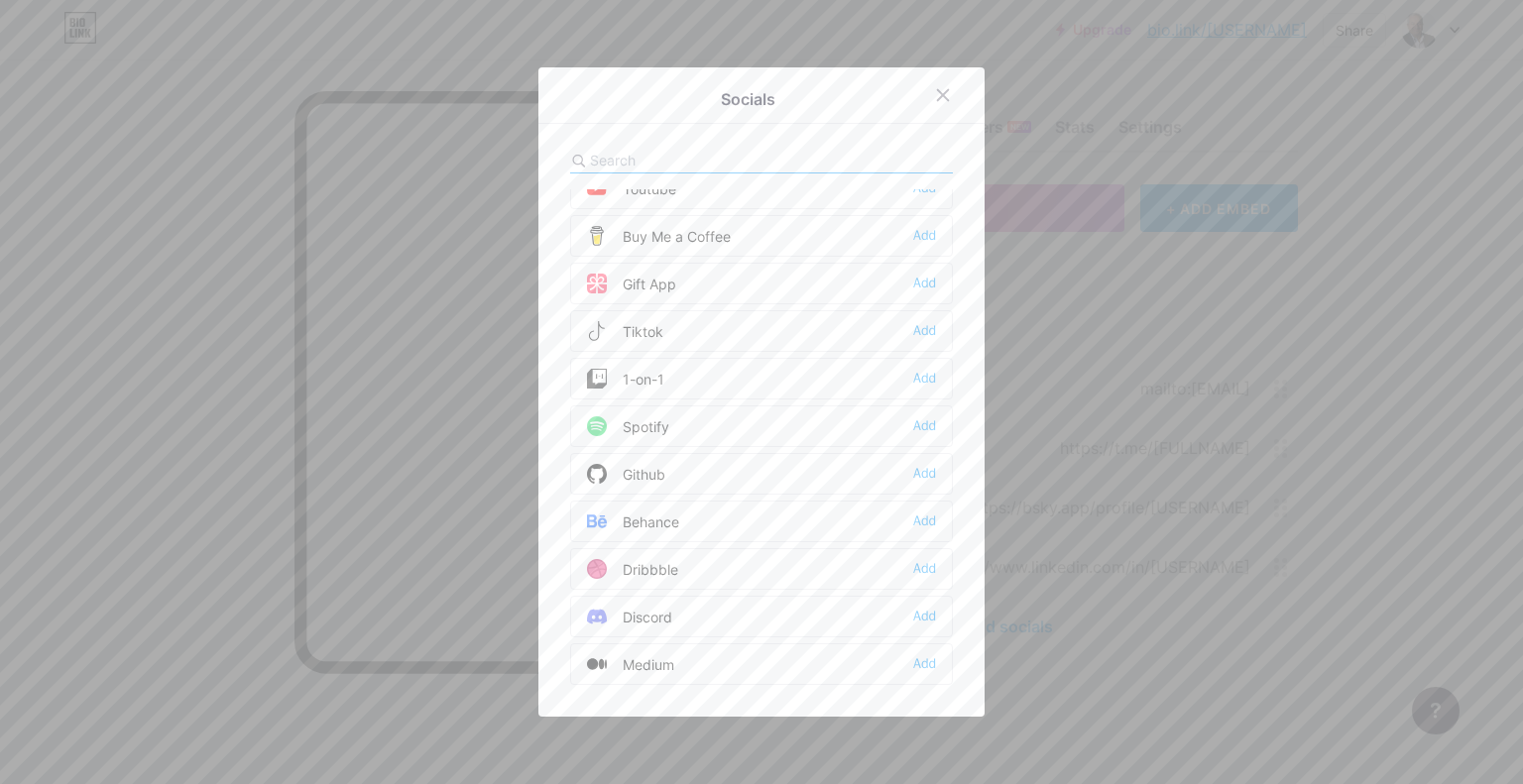 scroll, scrollTop: 0, scrollLeft: 0, axis: both 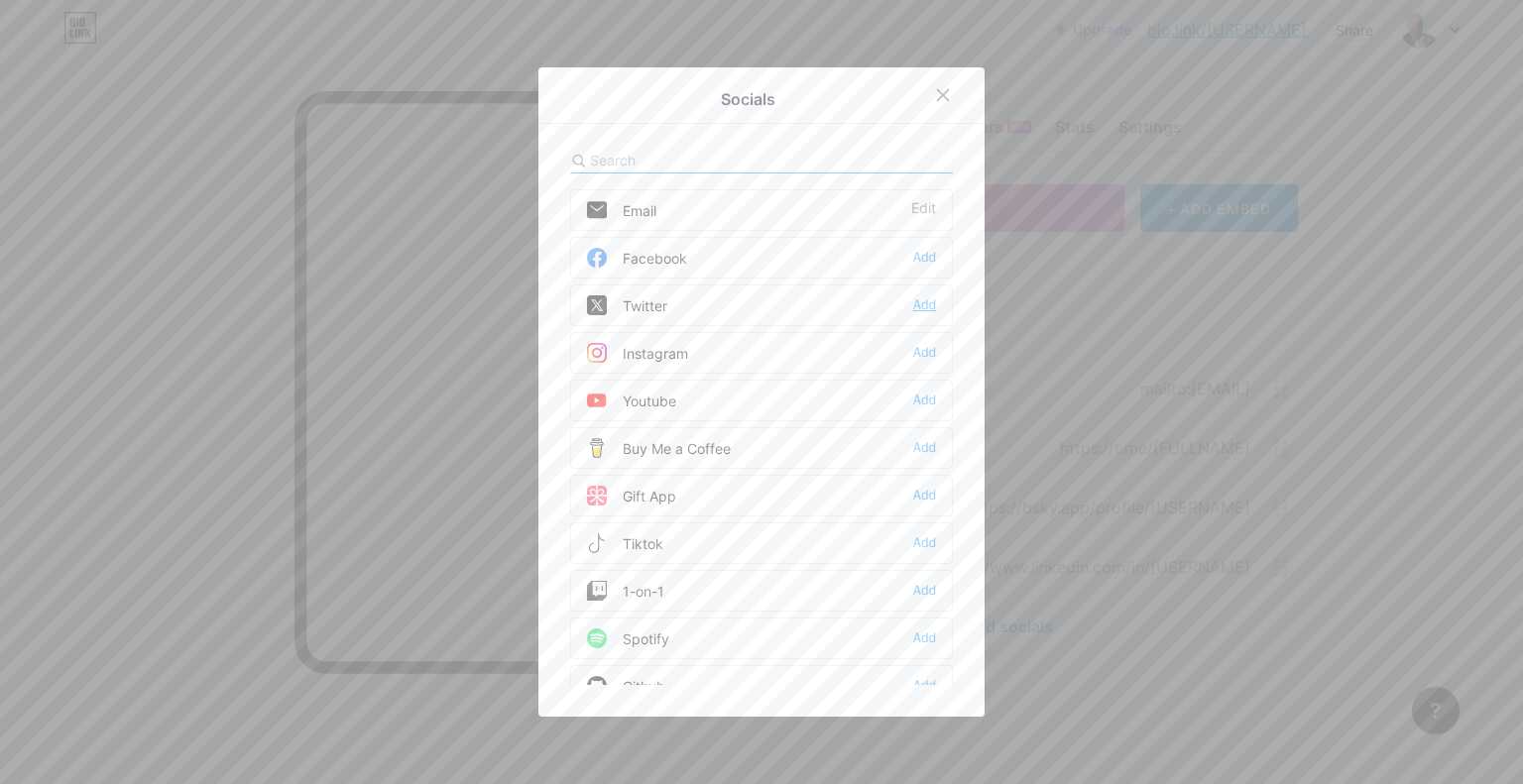 click on "Add" at bounding box center (924, 305) 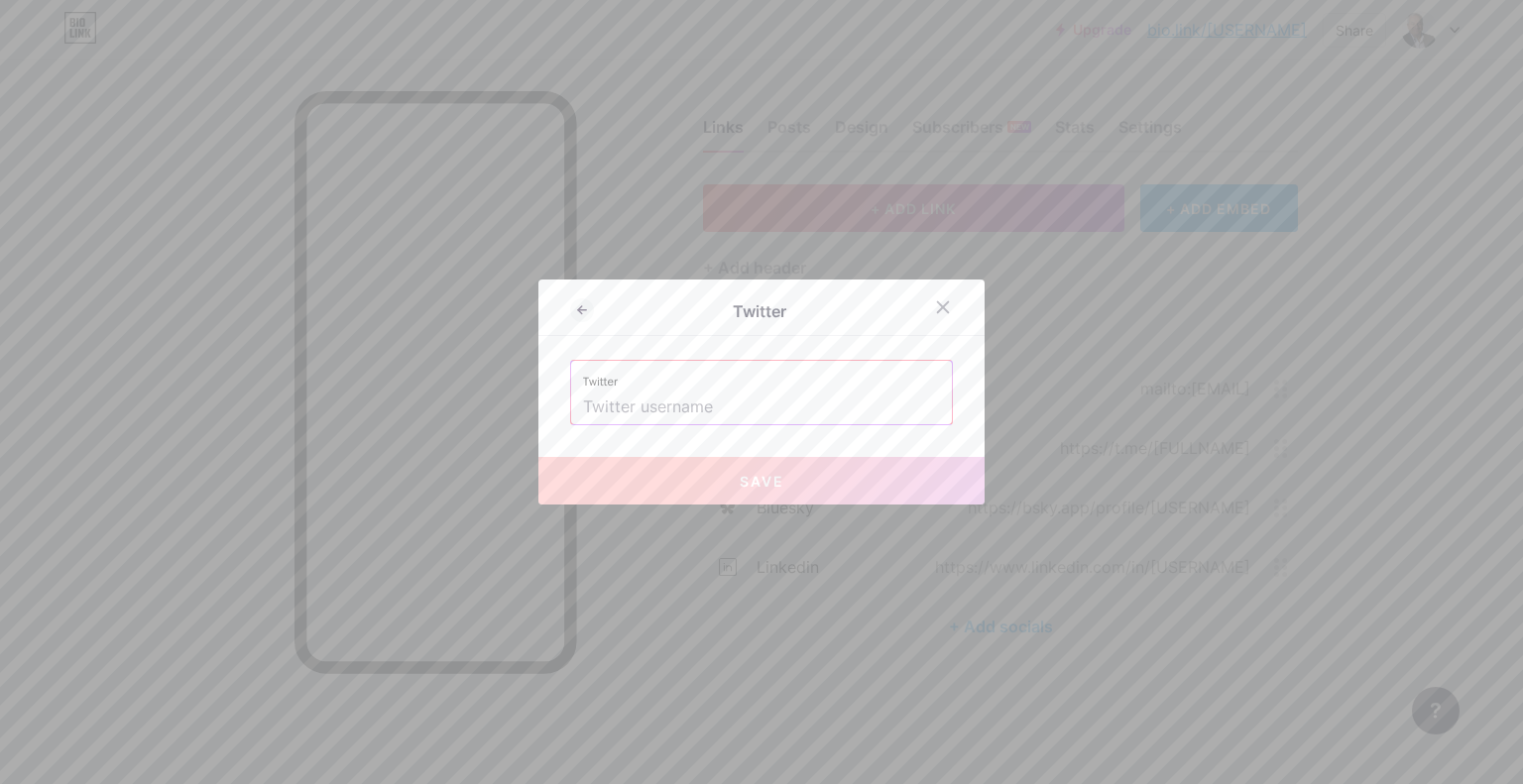 click at bounding box center [762, 407] 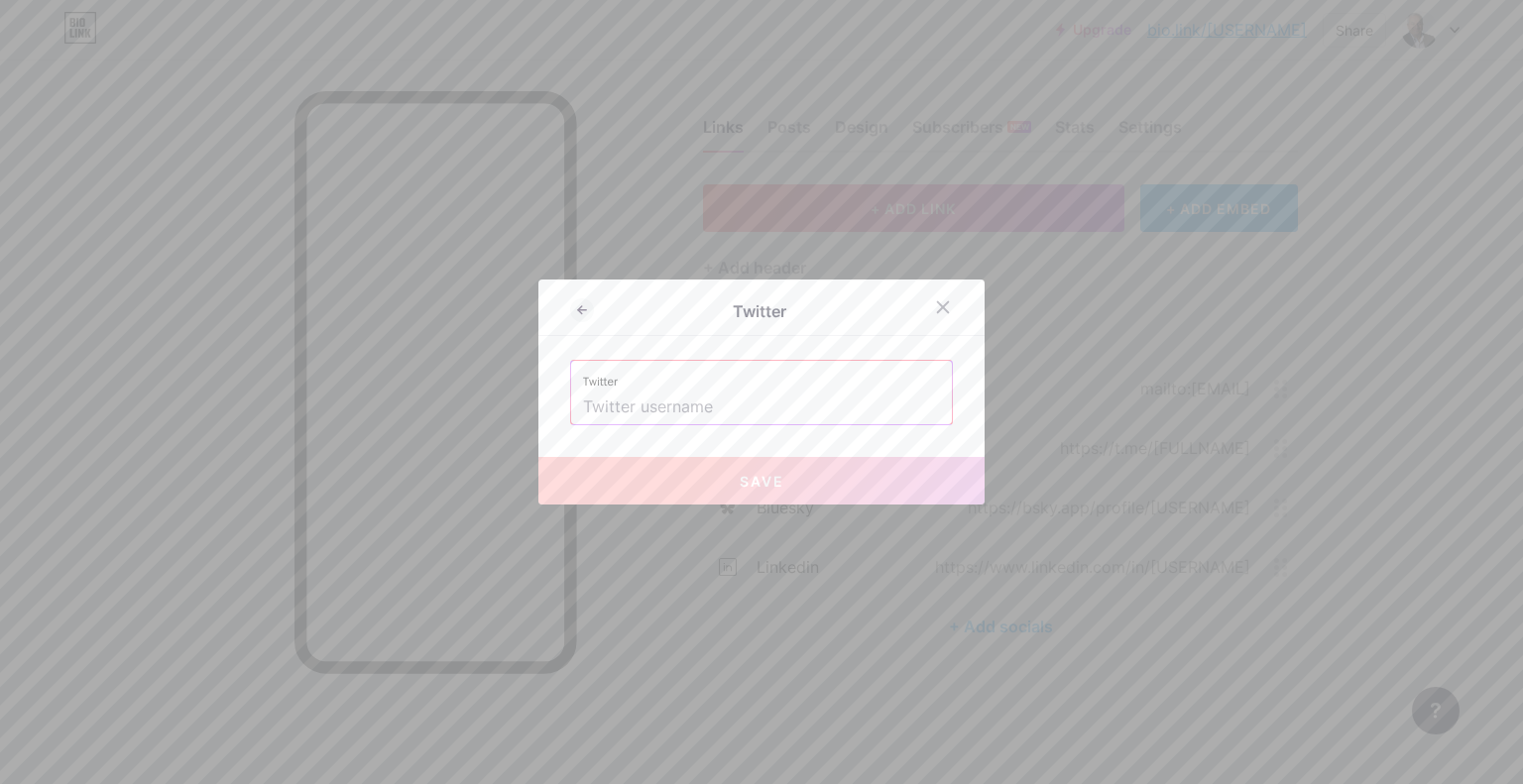 paste on "httpx://x.com/[USERNAME]_work" 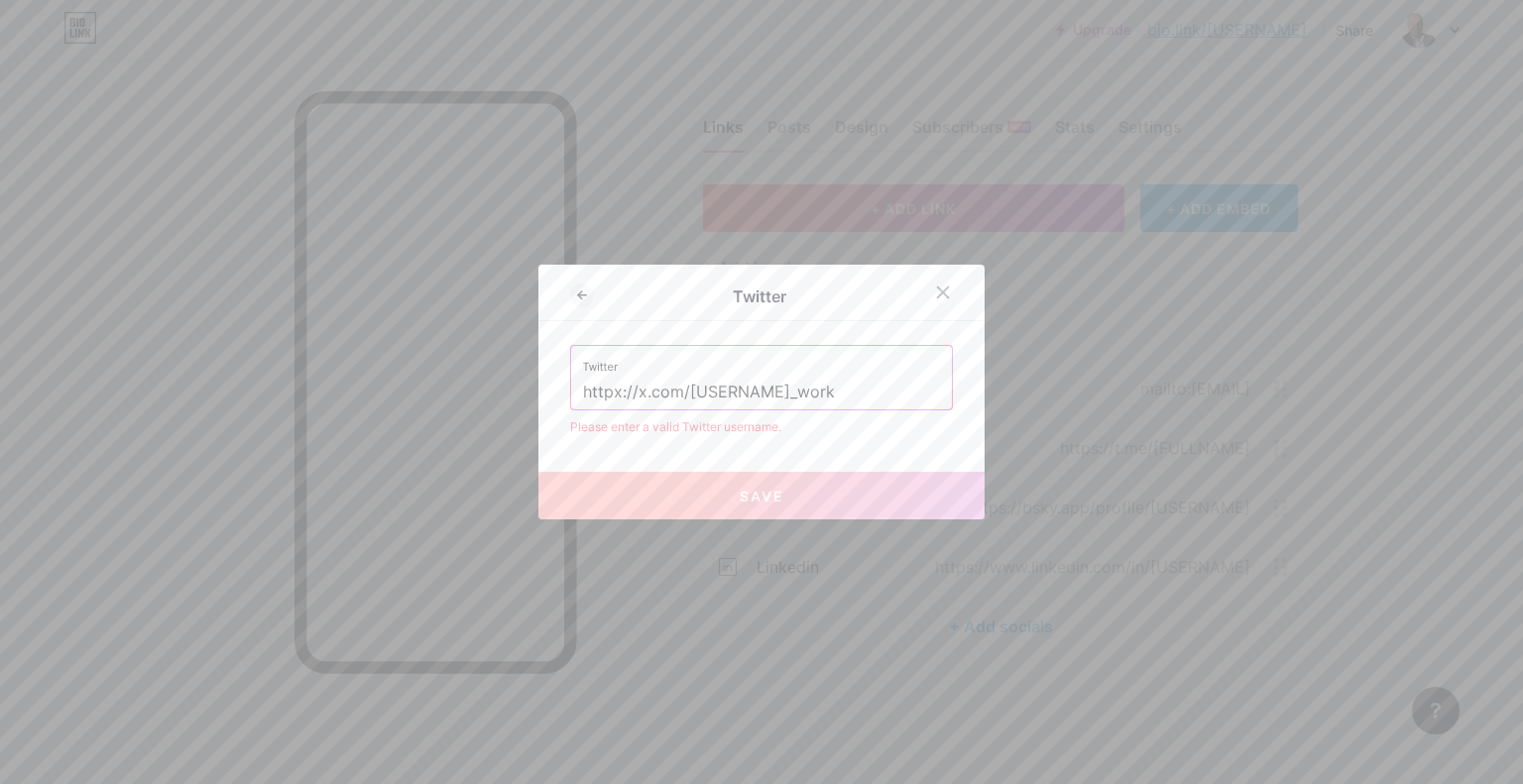 drag, startPoint x: 681, startPoint y: 392, endPoint x: 448, endPoint y: 380, distance: 233.30881 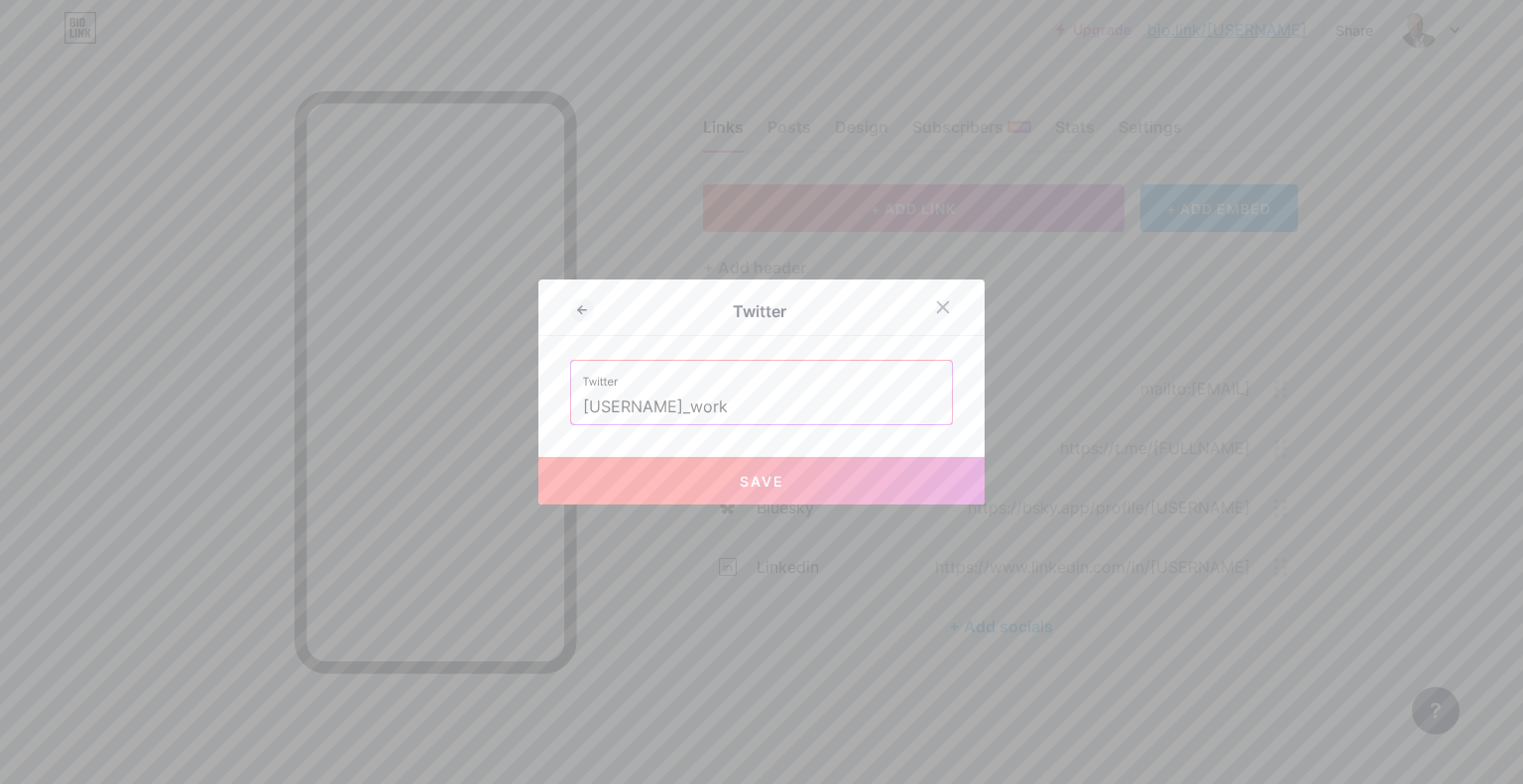 click on "Save" at bounding box center [762, 481] 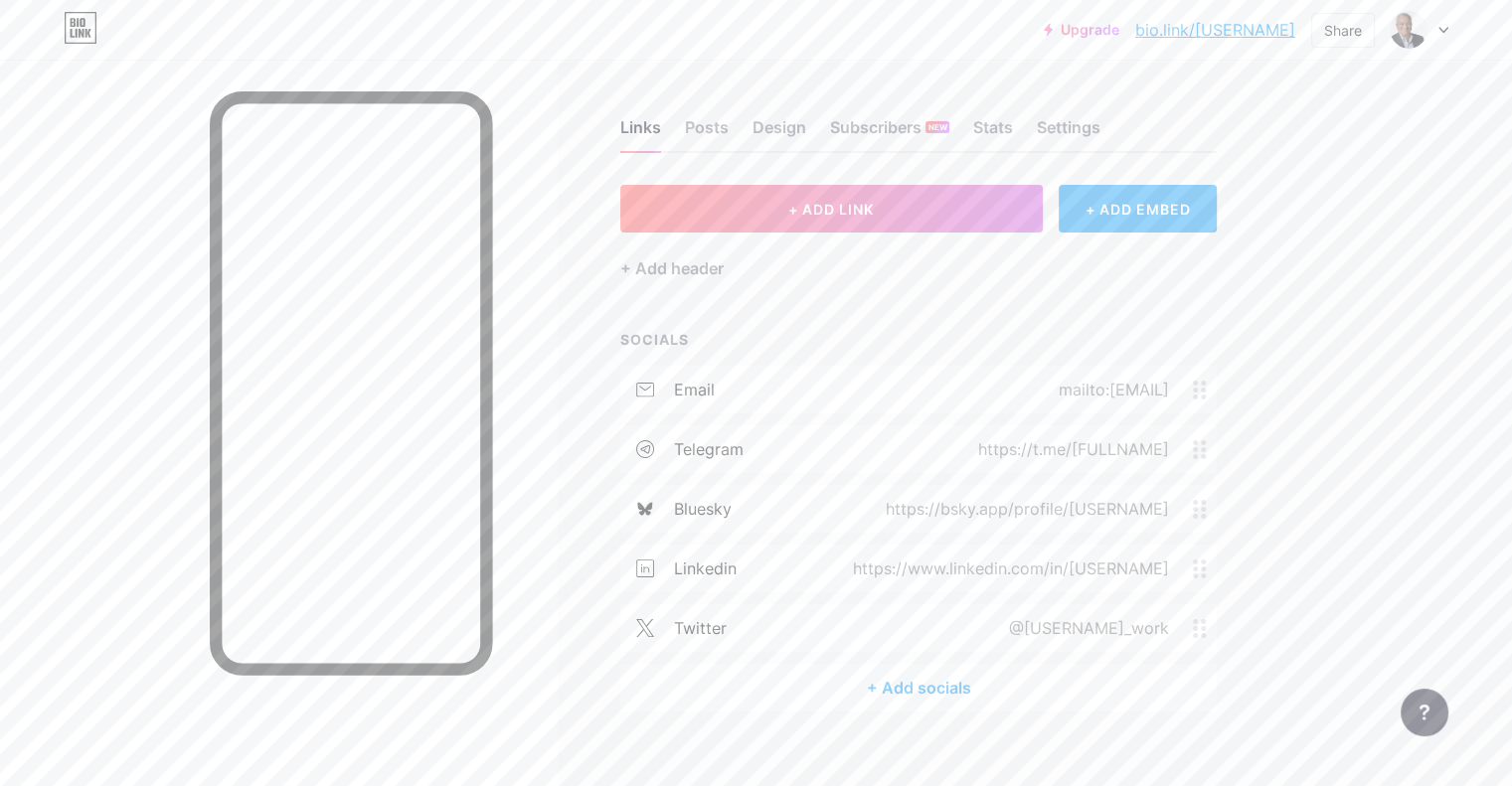 click on "+ Add socials" at bounding box center [919, 688] 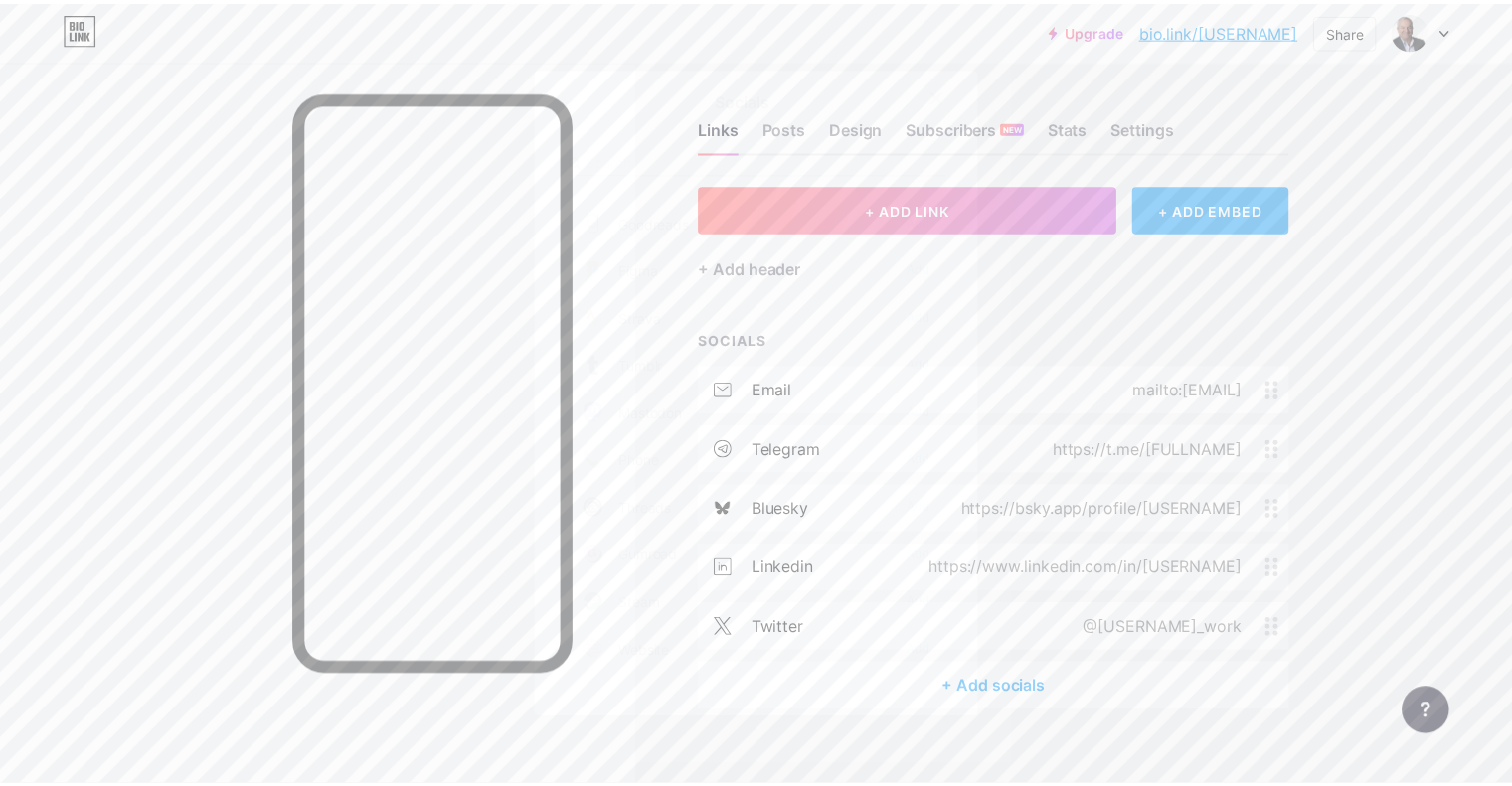 scroll, scrollTop: 1773, scrollLeft: 0, axis: vertical 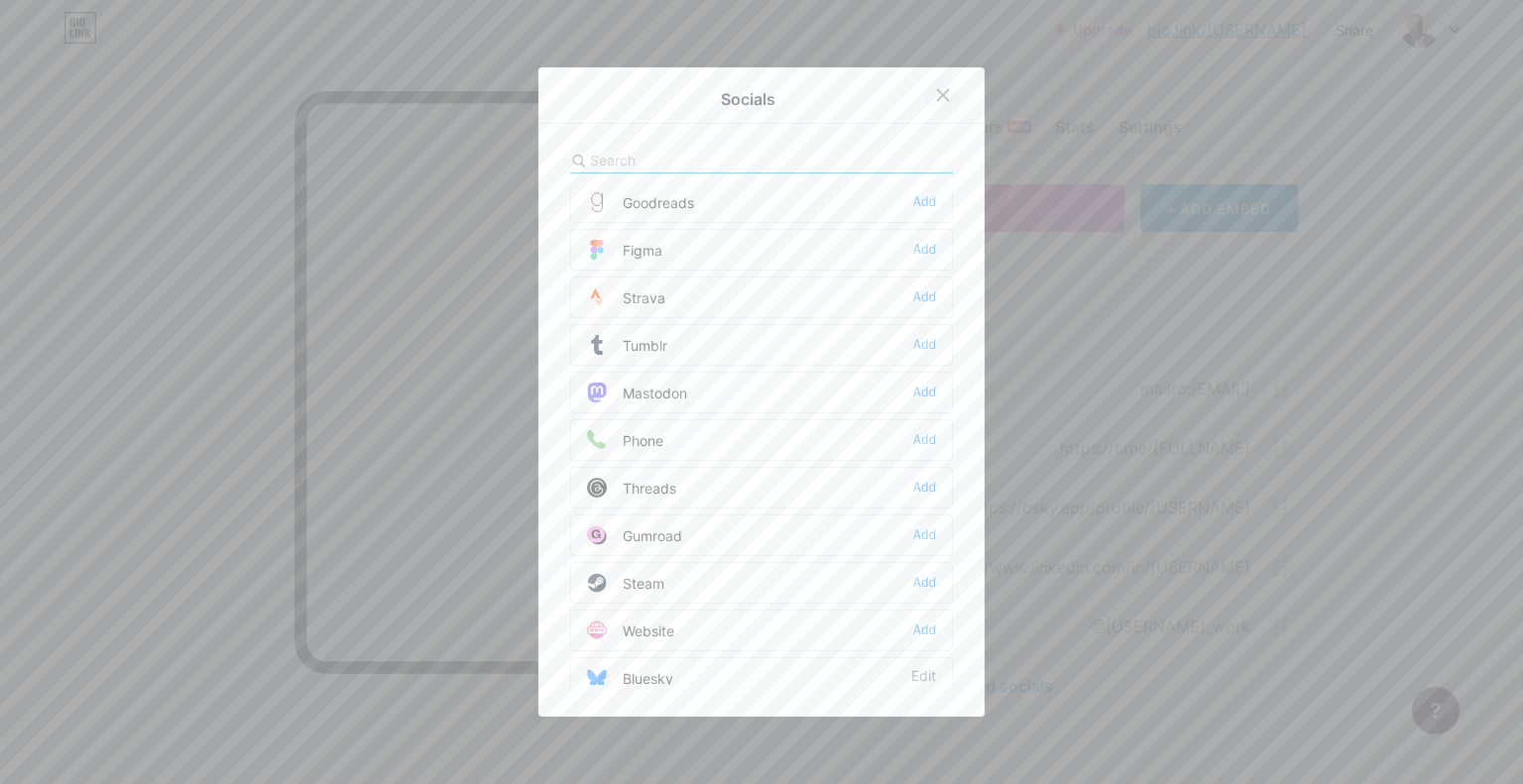 click 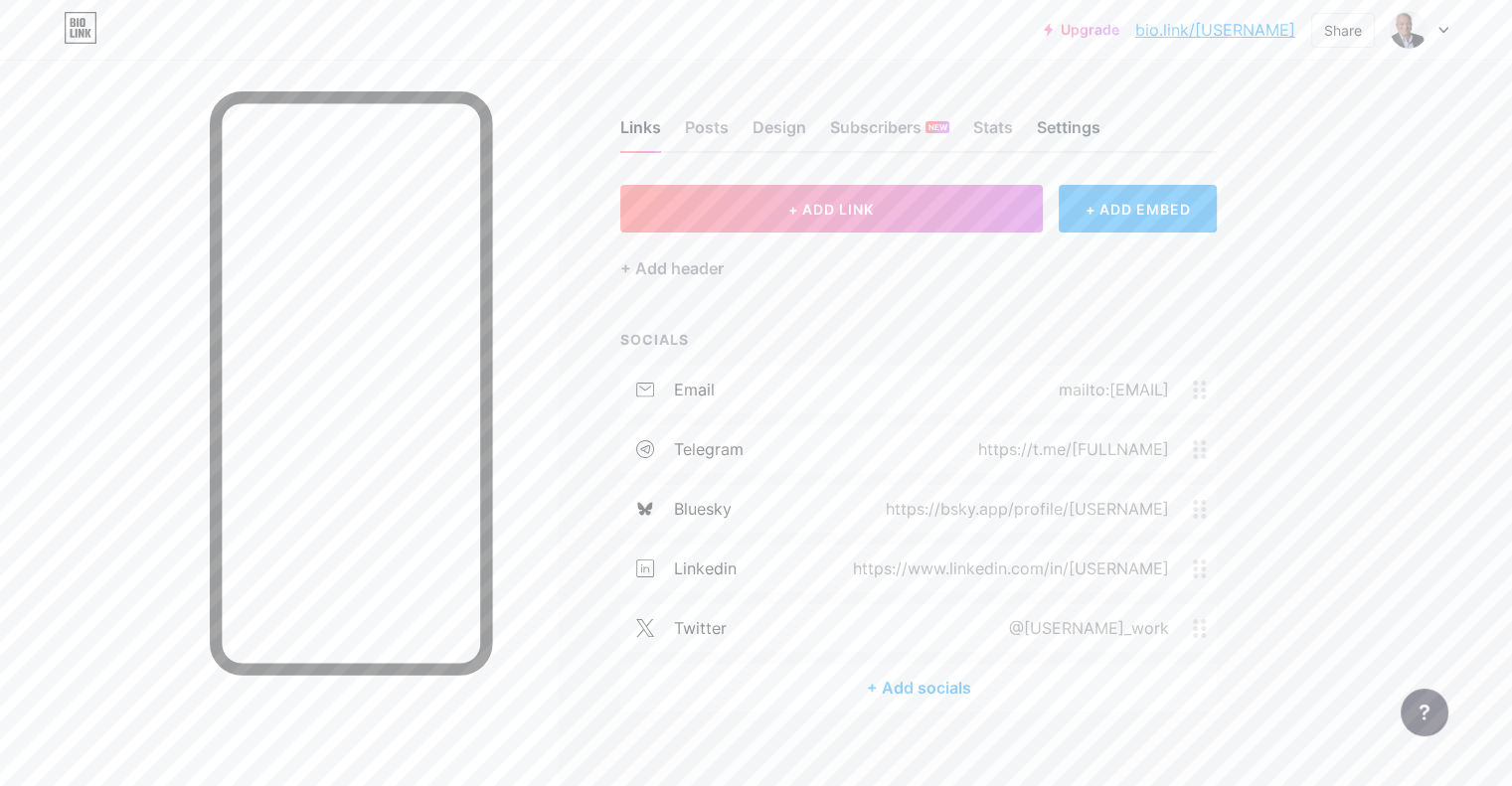 click on "Settings" at bounding box center (1069, 133) 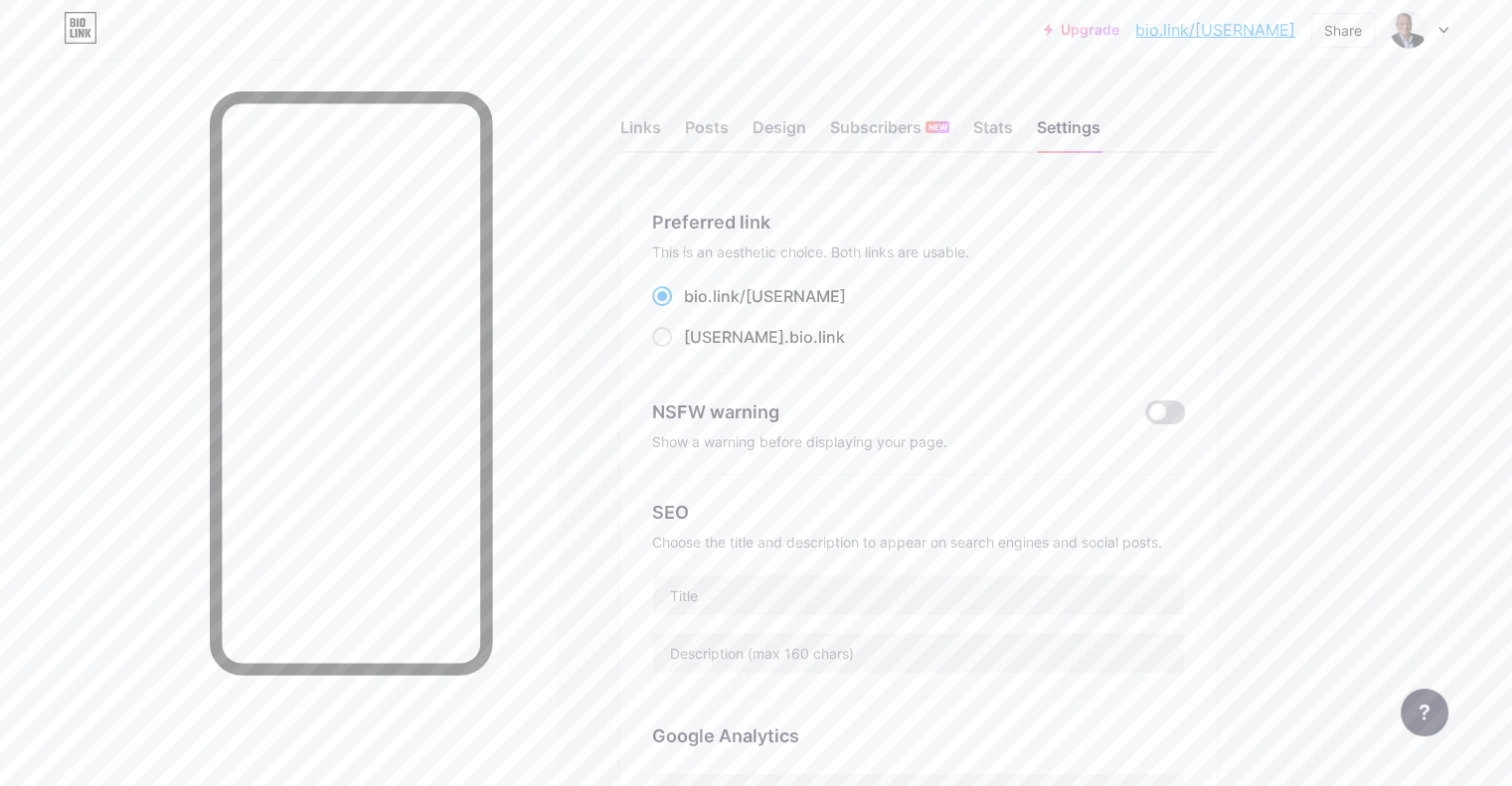 click at bounding box center [1165, 412] 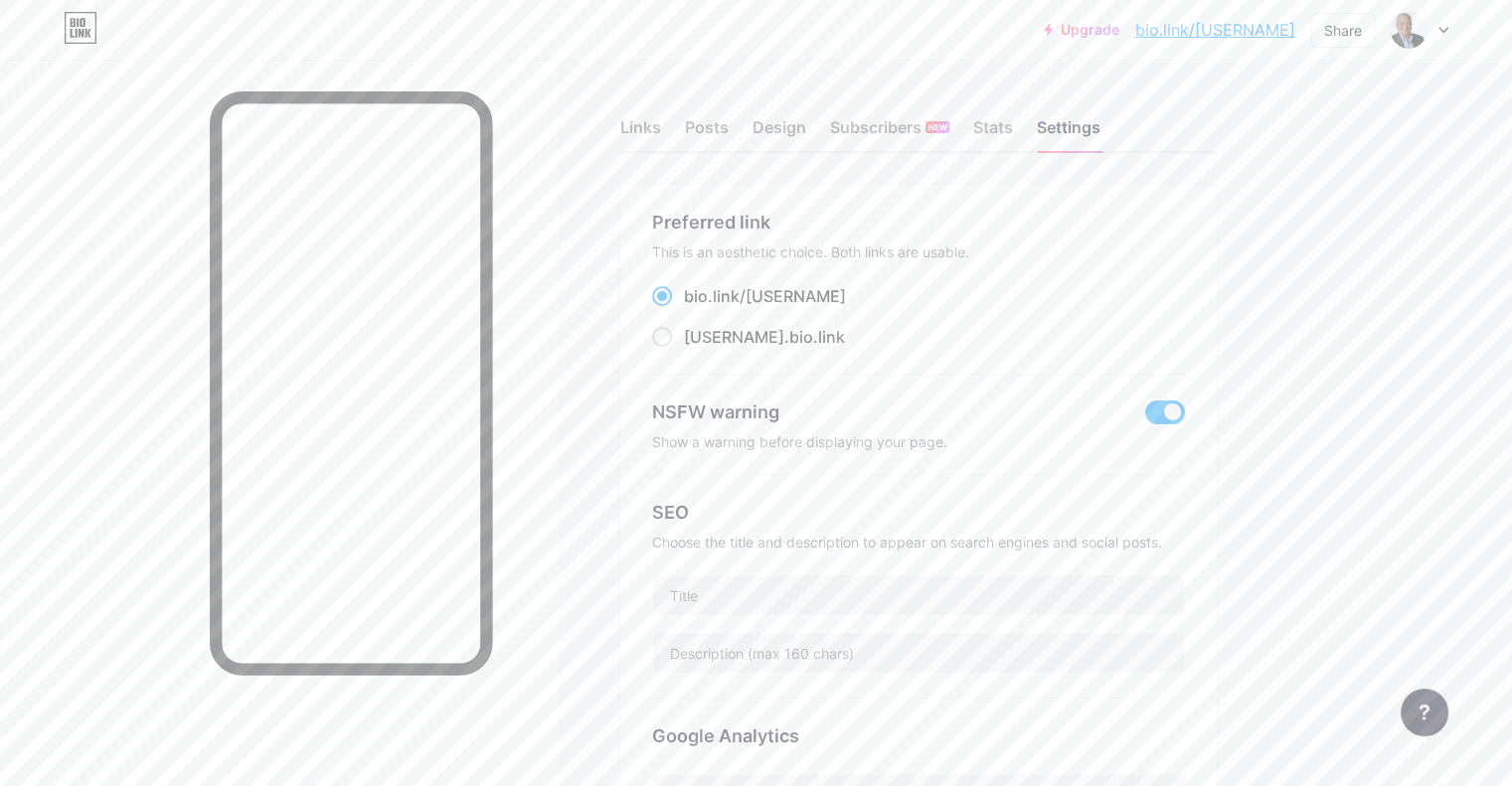 click at bounding box center (1165, 412) 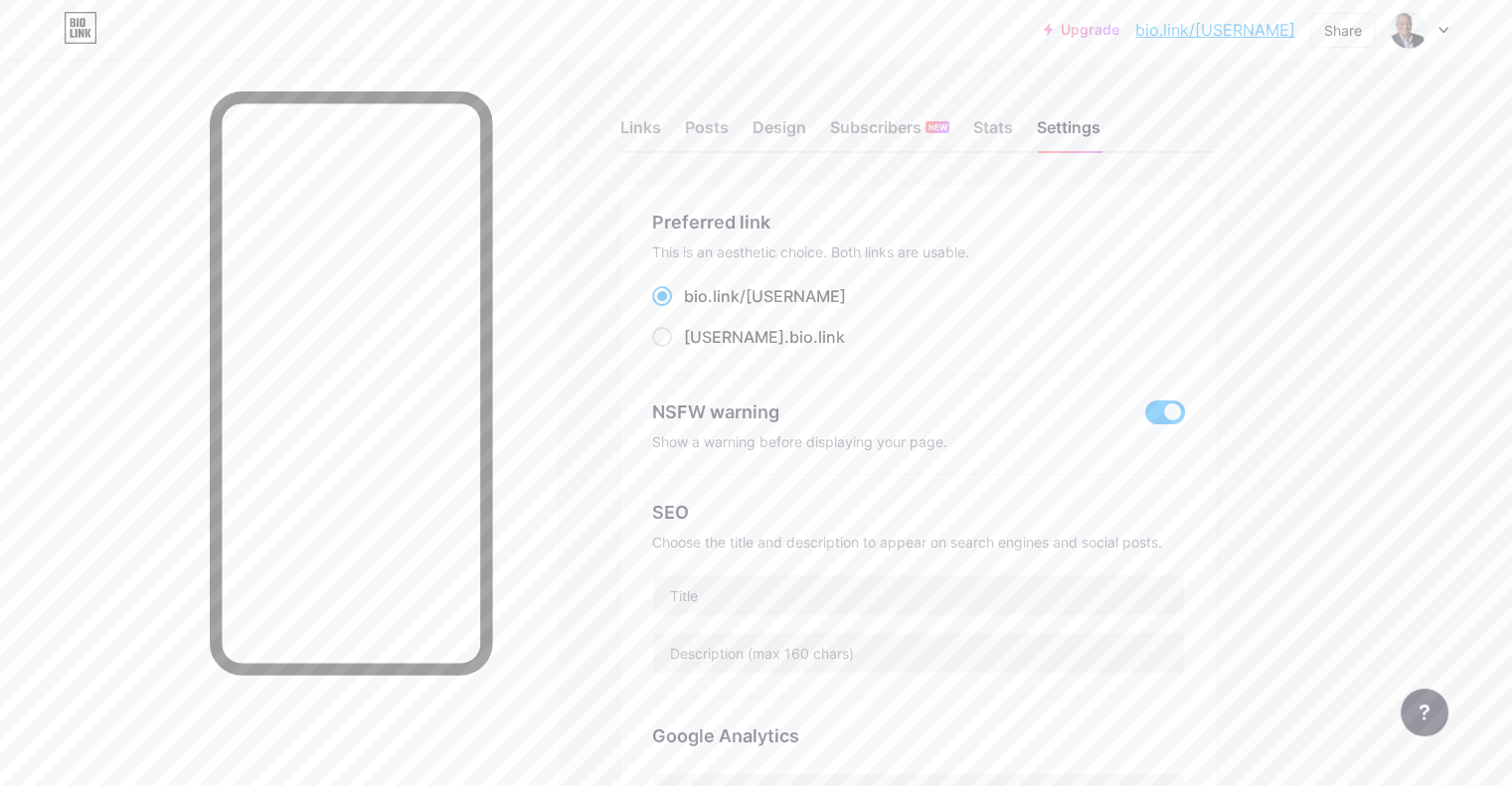 click at bounding box center [1145, 417] 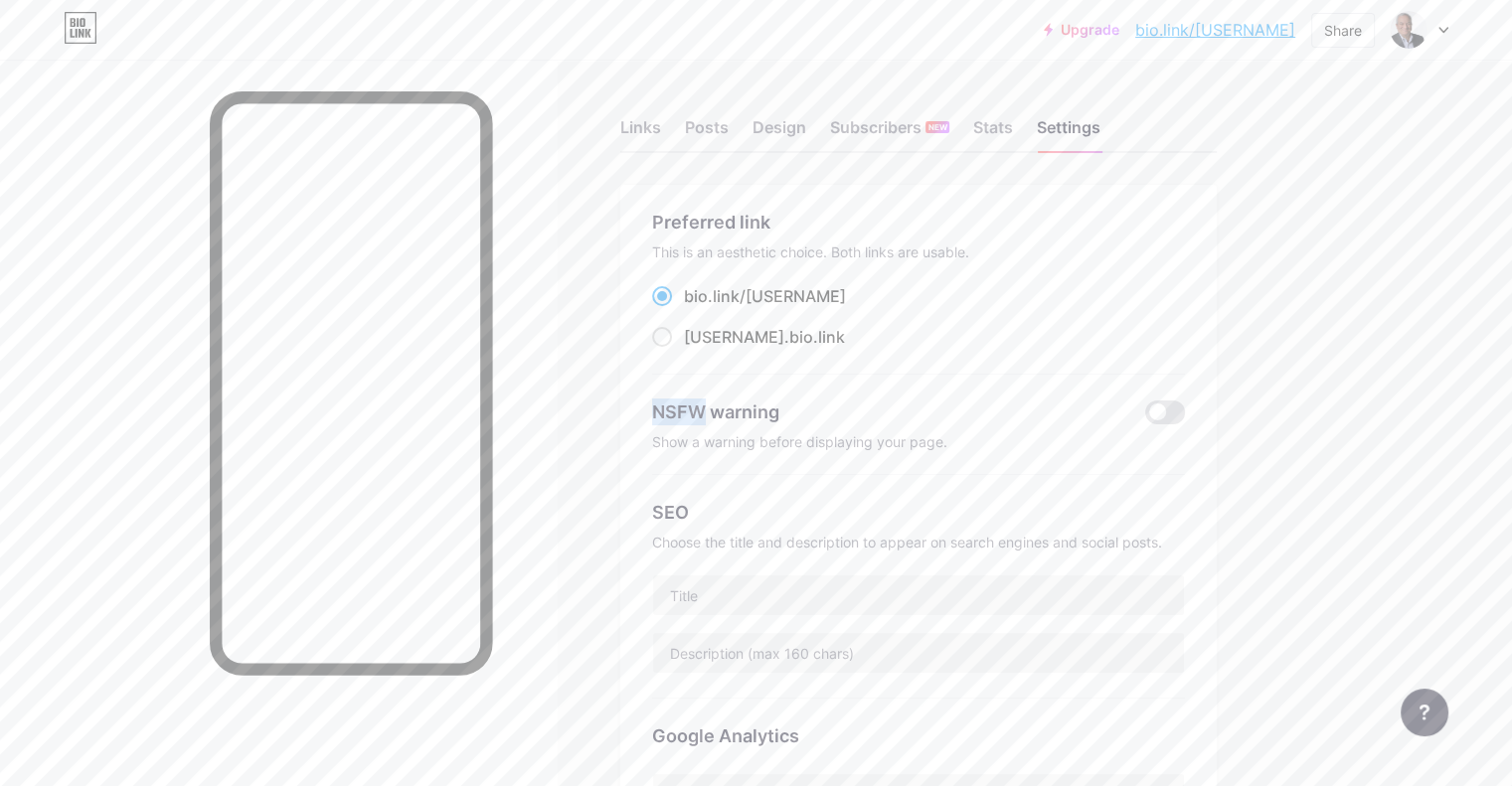 drag, startPoint x: 740, startPoint y: 410, endPoint x: 789, endPoint y: 411, distance: 49.01 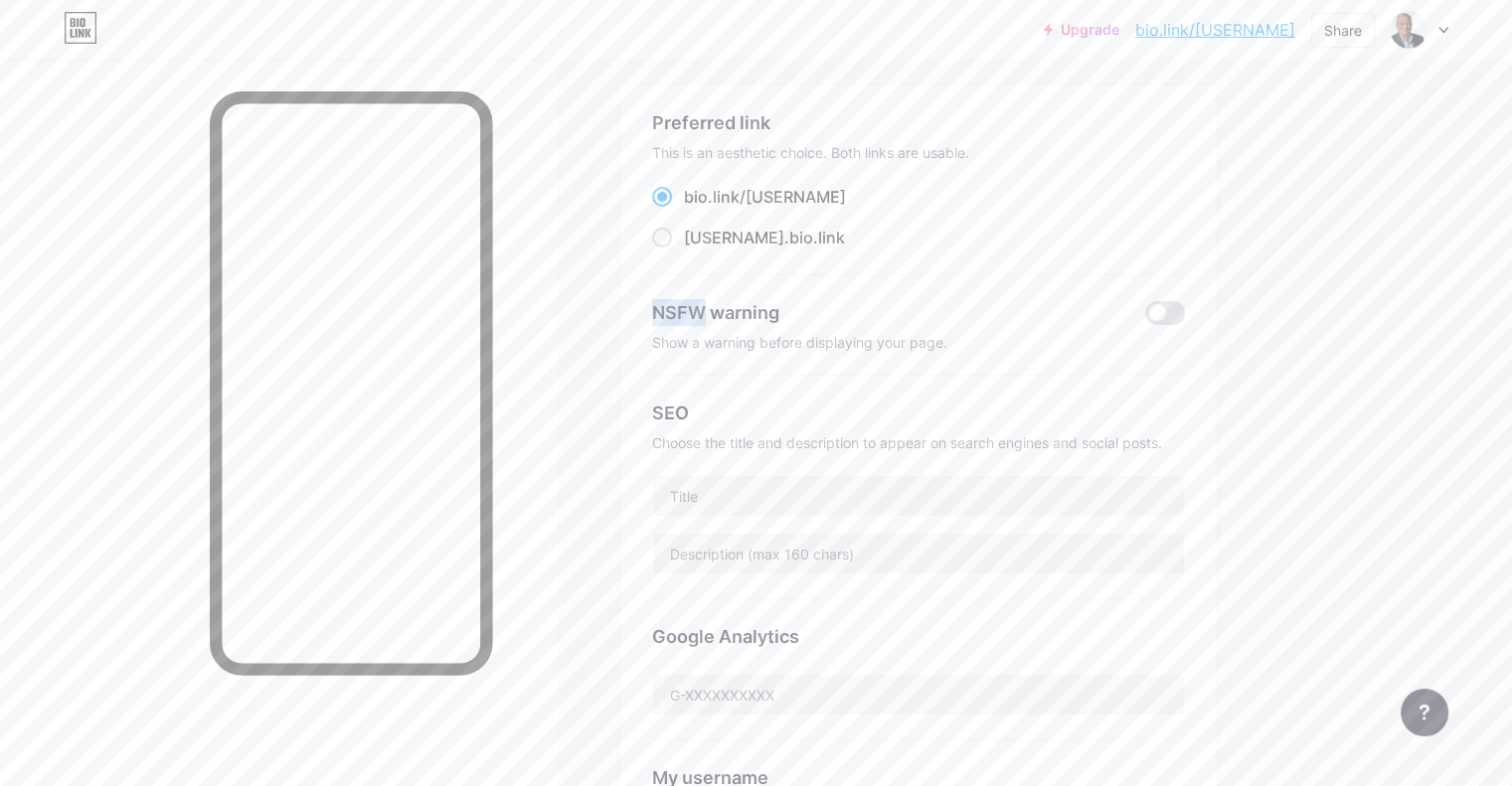 scroll, scrollTop: 0, scrollLeft: 0, axis: both 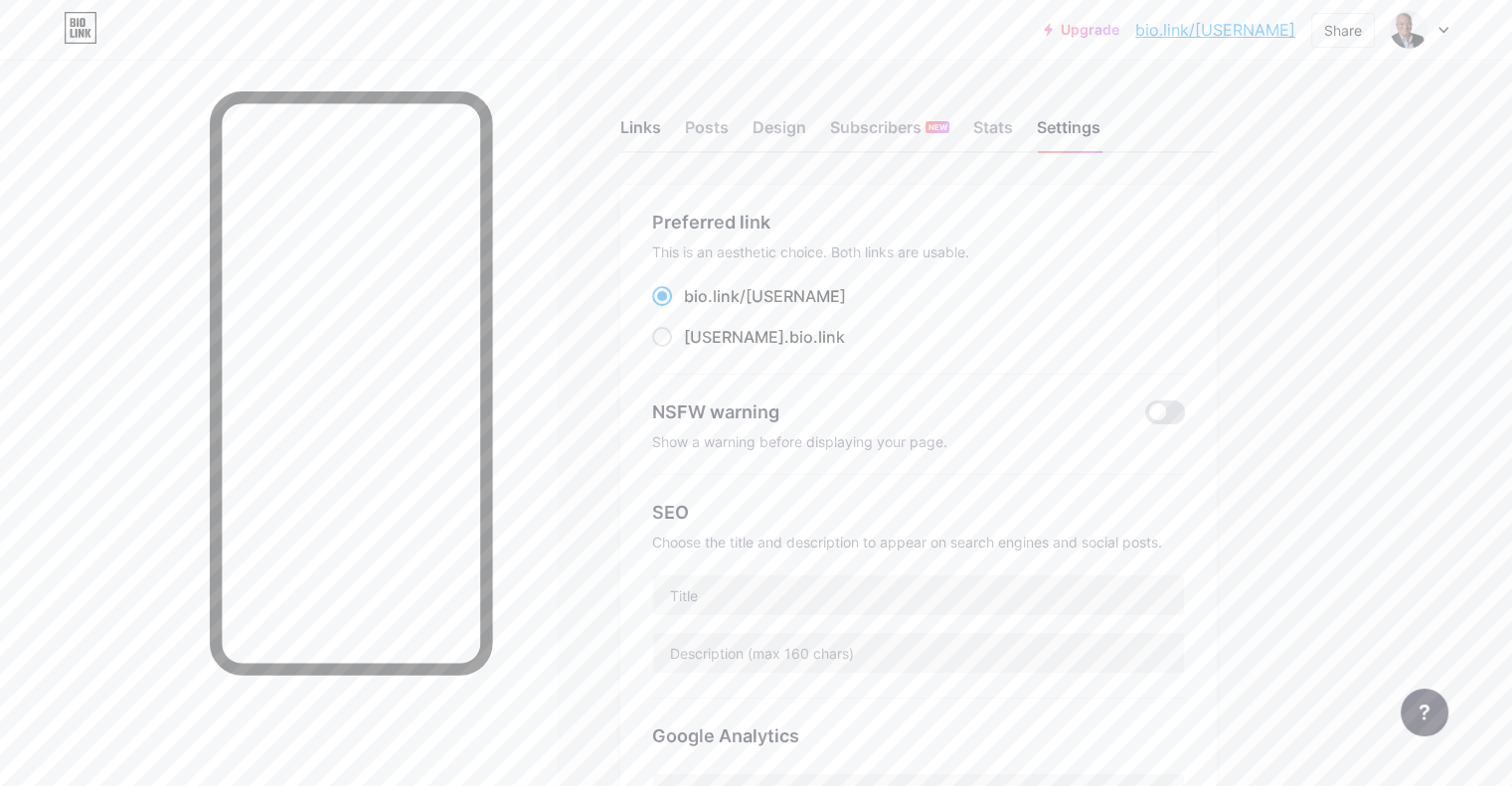 click on "Links" at bounding box center [640, 133] 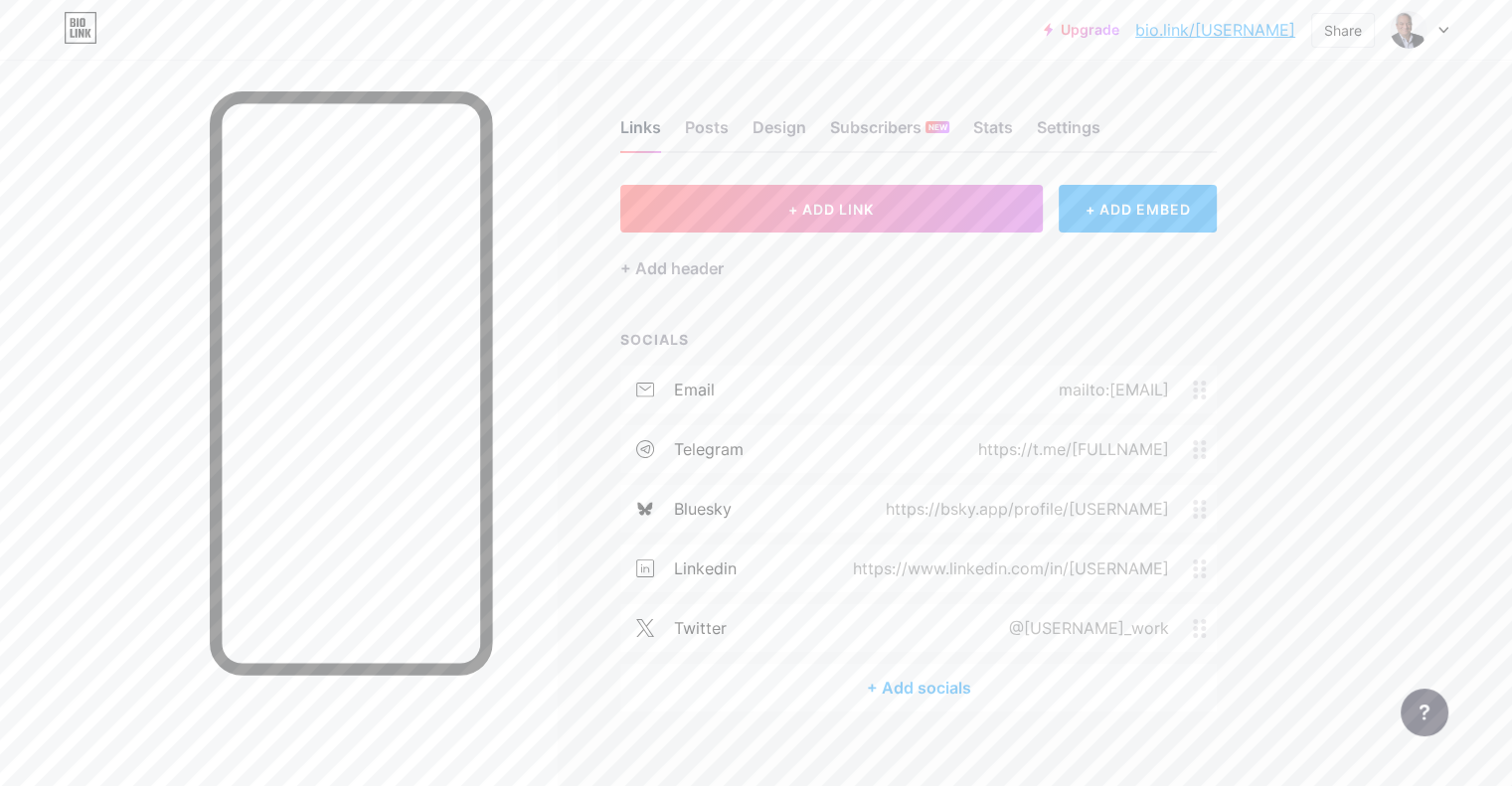 scroll, scrollTop: 24, scrollLeft: 0, axis: vertical 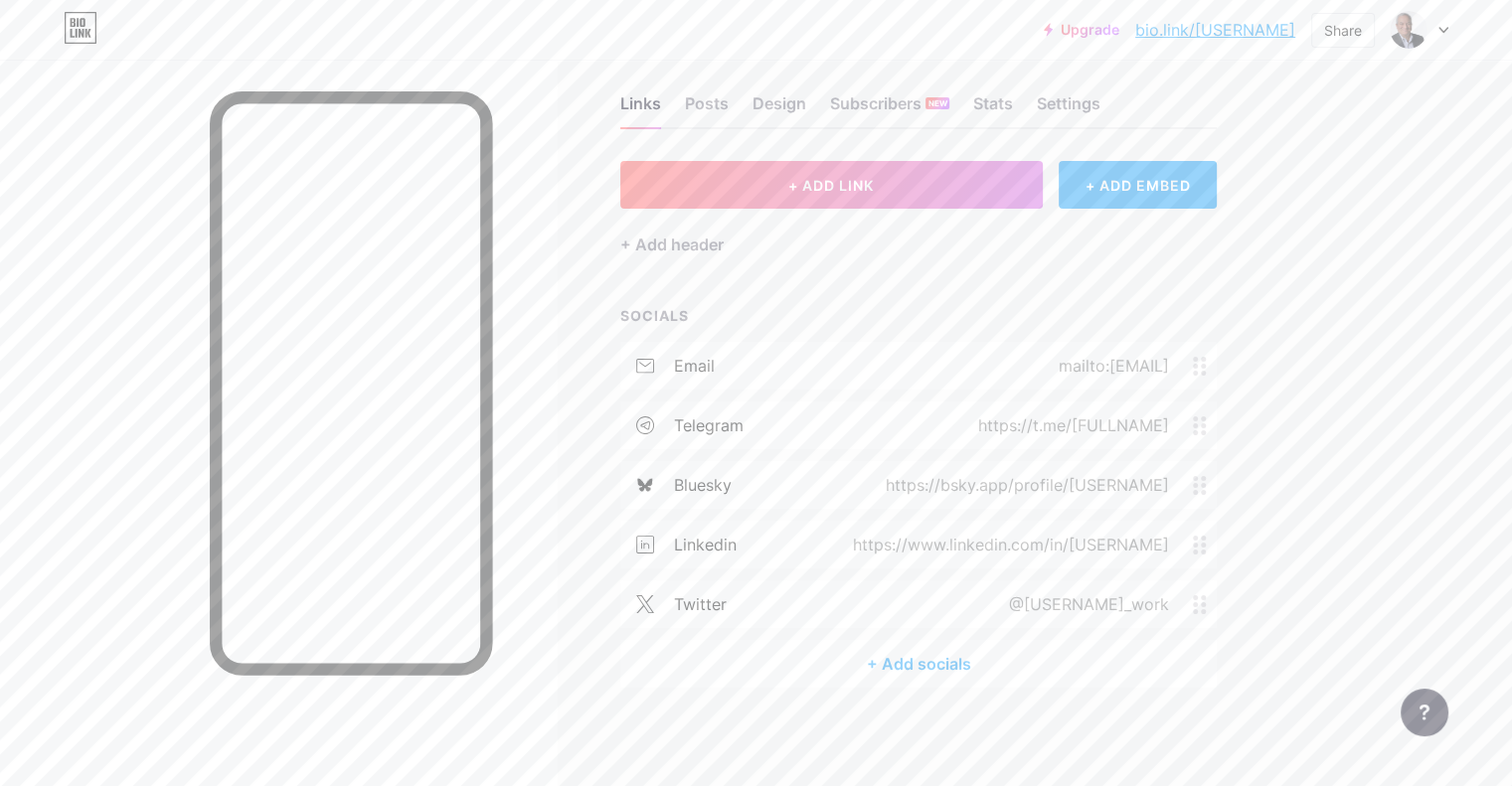 click 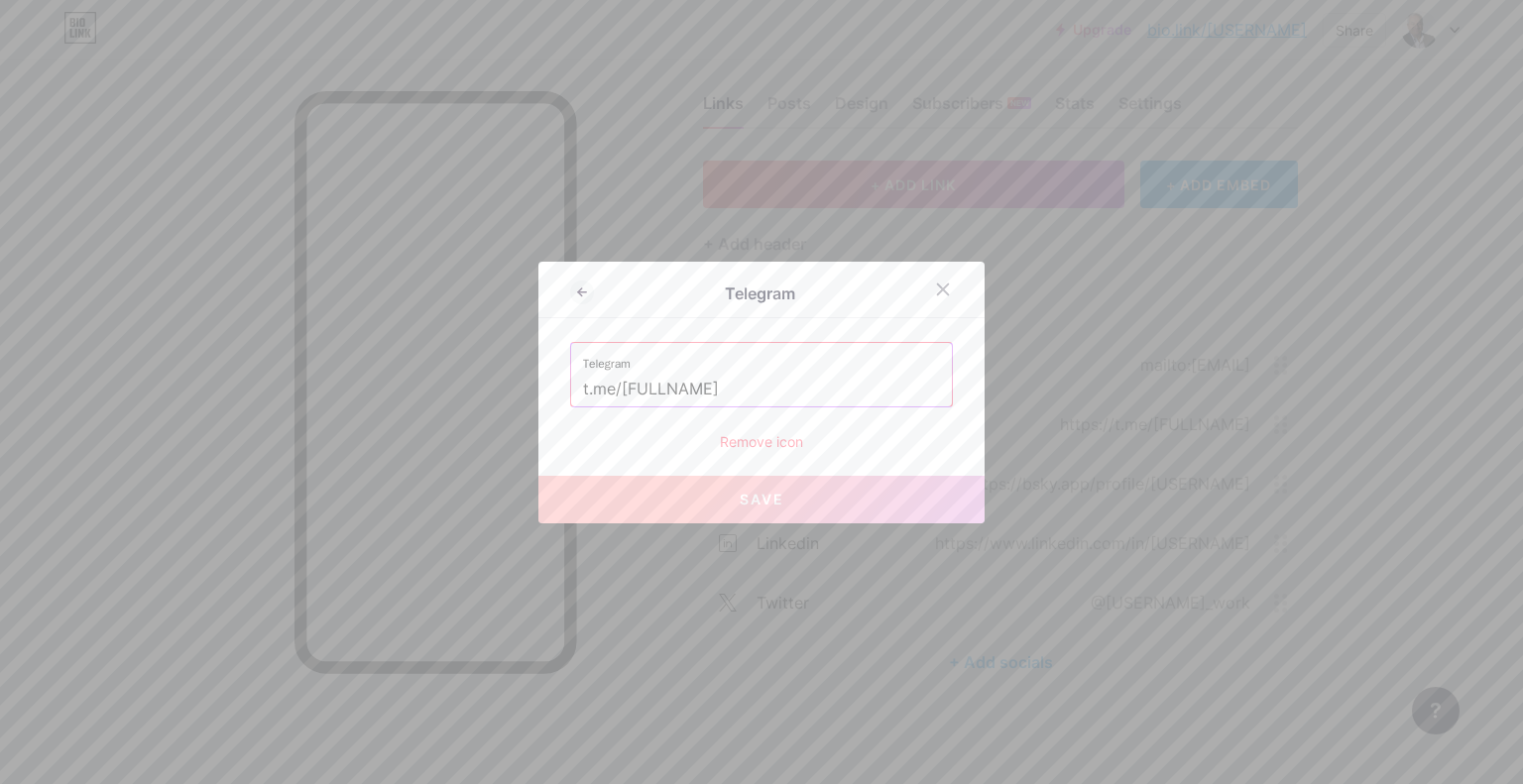 click on "Remove icon" at bounding box center [762, 441] 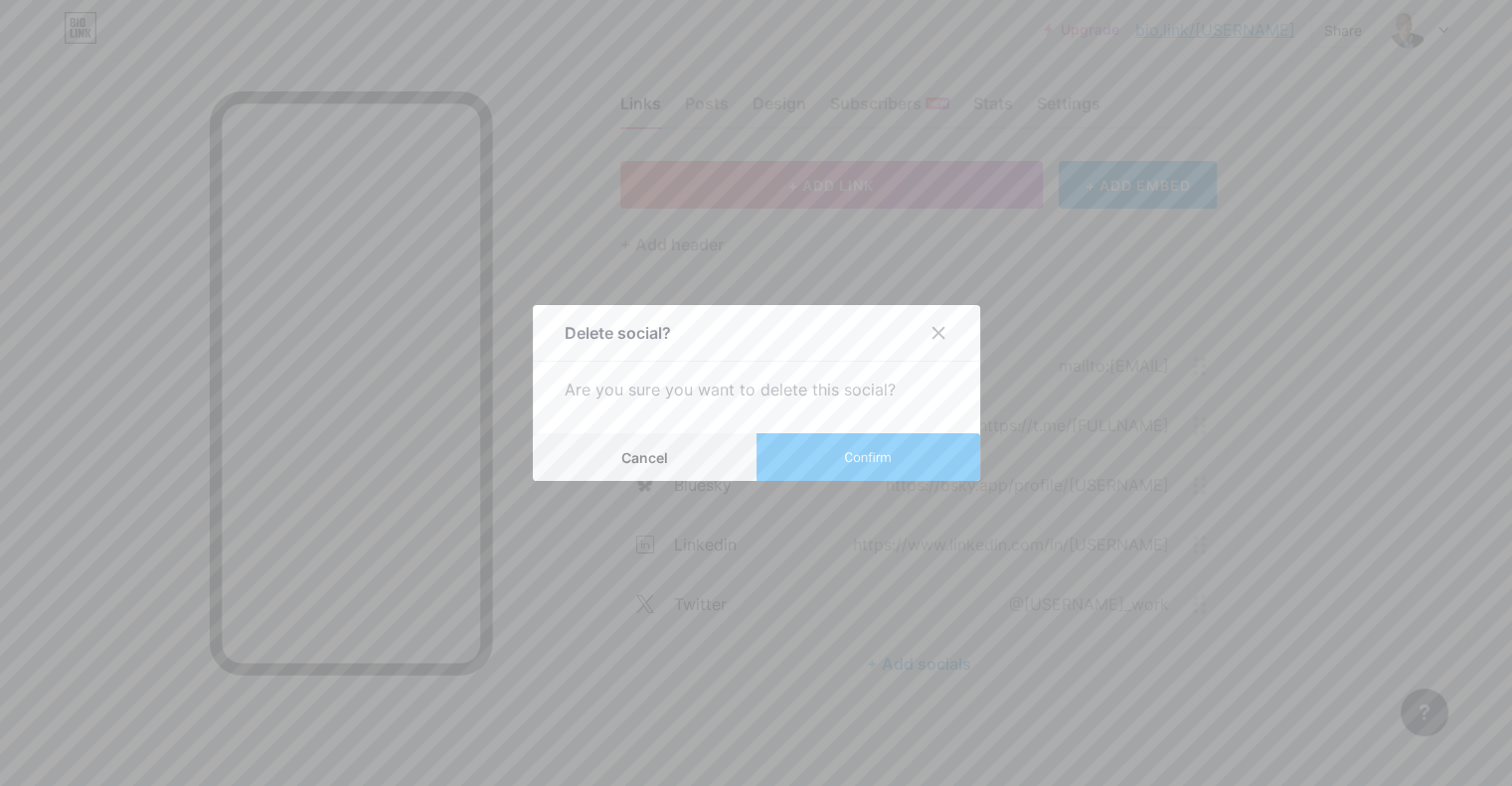 click on "Confirm" at bounding box center [867, 457] 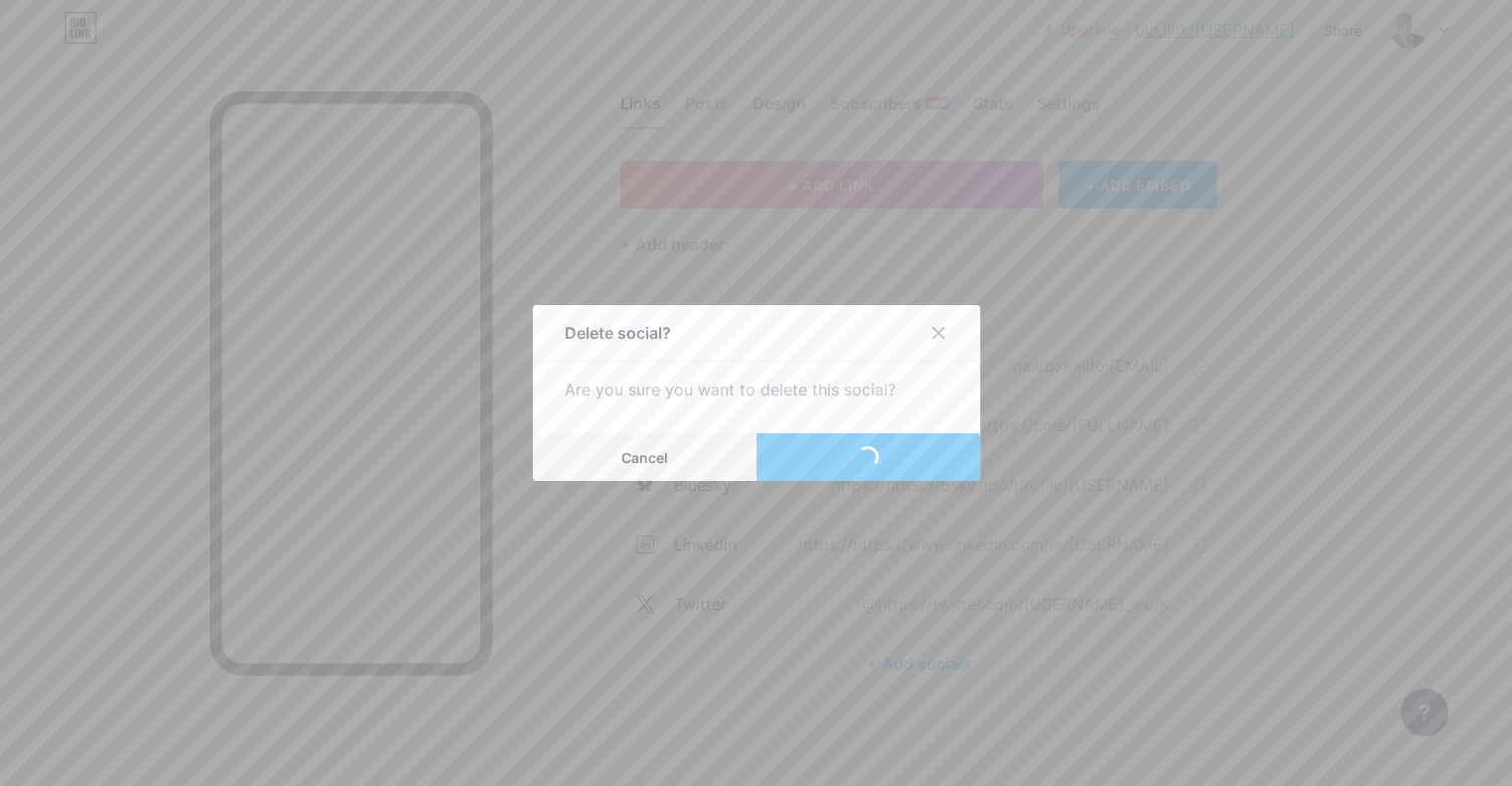 scroll, scrollTop: 0, scrollLeft: 0, axis: both 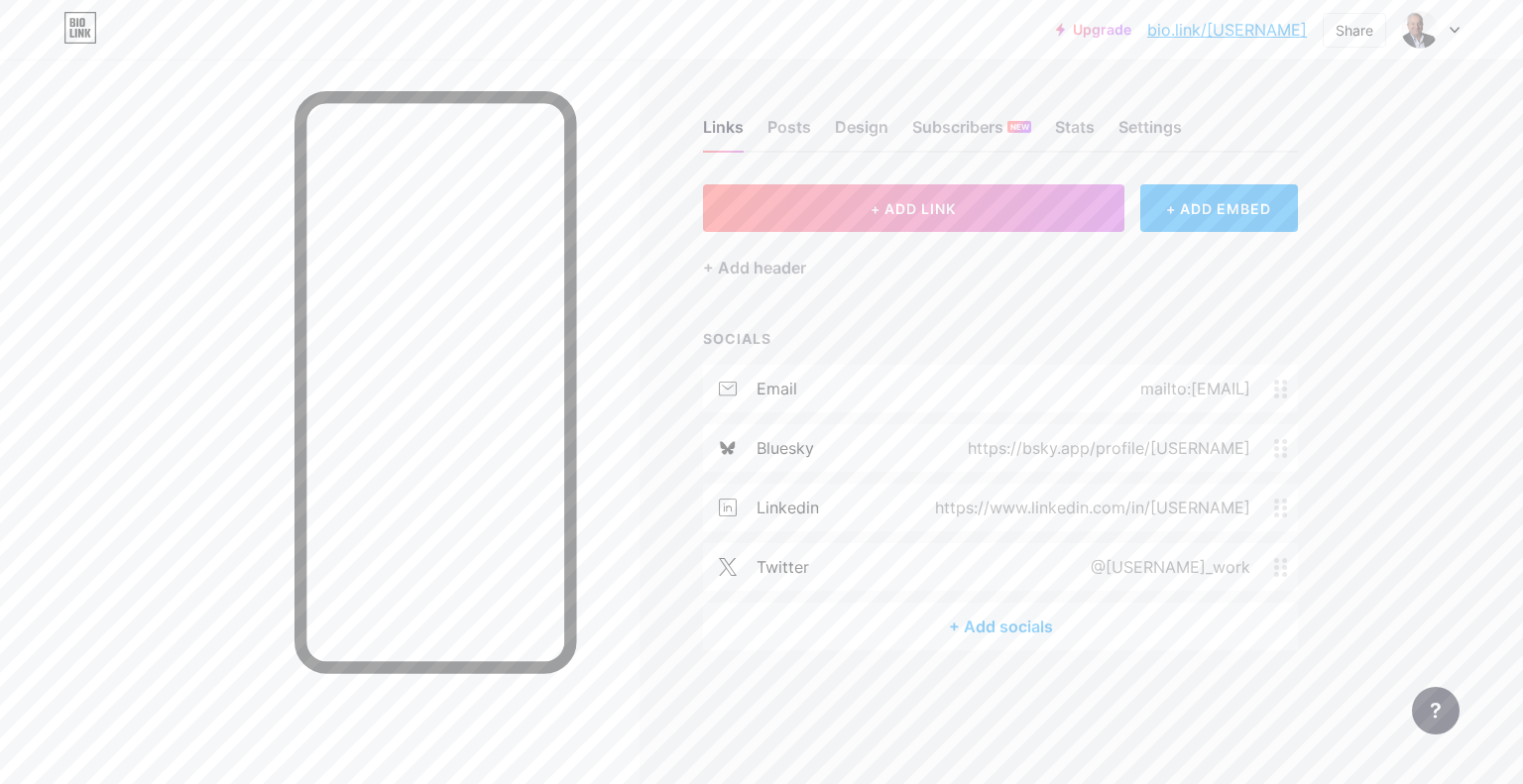 click on "Links
Posts
Design
Subscribers
NEW
Stats
Settings       + ADD LINK     + ADD EMBED
+ Add header     SOCIALS
email
mailto:[EMAIL]               bluesky
https://bsky.app/profile/[USERNAME]
linkedin
https://www.linkedin.com/in/[USERNAME]                   twitter
@[USERNAME]_work               + Add socials                       Feature requests             Help center         Contact support" at bounding box center [690, 404] 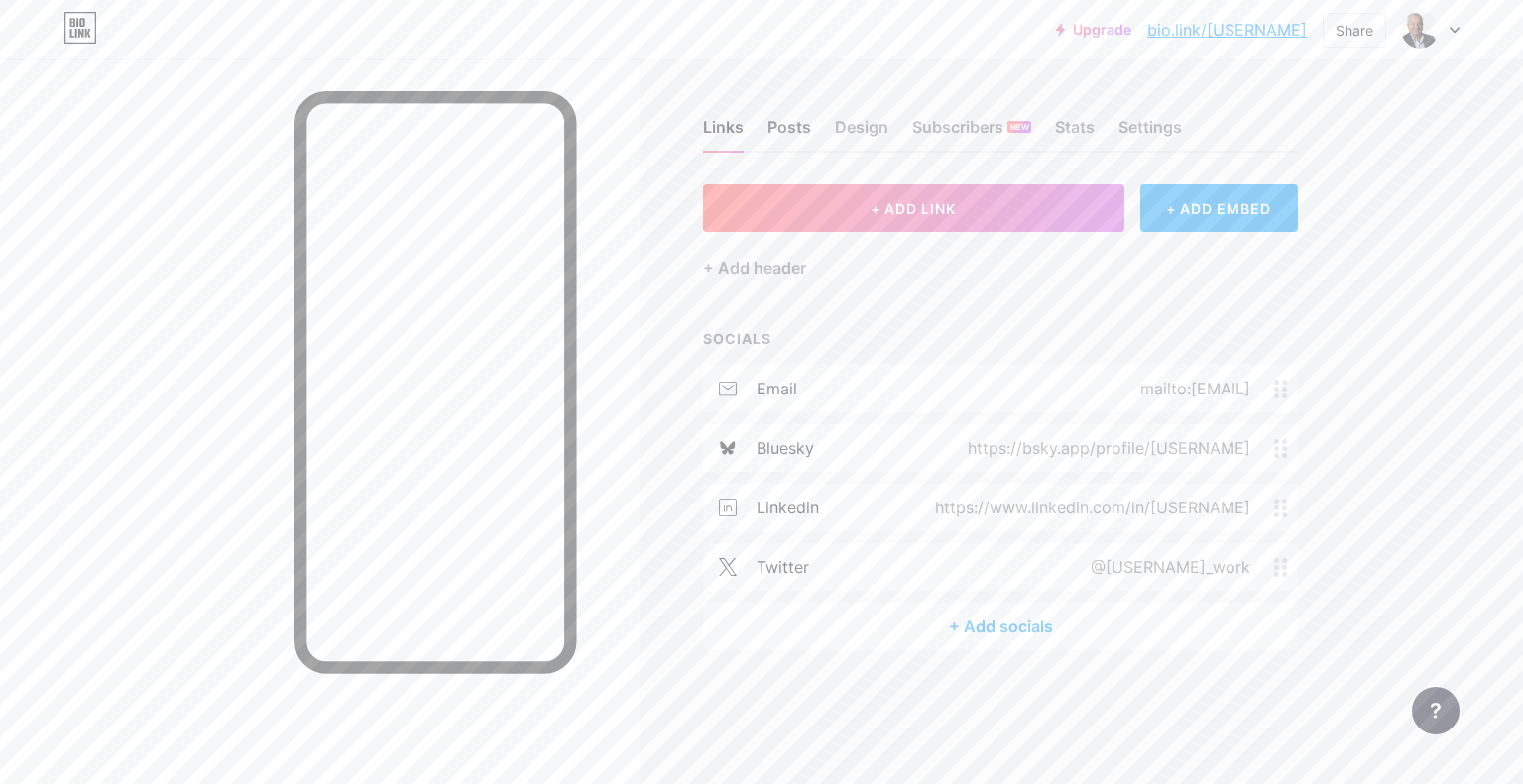 click on "Posts" at bounding box center [789, 133] 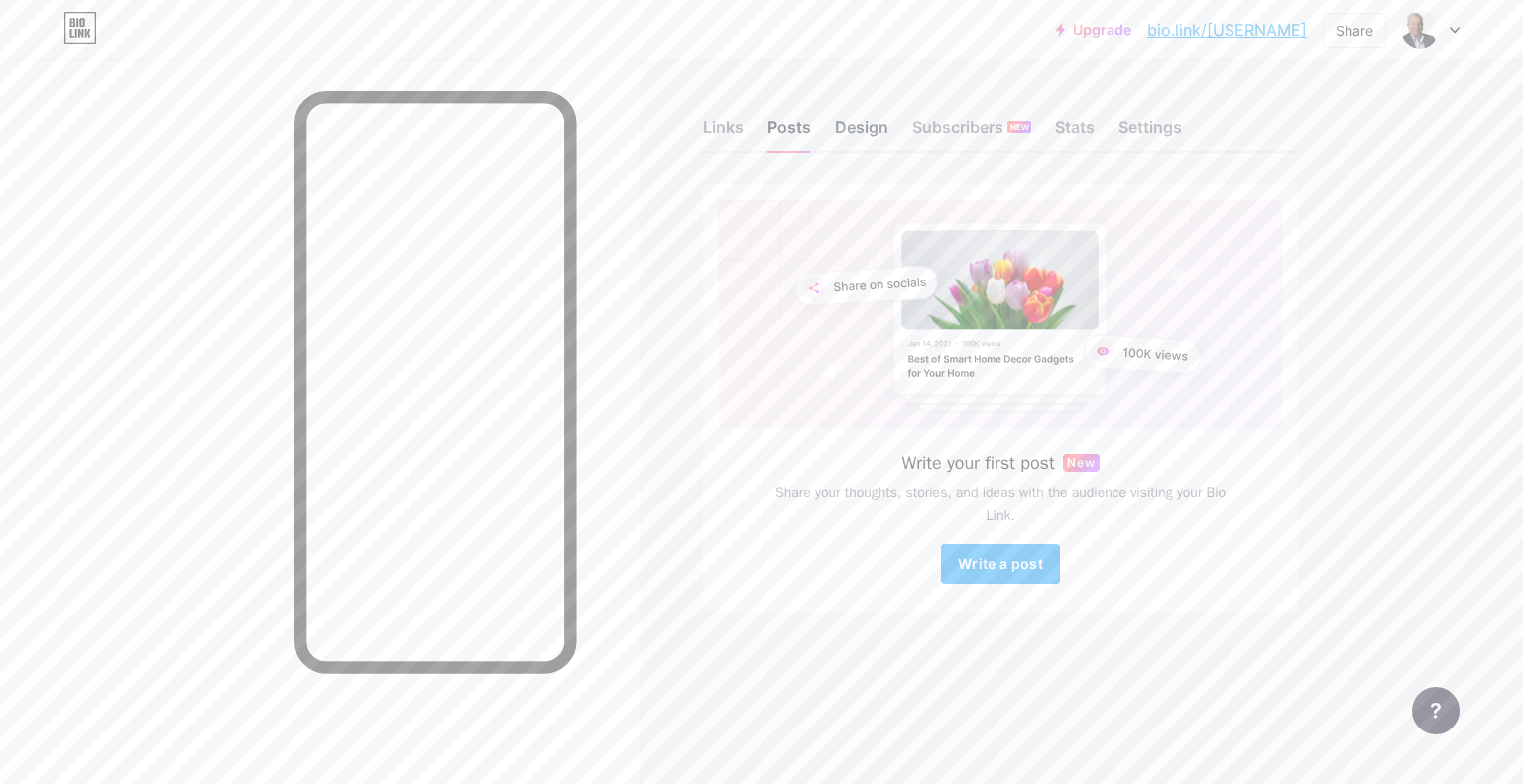click on "Design" at bounding box center (862, 133) 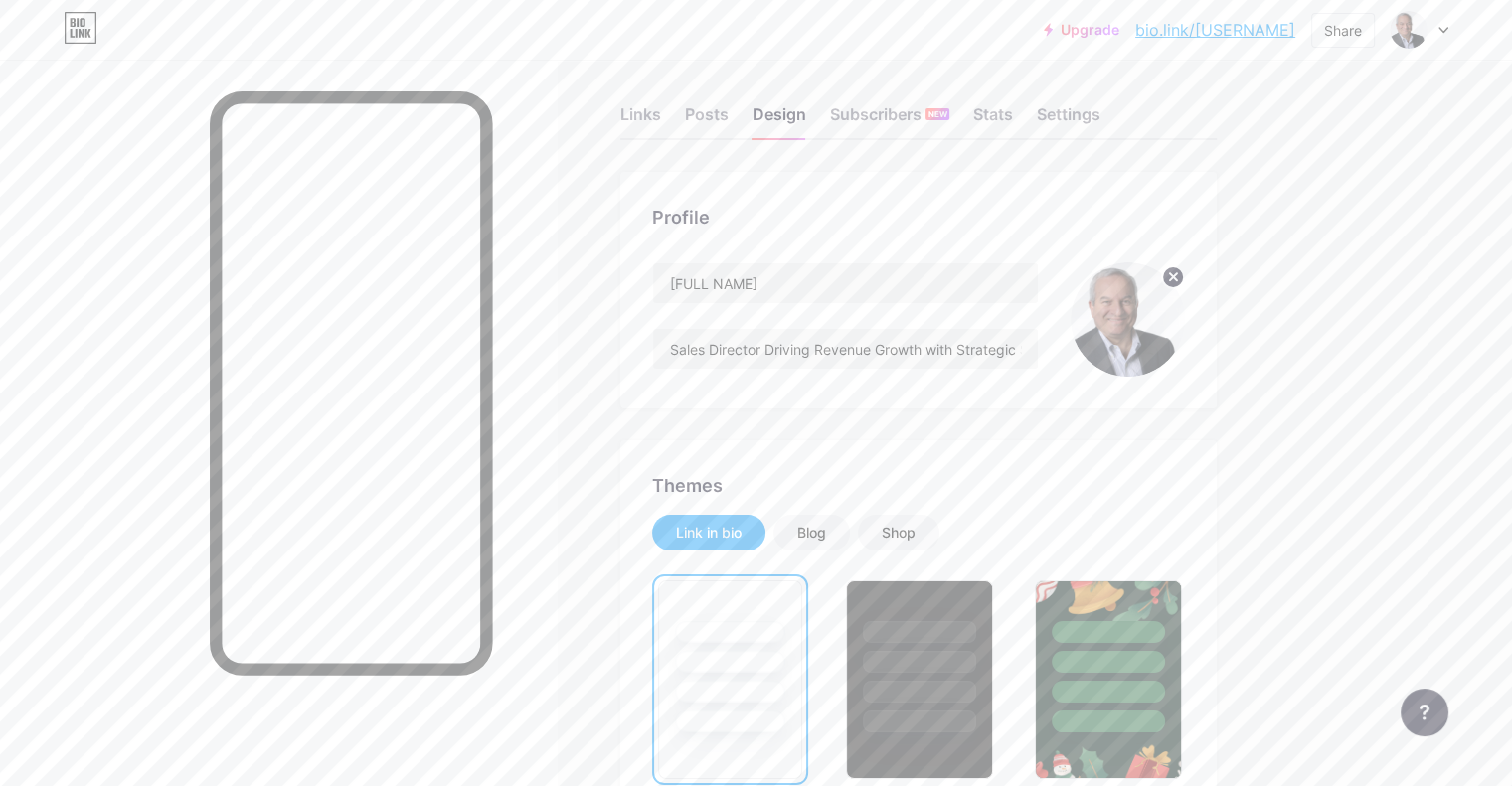 scroll, scrollTop: 0, scrollLeft: 0, axis: both 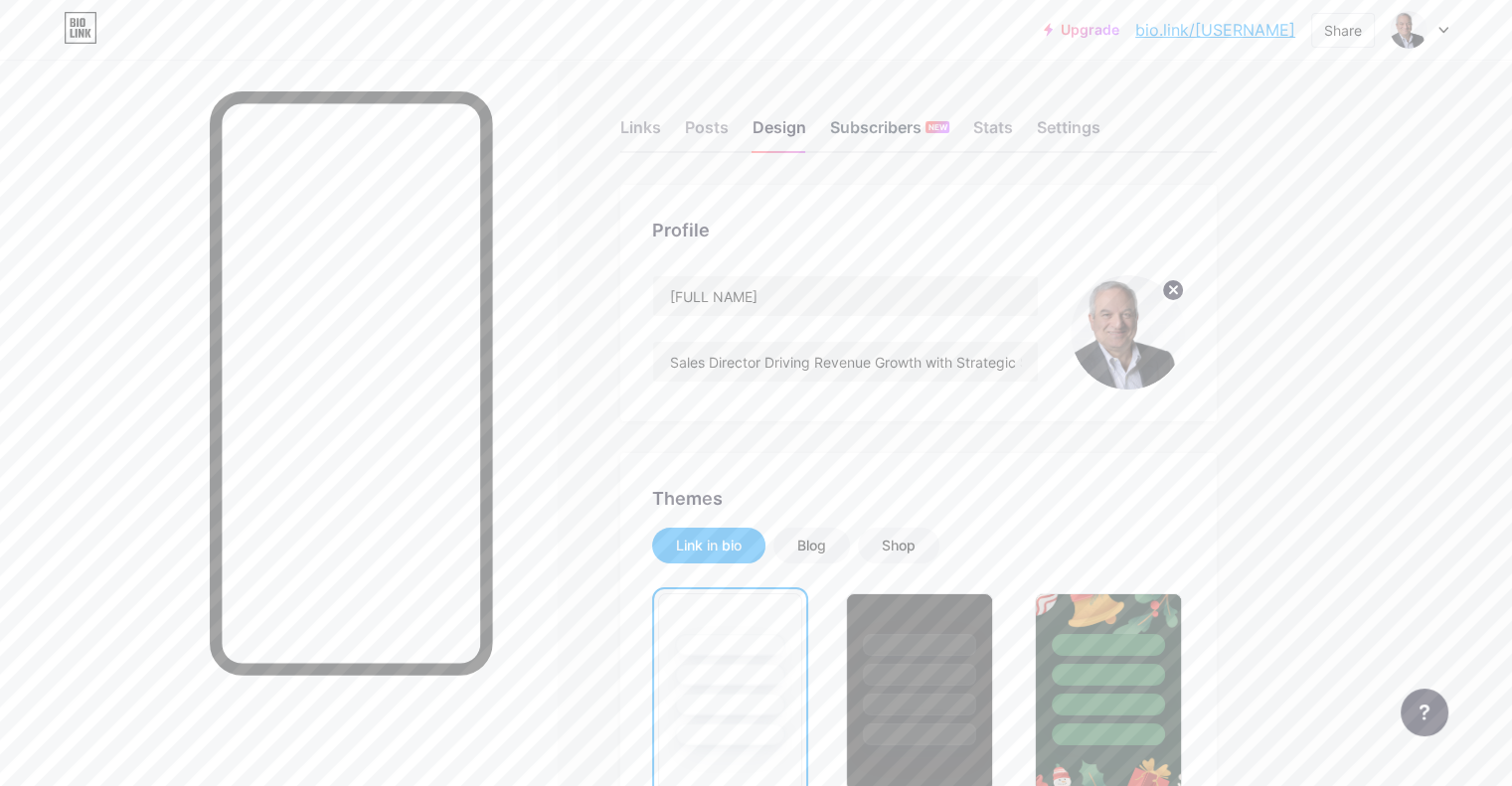 click on "Subscribers
NEW" at bounding box center [890, 133] 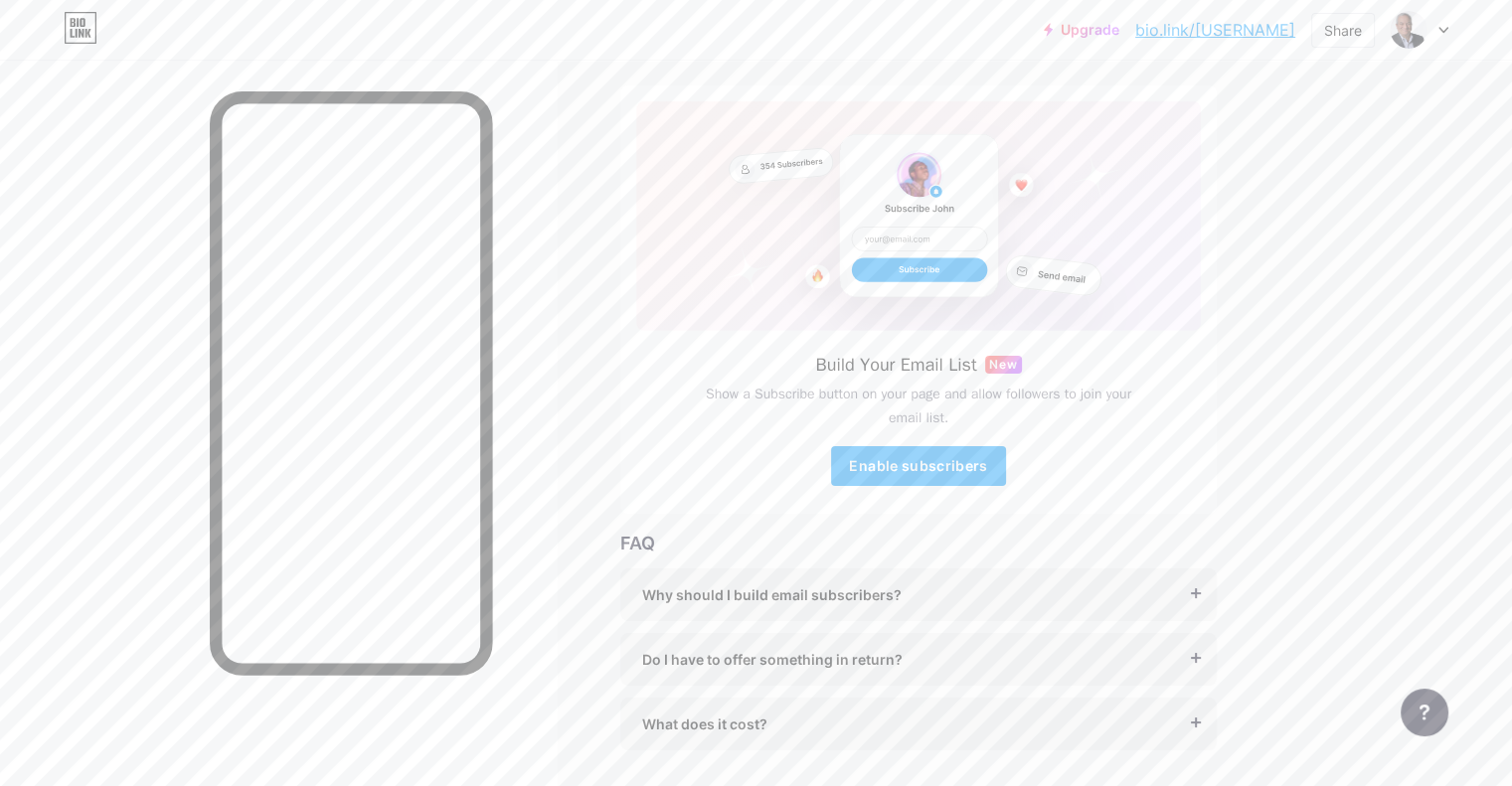 scroll, scrollTop: 0, scrollLeft: 0, axis: both 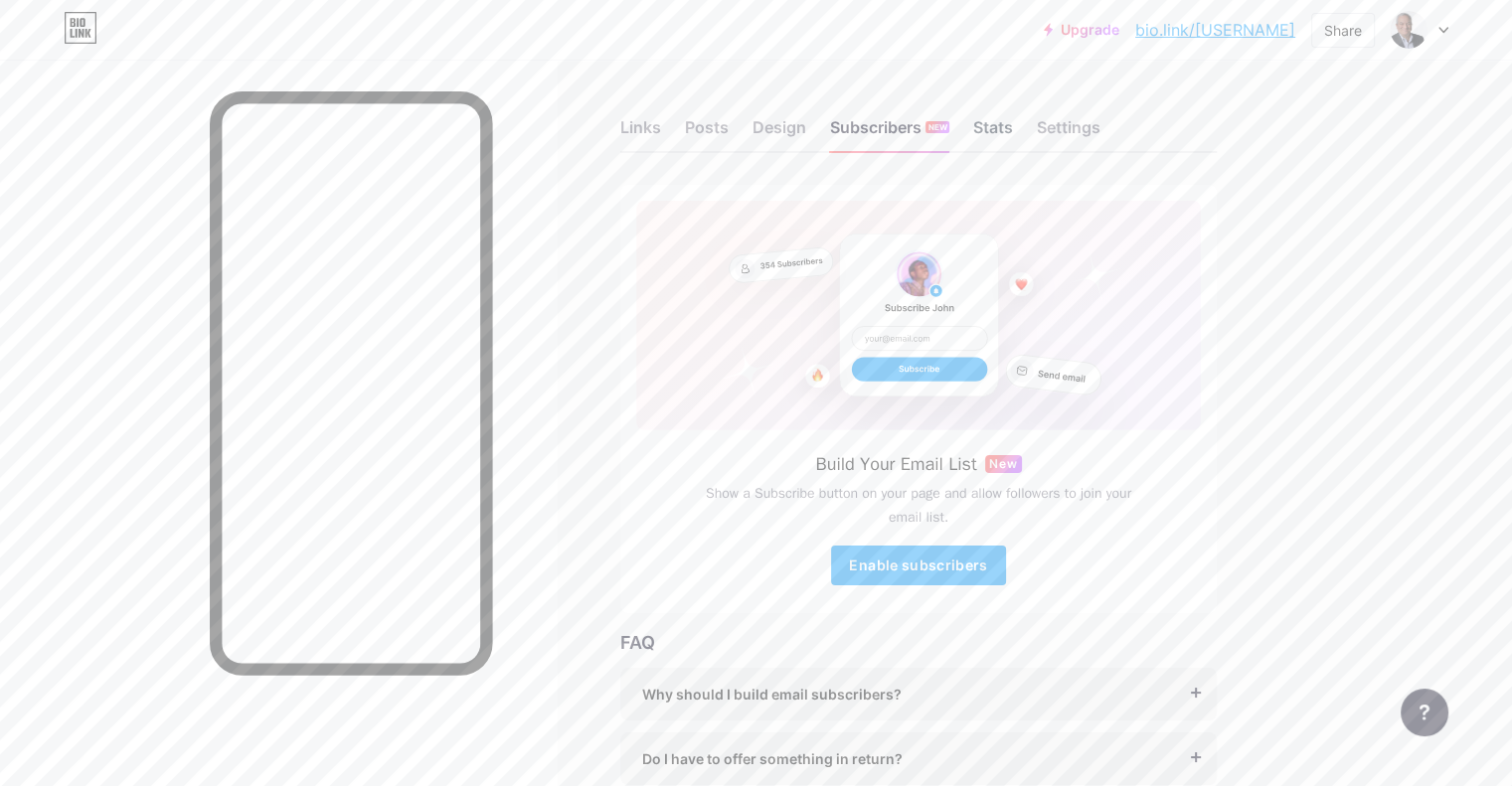click on "Stats" at bounding box center (993, 133) 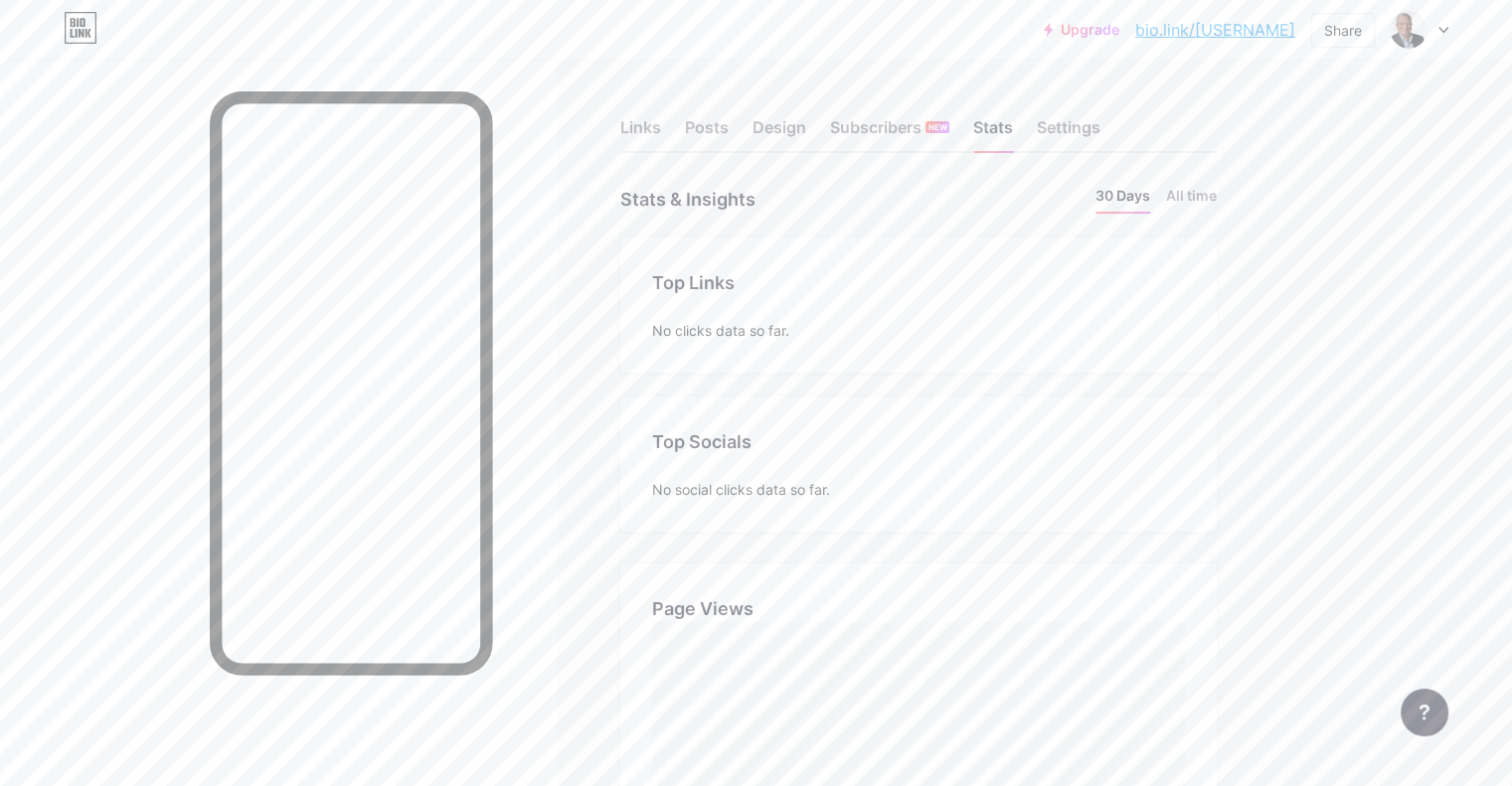 scroll, scrollTop: 992892, scrollLeft: 992571, axis: both 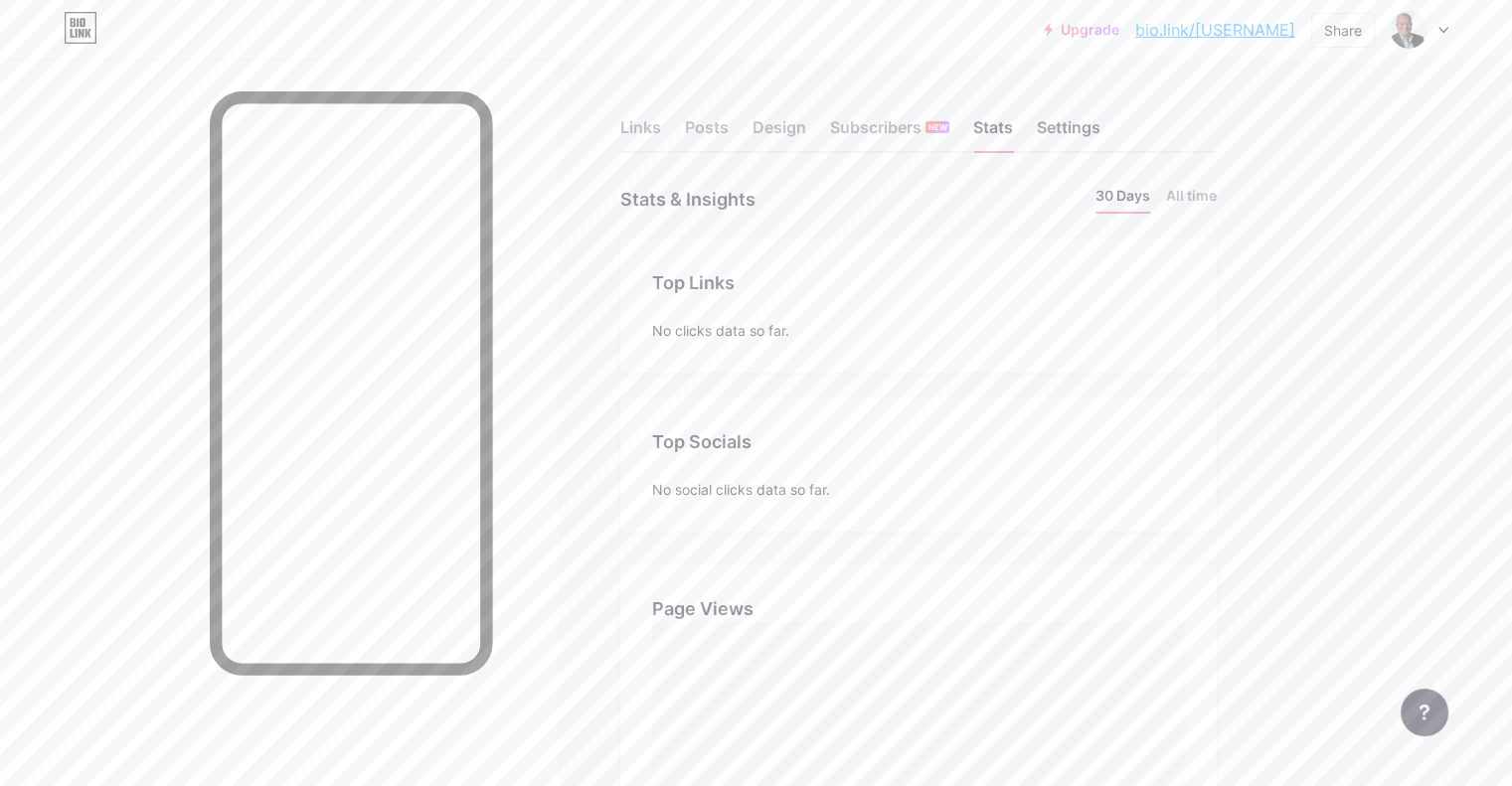 click on "Settings" at bounding box center (1069, 133) 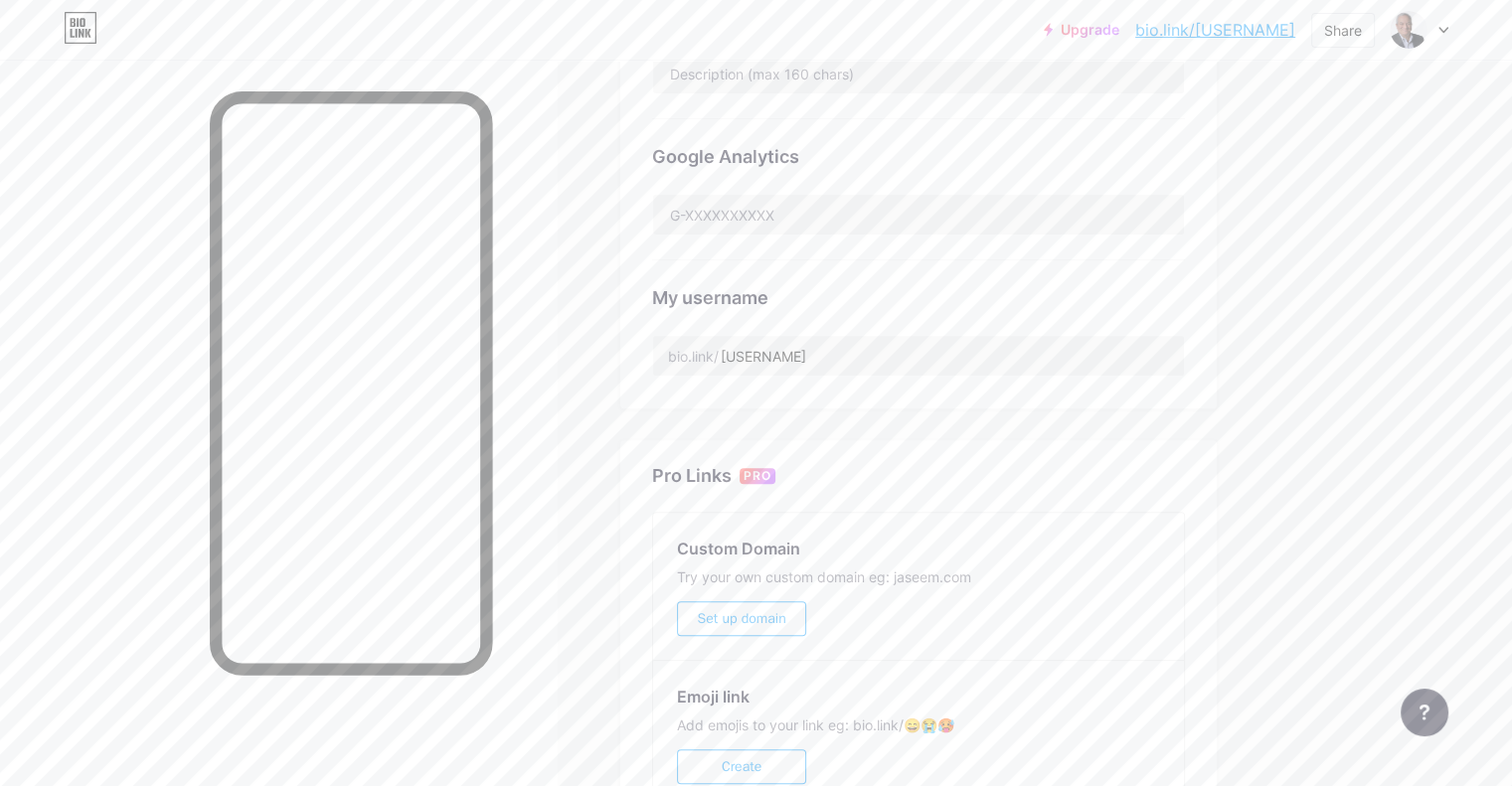 scroll, scrollTop: 596, scrollLeft: 0, axis: vertical 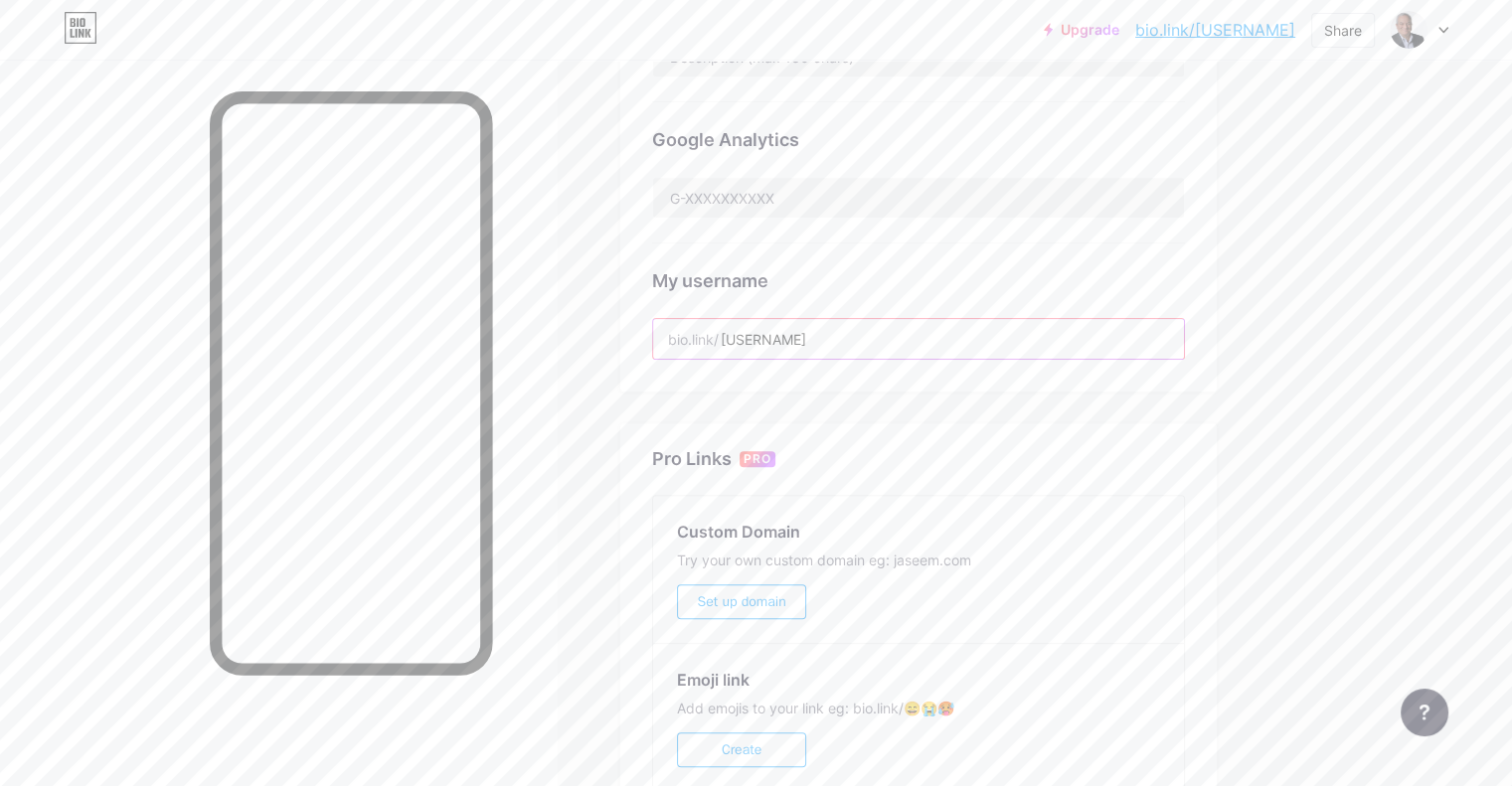 drag, startPoint x: 870, startPoint y: 341, endPoint x: 853, endPoint y: 303, distance: 41.62932 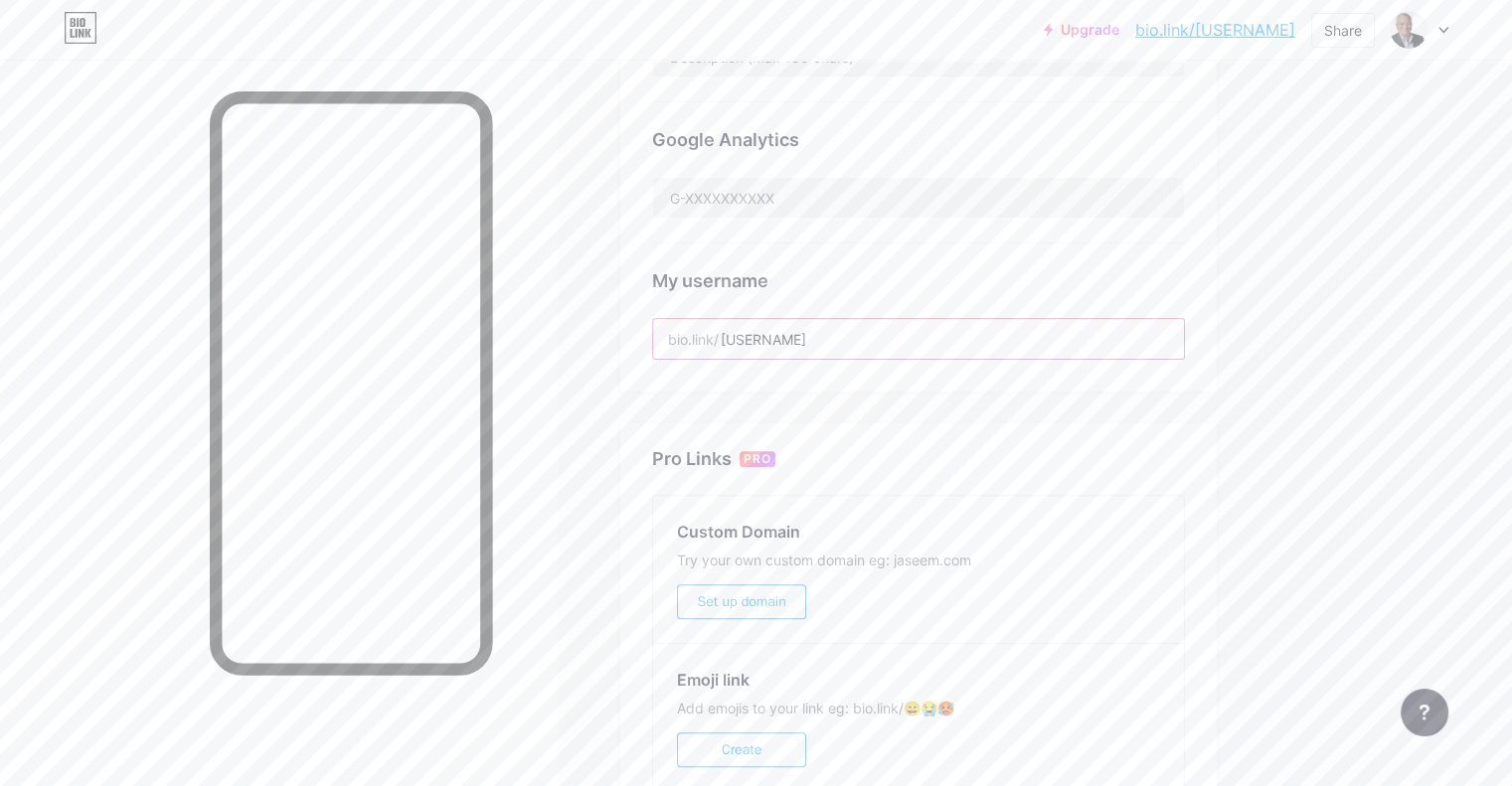 click on "Links
Posts
Design
Subscribers
NEW
Stats
Settings     Preferred link   This is an aesthetic choice. Both links are usable.
bio.link/ [USERNAME]       [USERNAME].bio.link
NSFW warning       Show a warning before displaying your page.     SEO   Choose the title and description to appear on search engines and social posts.           Google Analytics       My username   bio.link/   [USERNAME]           Pro Links   PRO   Custom Domain   Try your own custom domain eg: jaseem.com   Set
up domain             Emoji link   Add emojis to your link eg: bio.link/😄😭🥵   Create
Go to  Help Center  to learn more or to contact support.   Changes saved           Feature requests             Help center         Contact support" at bounding box center (650, 182) 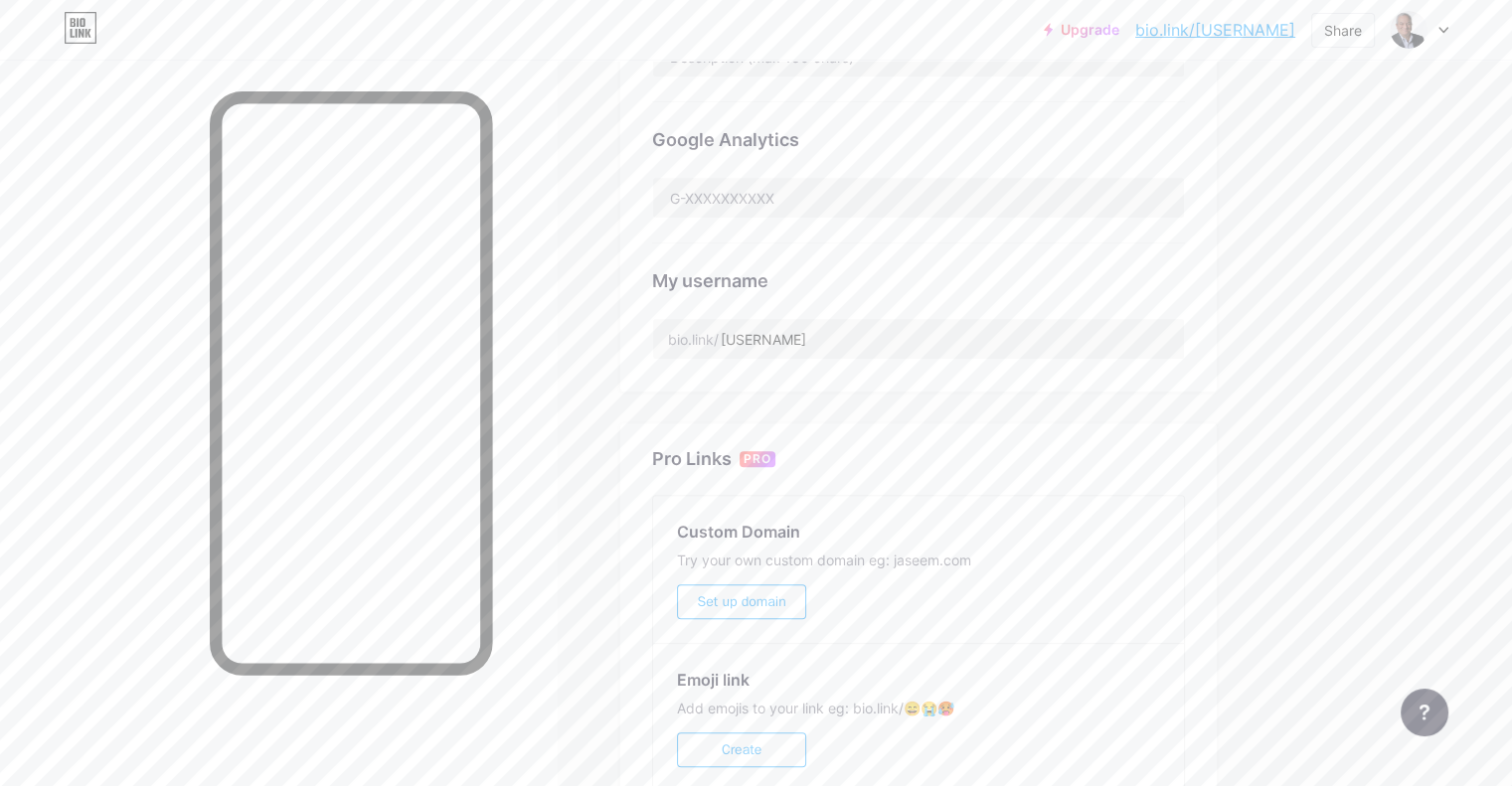 click on "Links
Posts
Design
Subscribers
NEW
Stats
Settings     Preferred link   This is an aesthetic choice. Both links are usable.
bio.link/ [USERNAME]       [USERNAME].bio.link
NSFW warning       Show a warning before displaying your page.     SEO   Choose the title and description to appear on search engines and social posts.           Google Analytics       My username   bio.link/   [USERNAME]           Pro Links   PRO   Custom Domain   Try your own custom domain eg: jaseem.com   Set
up domain             Emoji link   Add emojis to your link eg: bio.link/😄😭🥵   Create
Go to  Help Center  to learn more or to contact support.   Changes saved           Feature requests             Help center         Contact support" at bounding box center [650, 212] 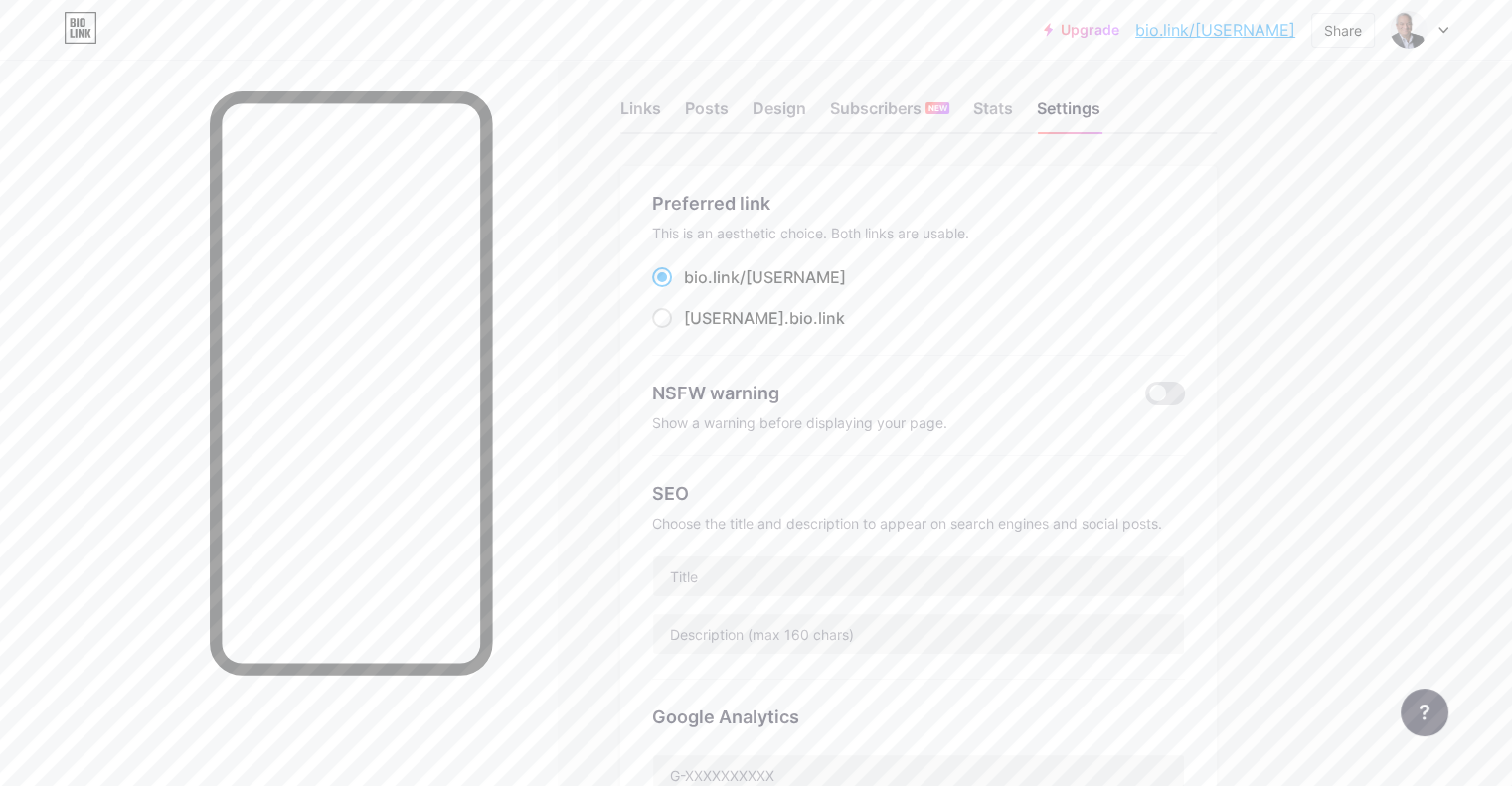scroll, scrollTop: 0, scrollLeft: 0, axis: both 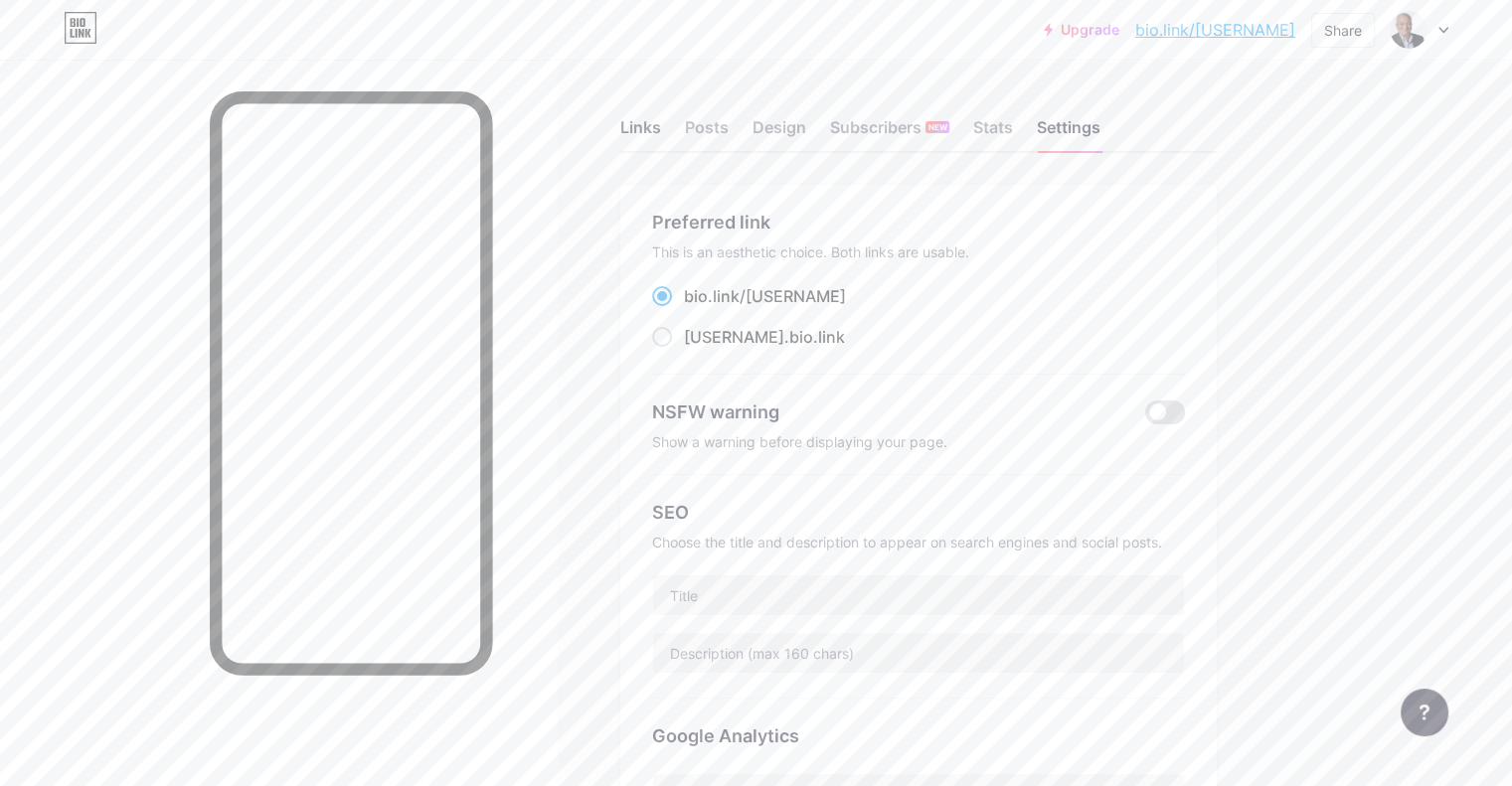 click on "Links" at bounding box center (640, 133) 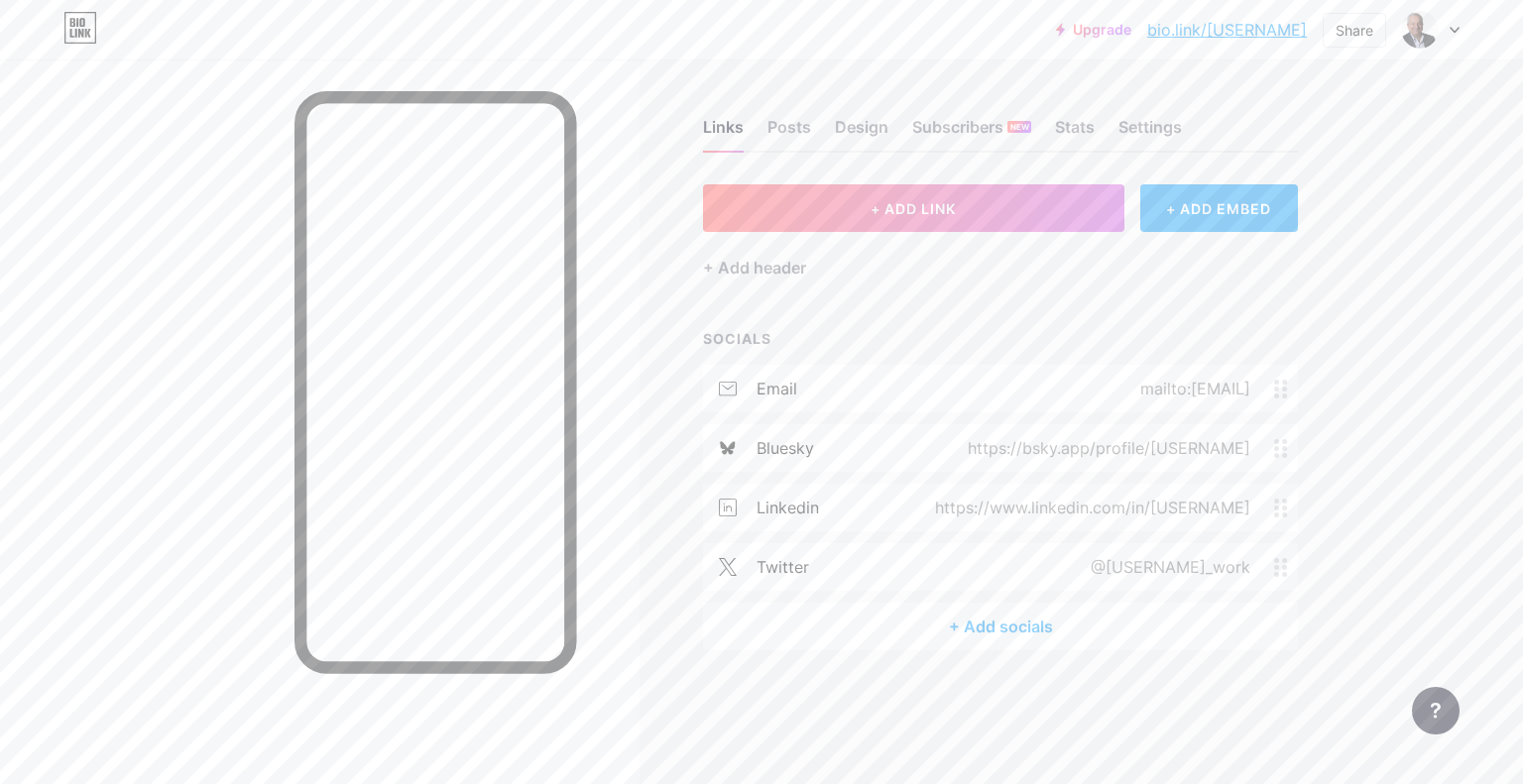 click on "bio.link/[USERNAME]" at bounding box center (1227, 30) 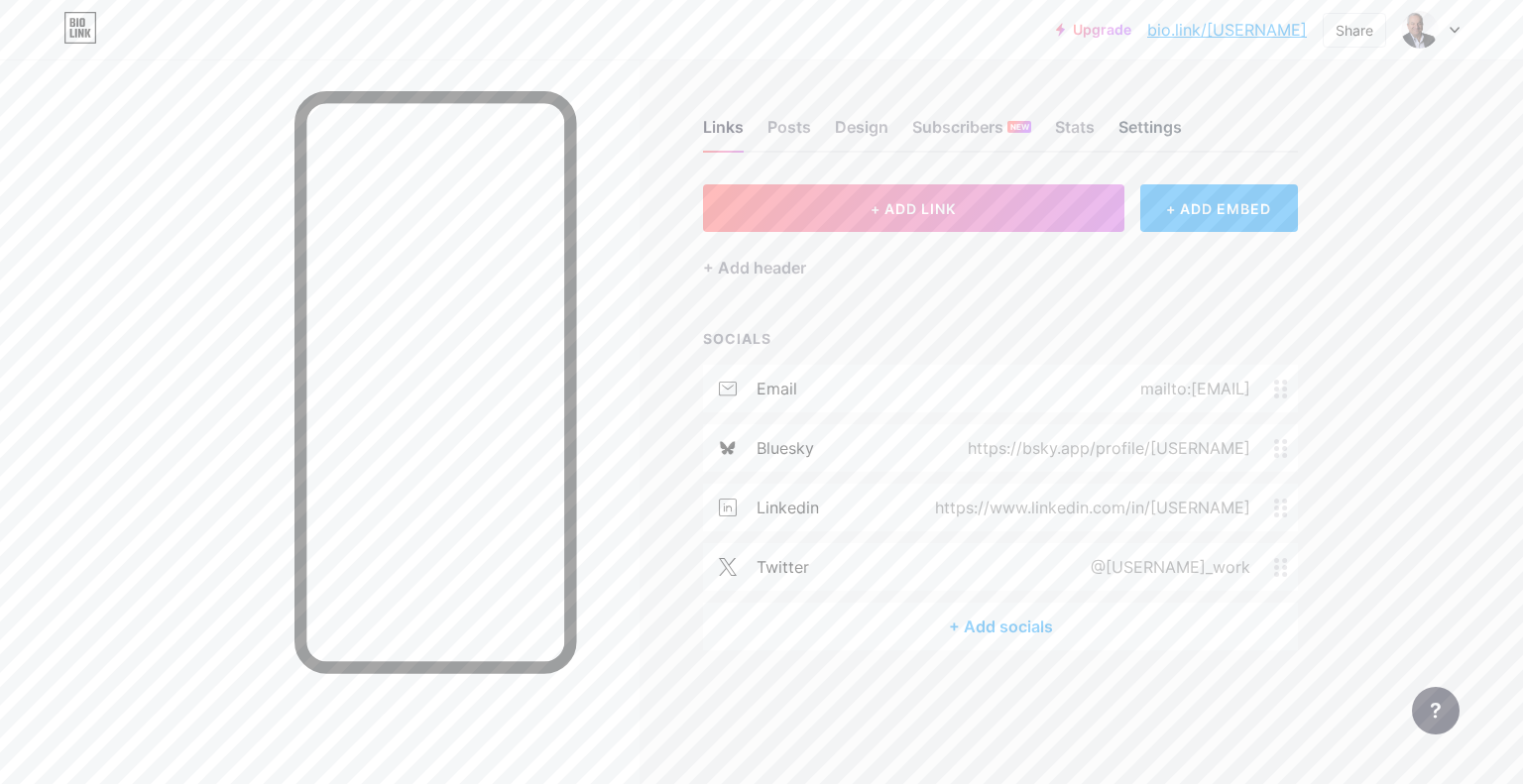 click on "Settings" at bounding box center [1150, 133] 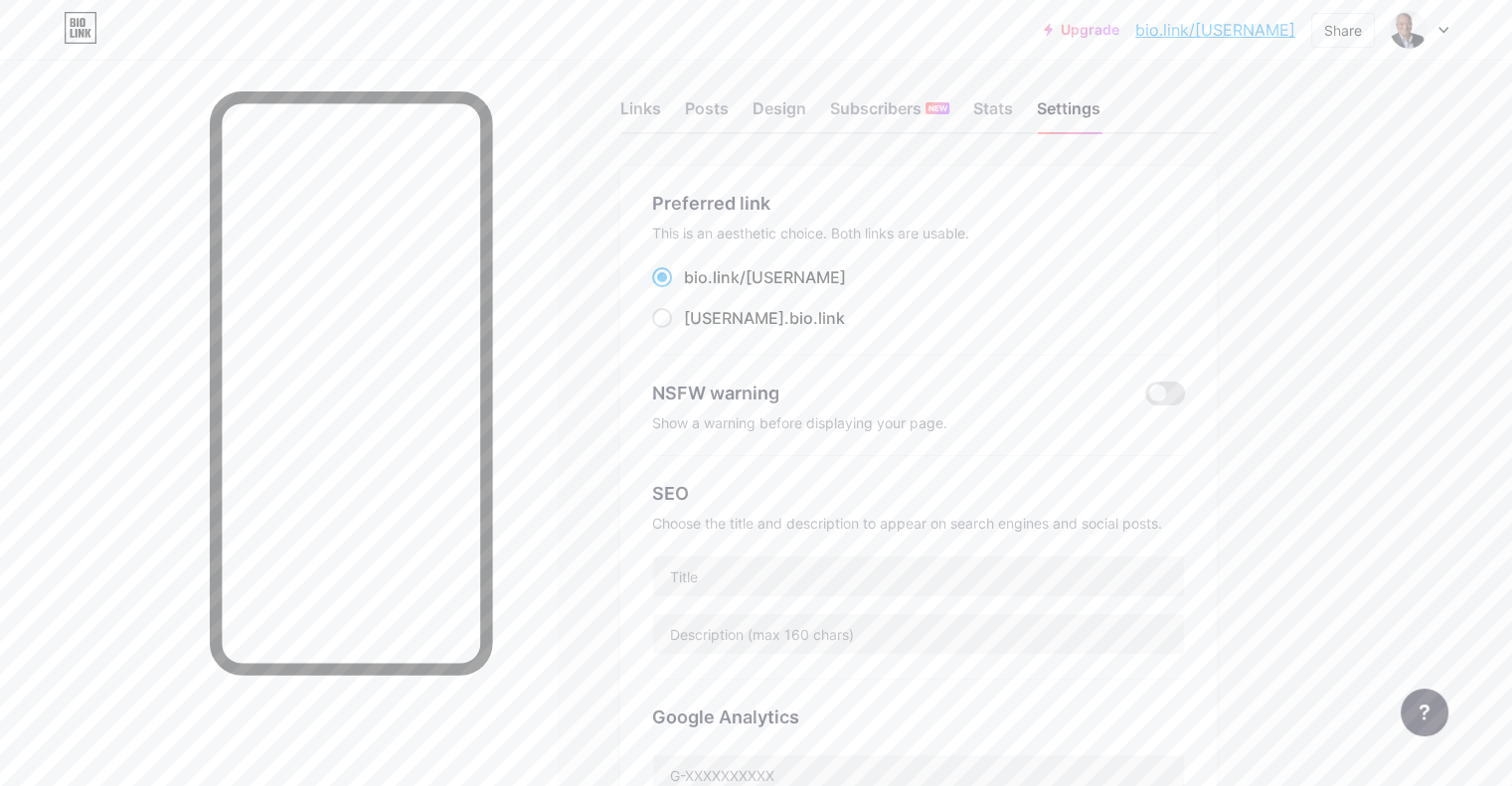 scroll, scrollTop: 0, scrollLeft: 0, axis: both 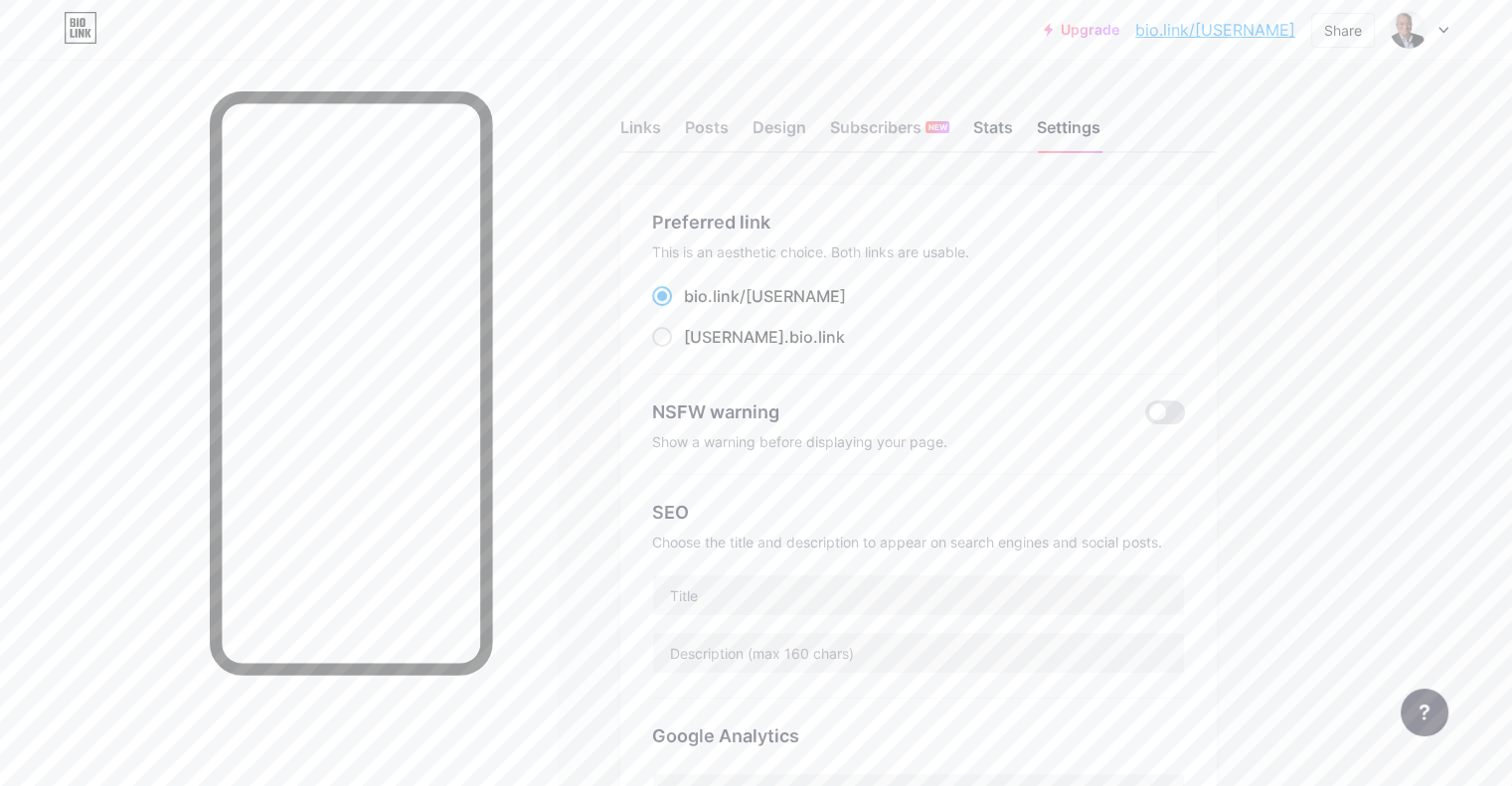 click on "Stats" at bounding box center [993, 133] 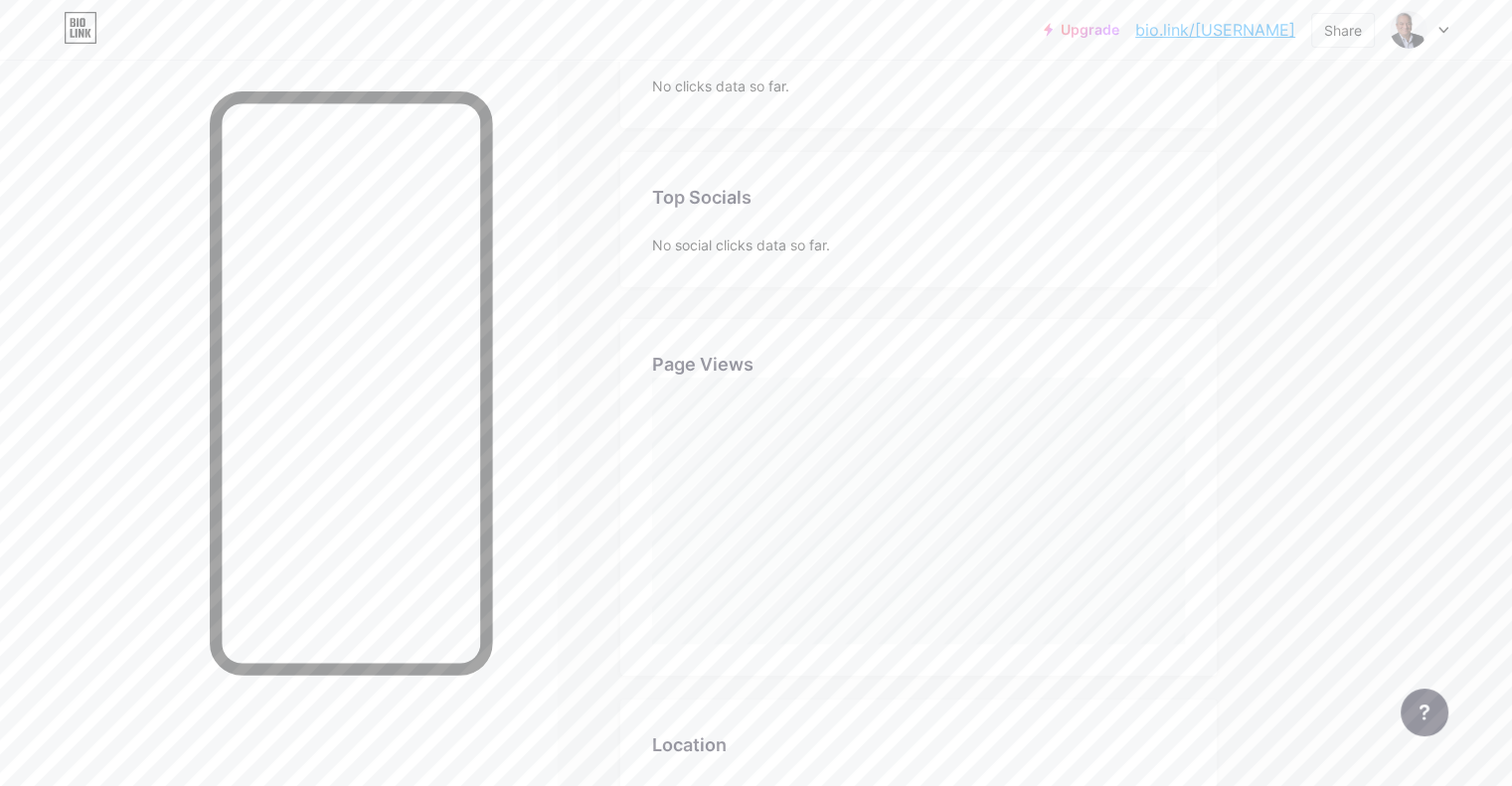 scroll, scrollTop: 298, scrollLeft: 0, axis: vertical 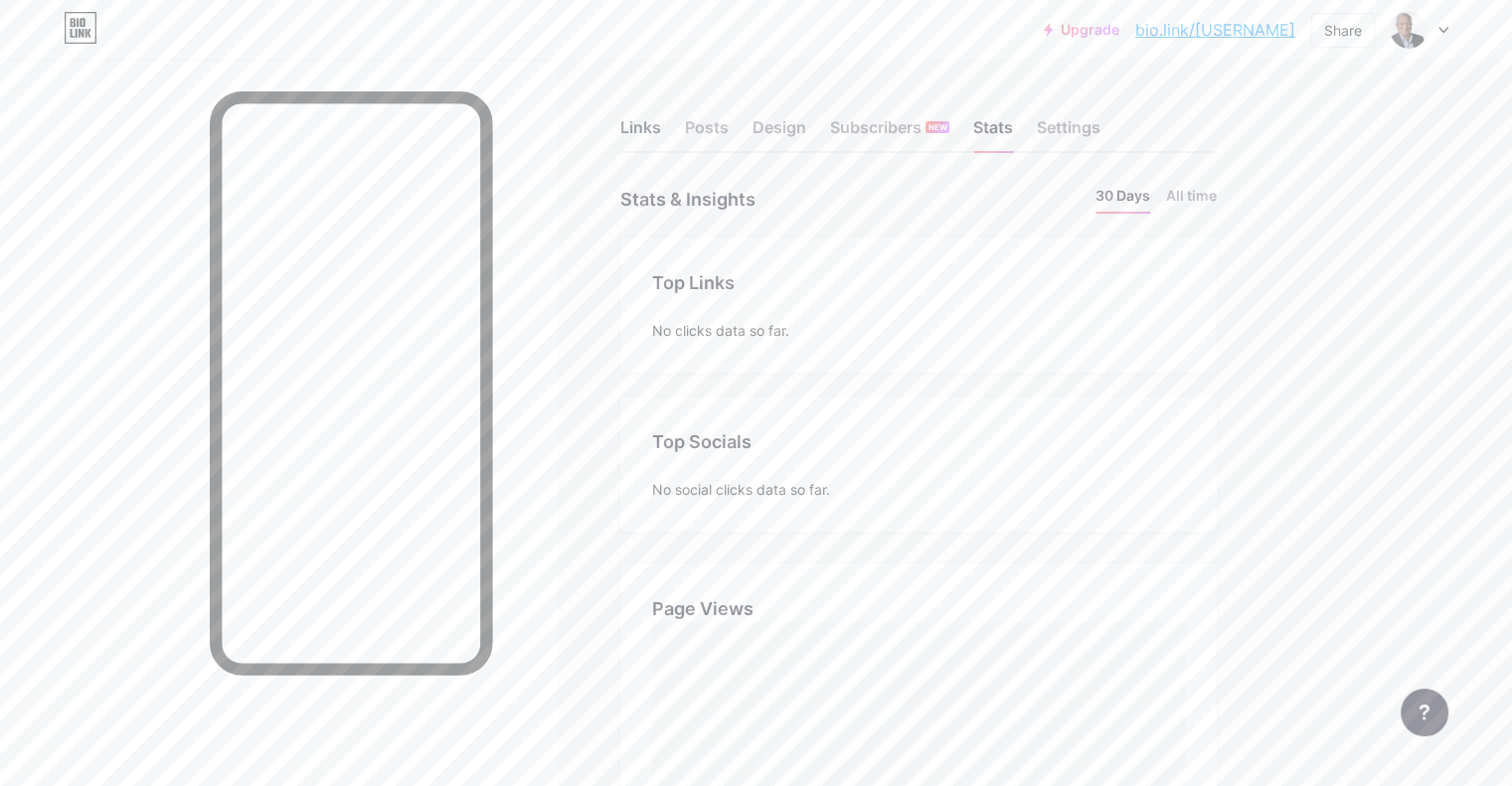 click on "Links" at bounding box center [640, 133] 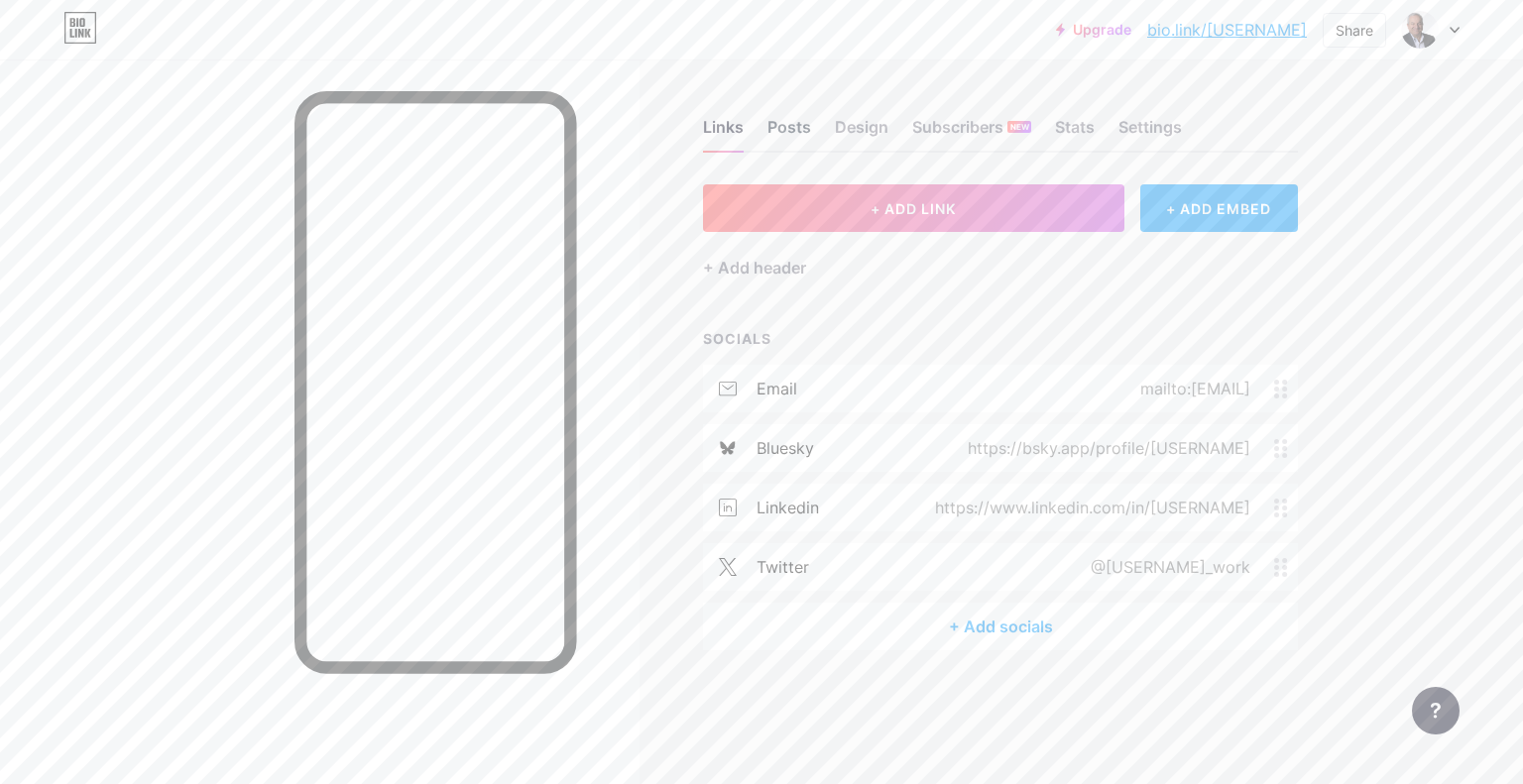 click on "Posts" at bounding box center (789, 133) 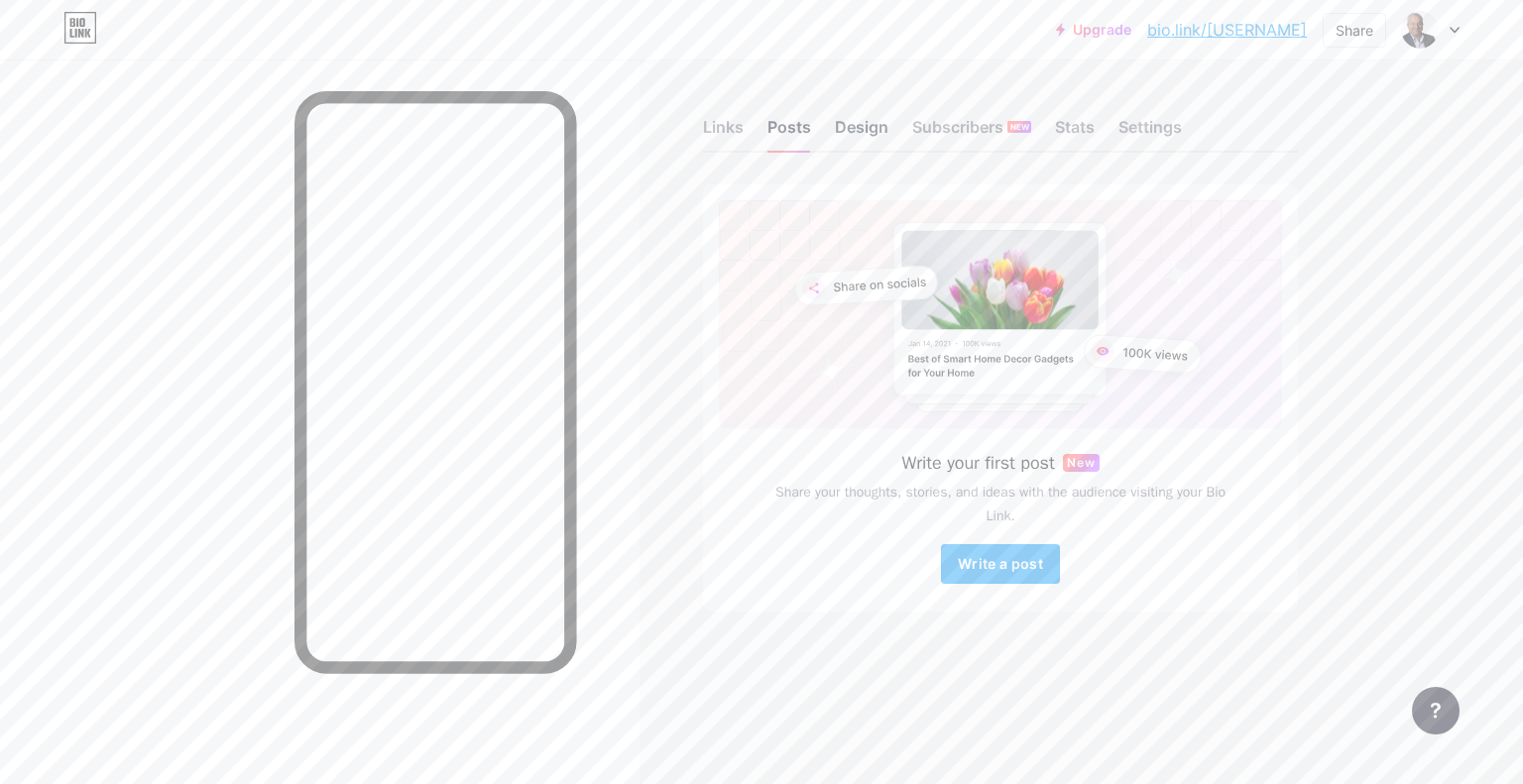 click on "Design" at bounding box center [862, 133] 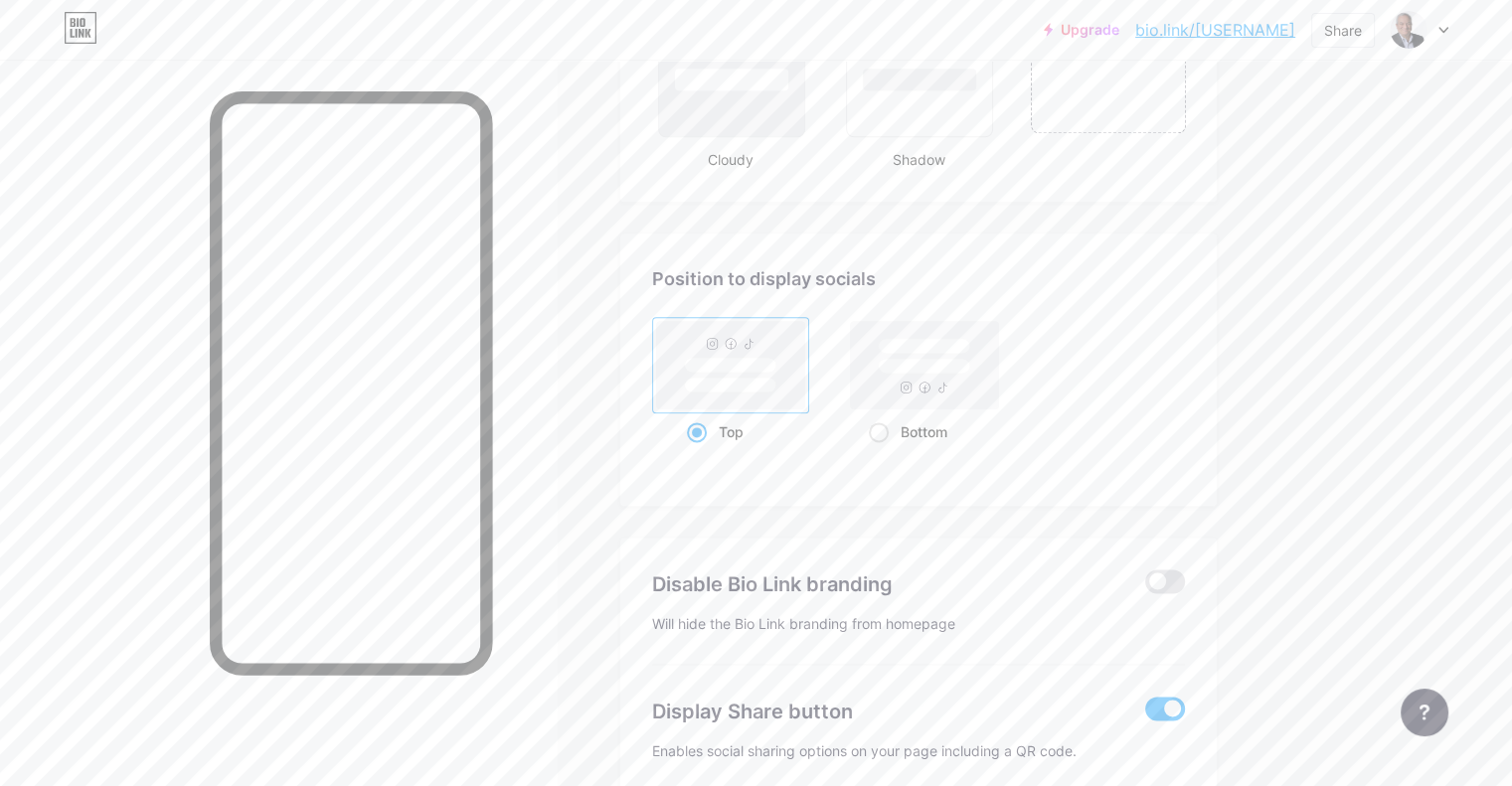 scroll, scrollTop: 2589, scrollLeft: 0, axis: vertical 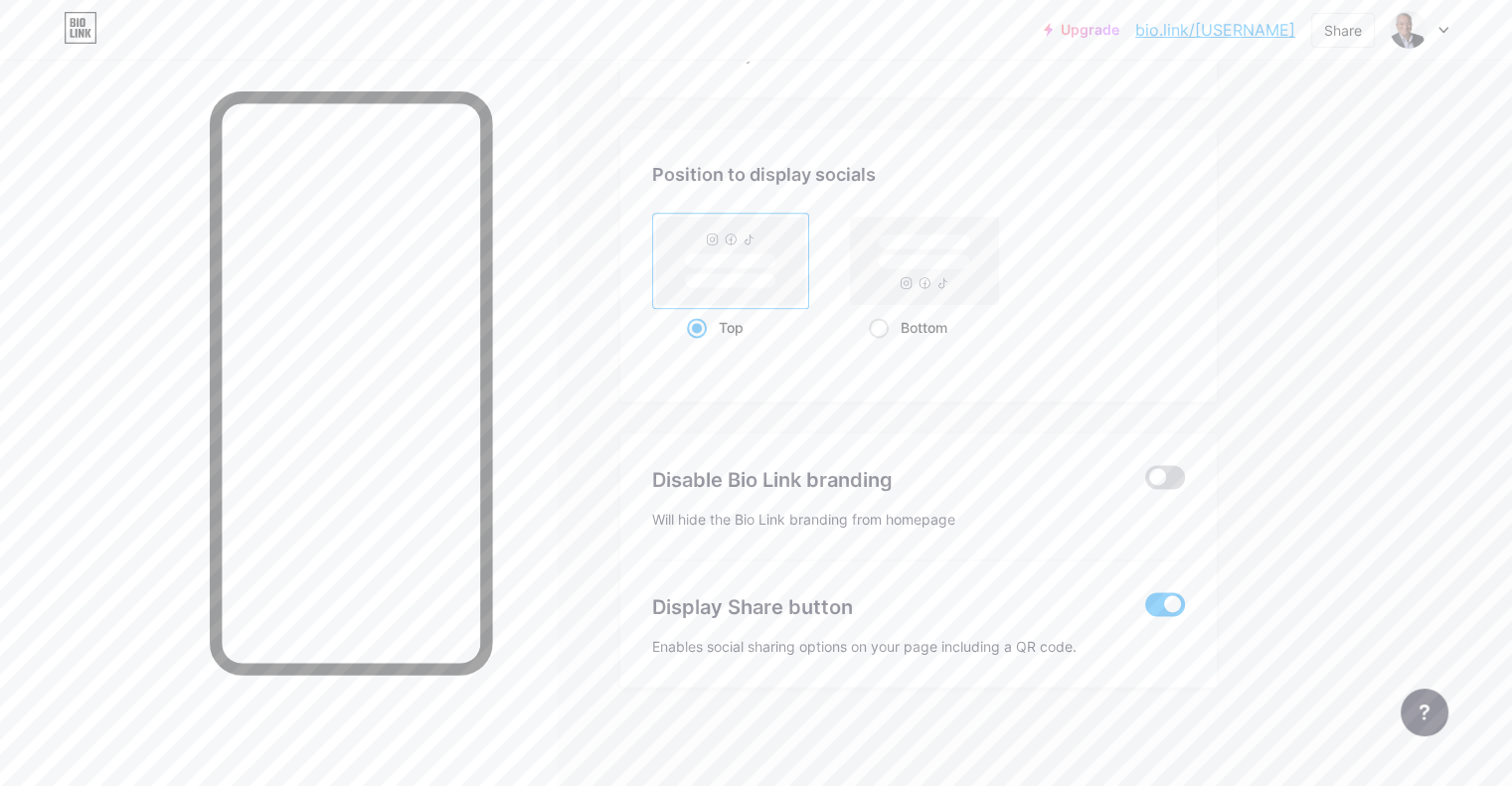click at bounding box center [1165, 477] 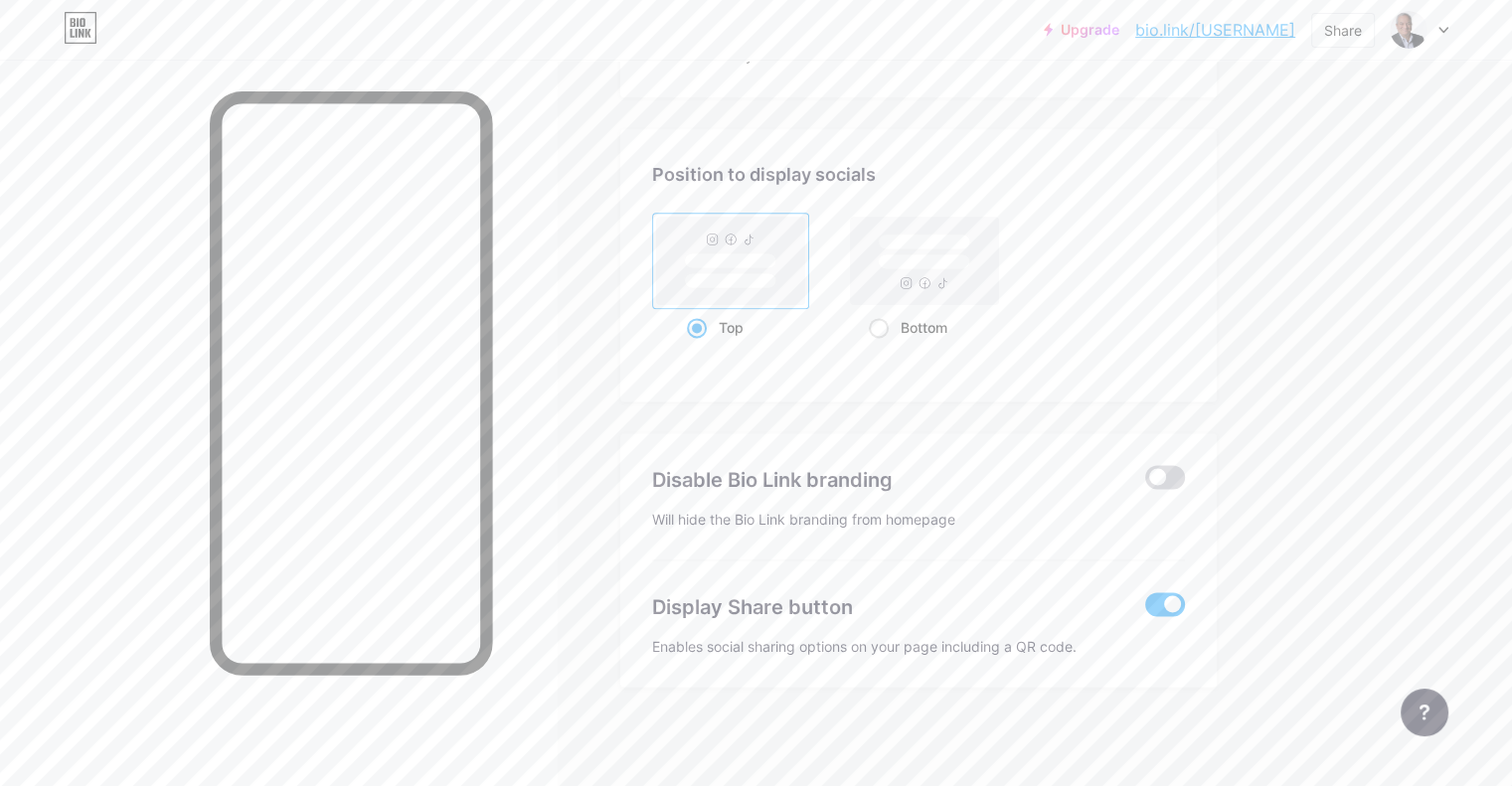 click at bounding box center (1145, 482) 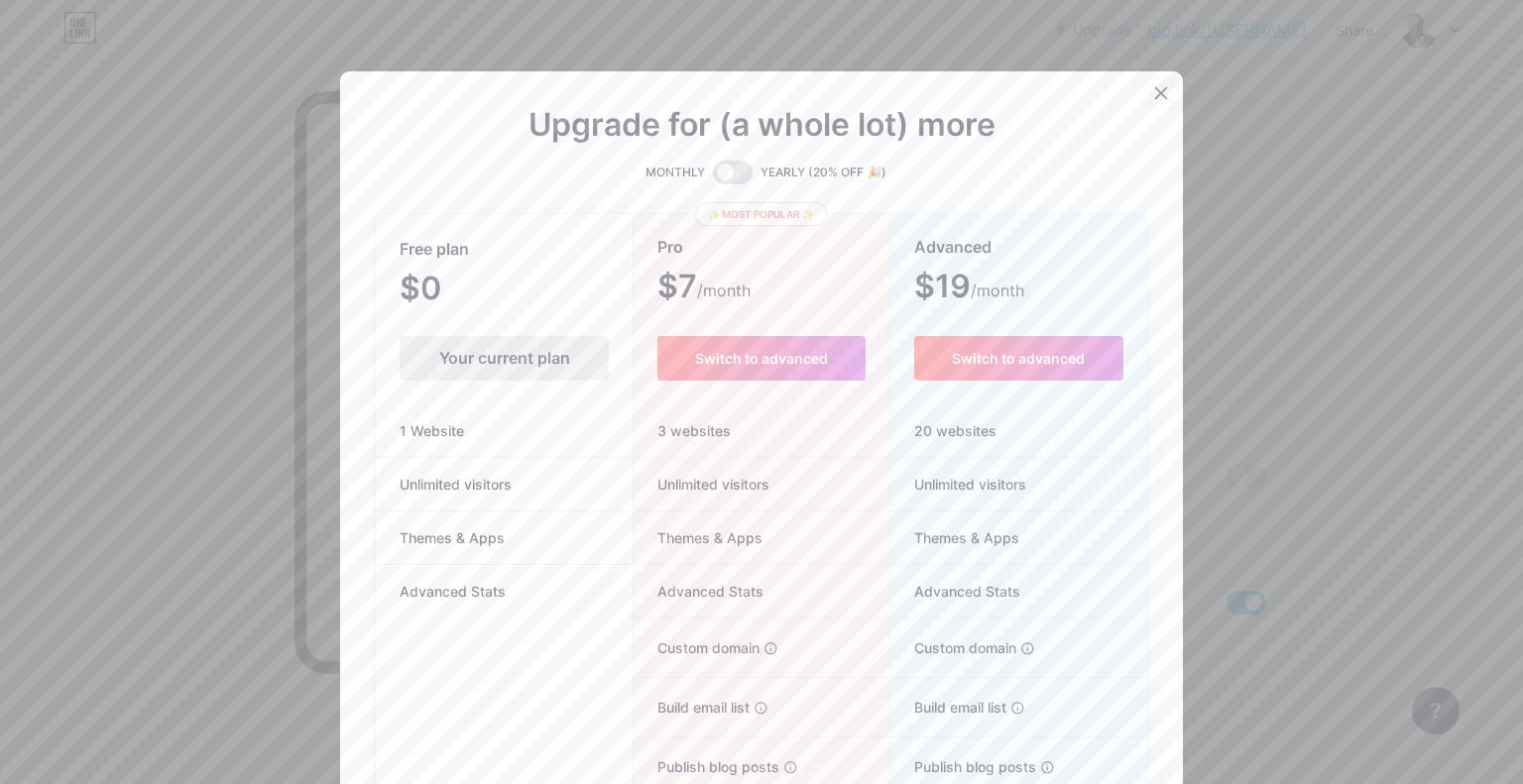 click at bounding box center [1161, 93] 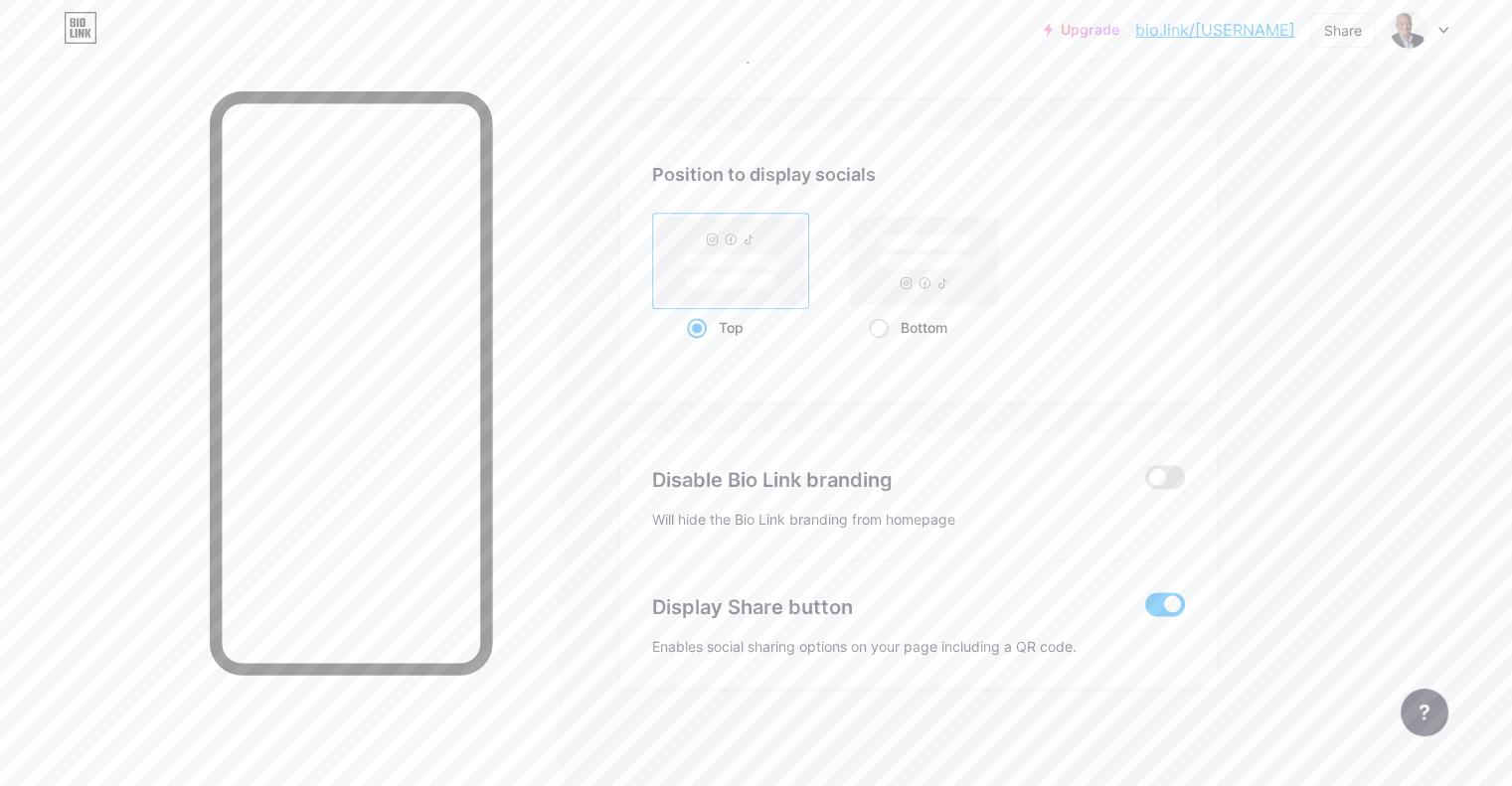 click 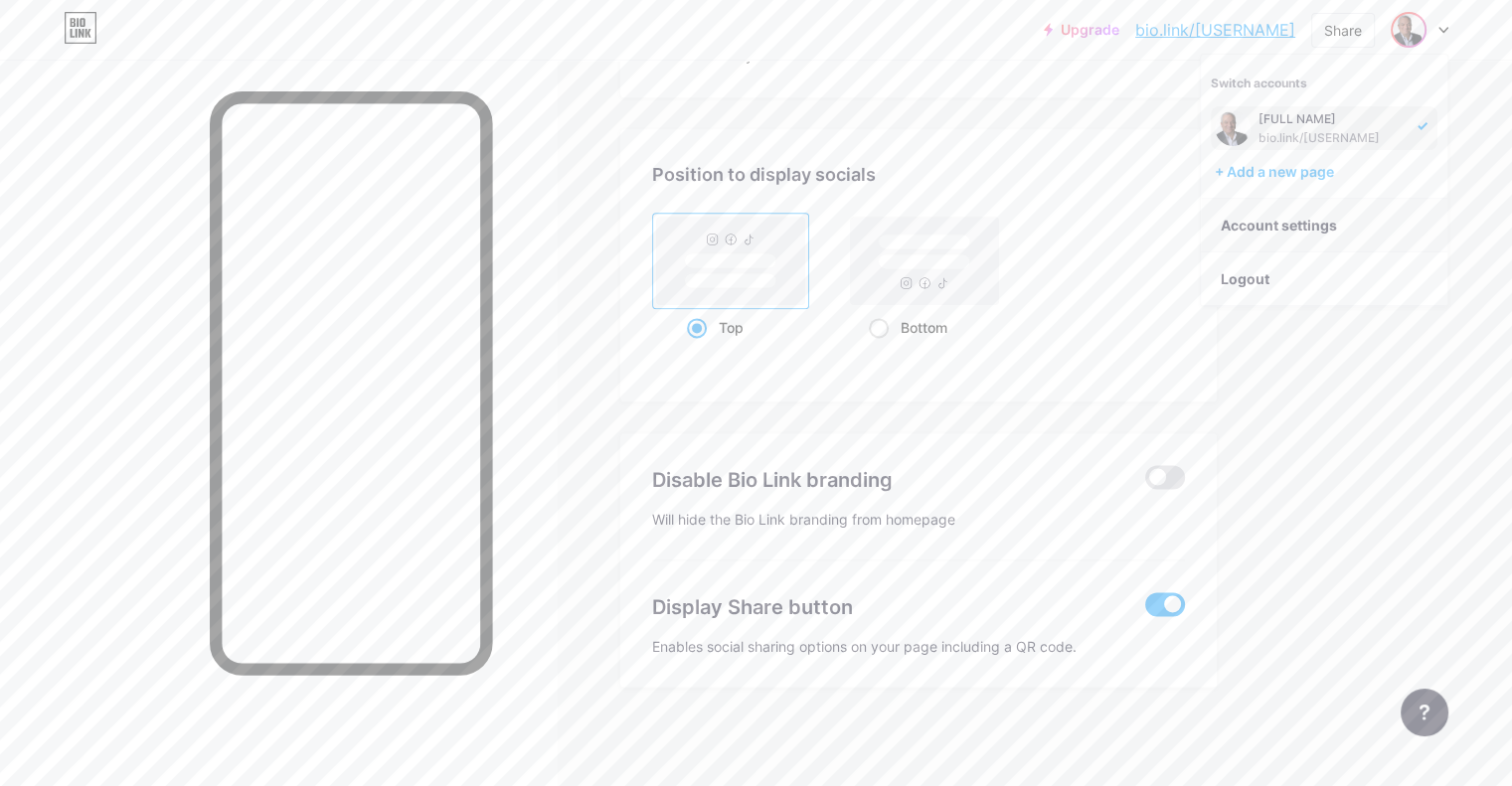 click on "Account settings" at bounding box center (1324, 226) 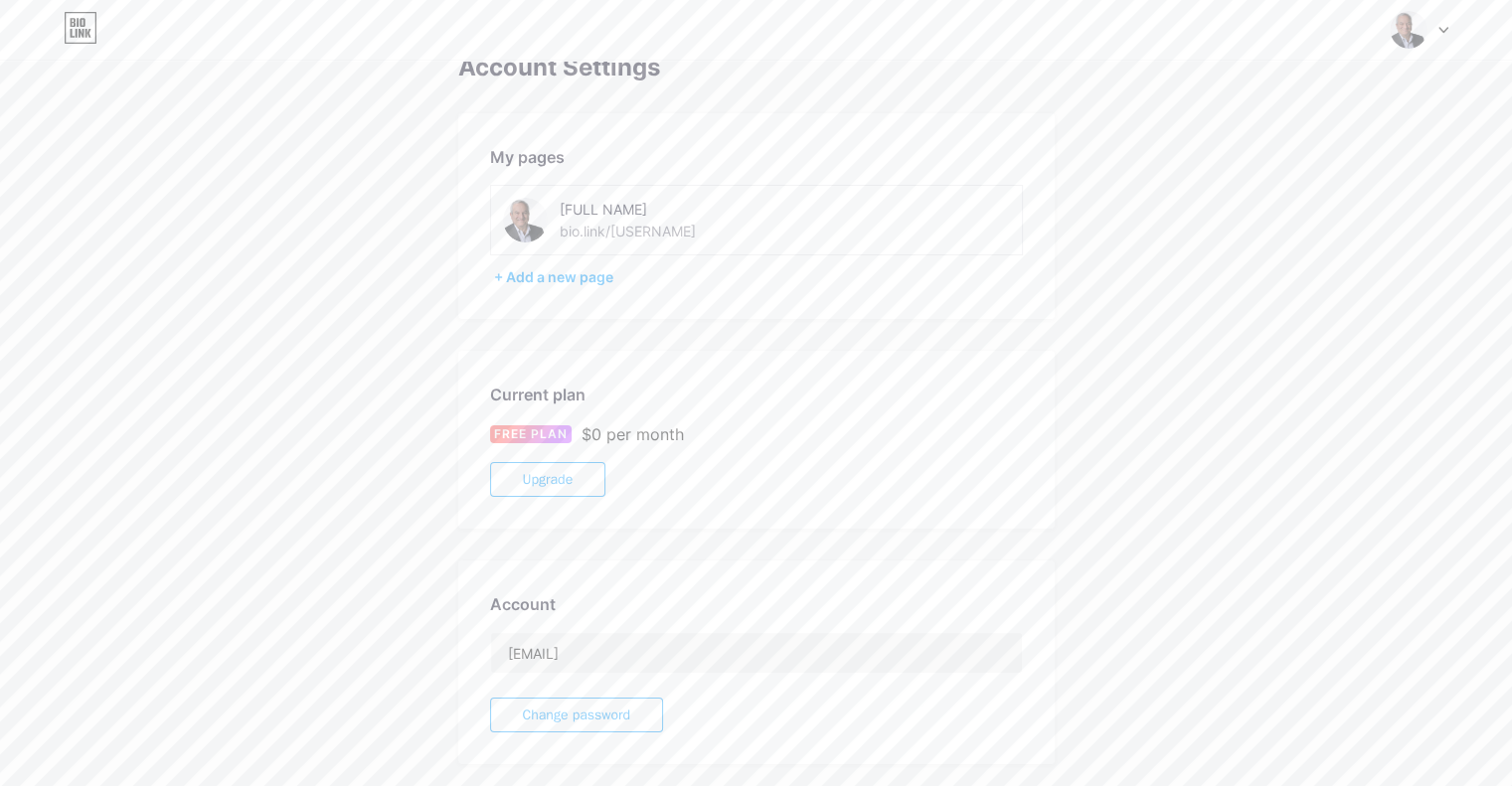 scroll, scrollTop: 0, scrollLeft: 0, axis: both 